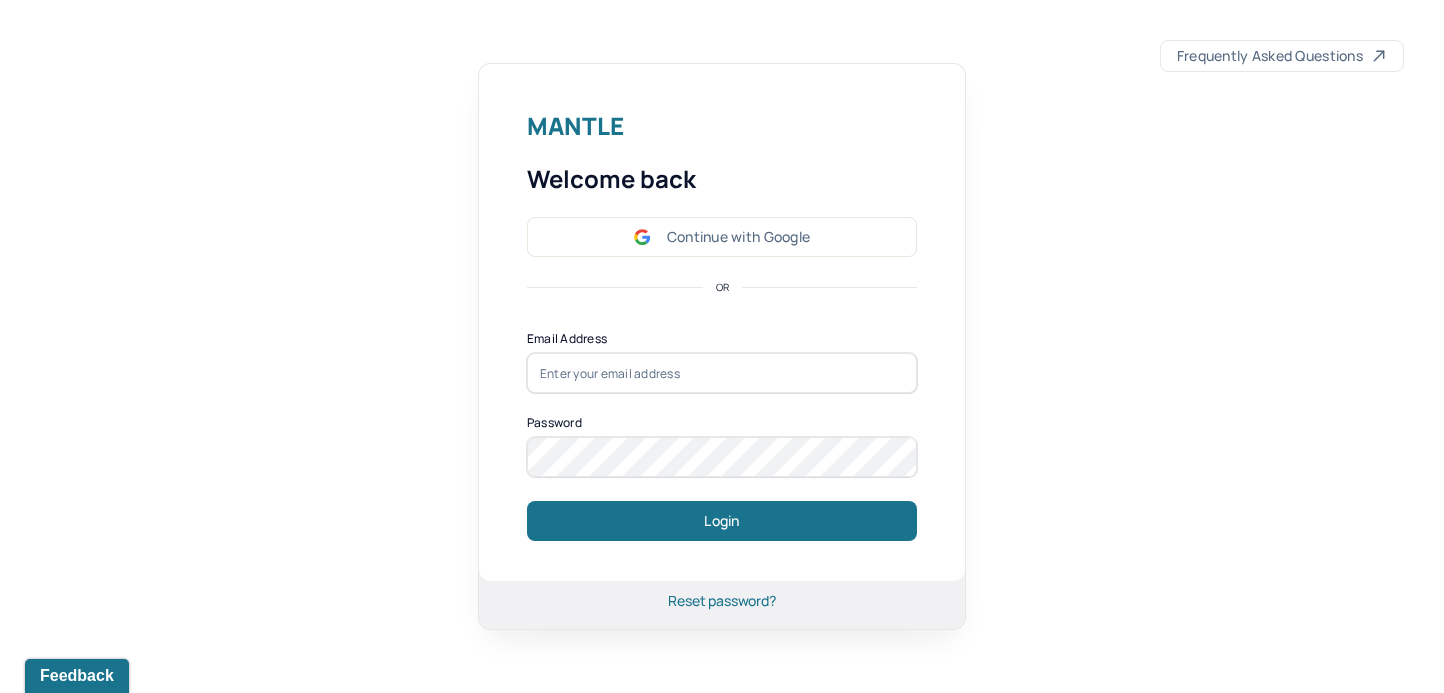 scroll, scrollTop: 0, scrollLeft: 0, axis: both 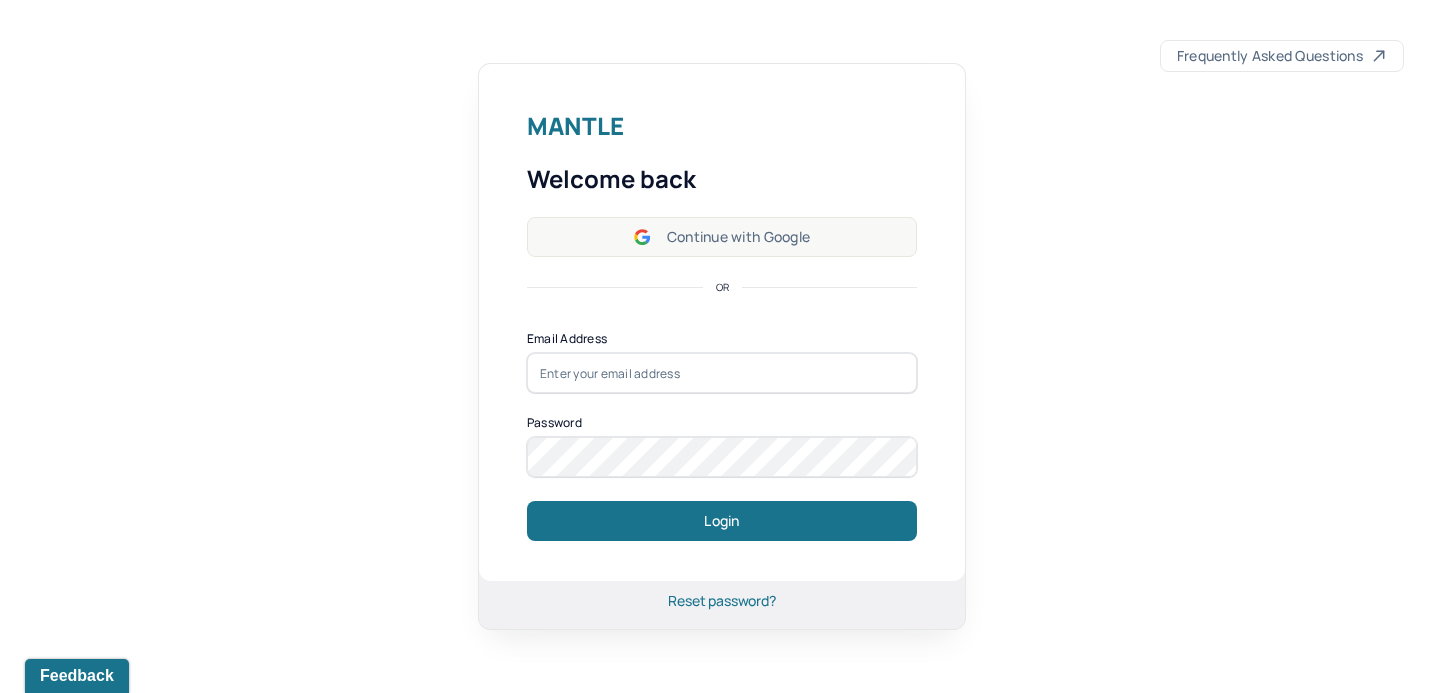 click on "Continue with Google" at bounding box center [722, 237] 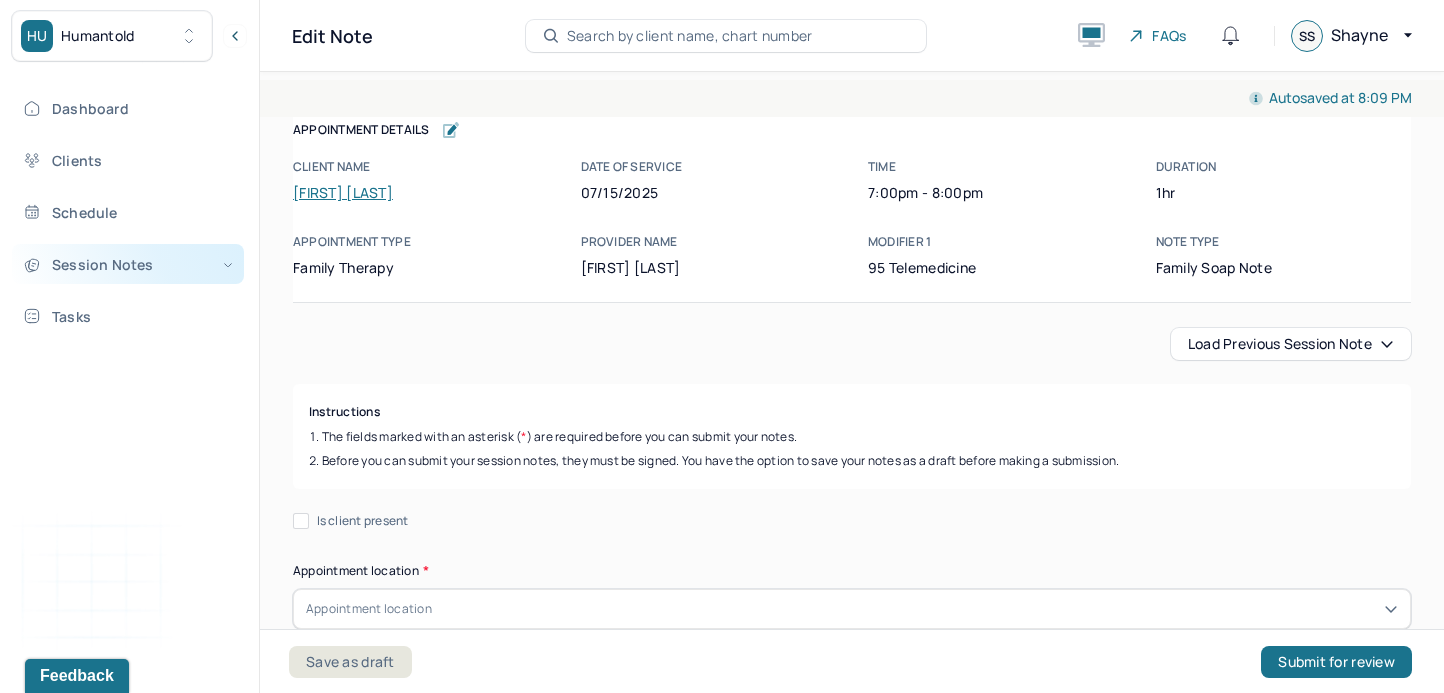 click on "Session Notes" at bounding box center (128, 264) 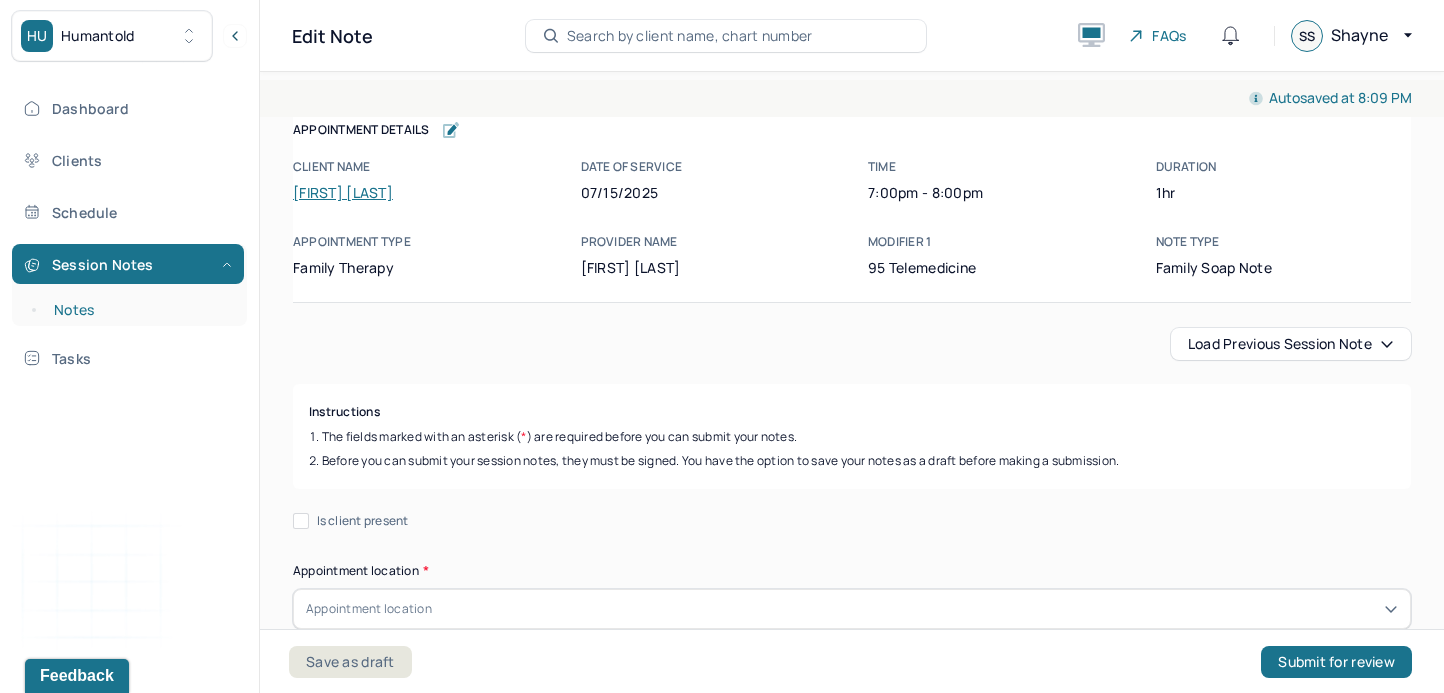 click on "Notes" at bounding box center [139, 310] 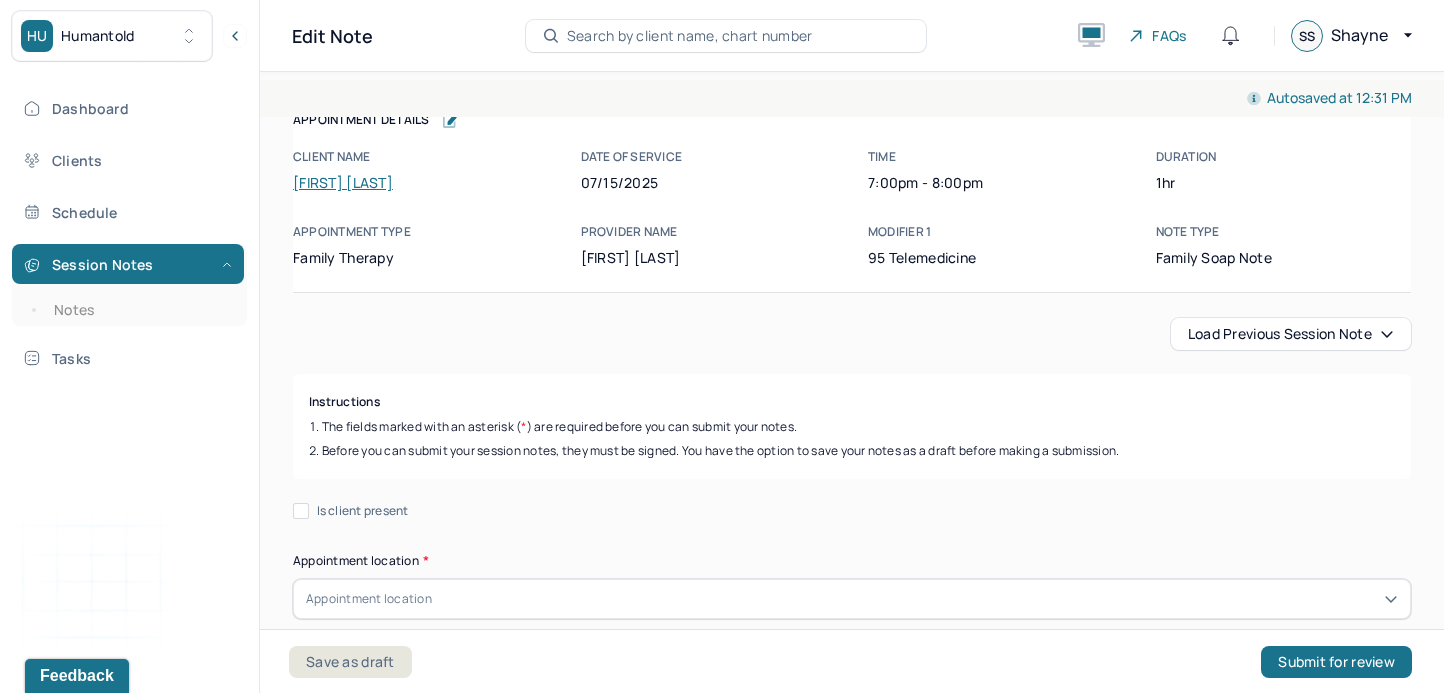 scroll, scrollTop: 15, scrollLeft: 0, axis: vertical 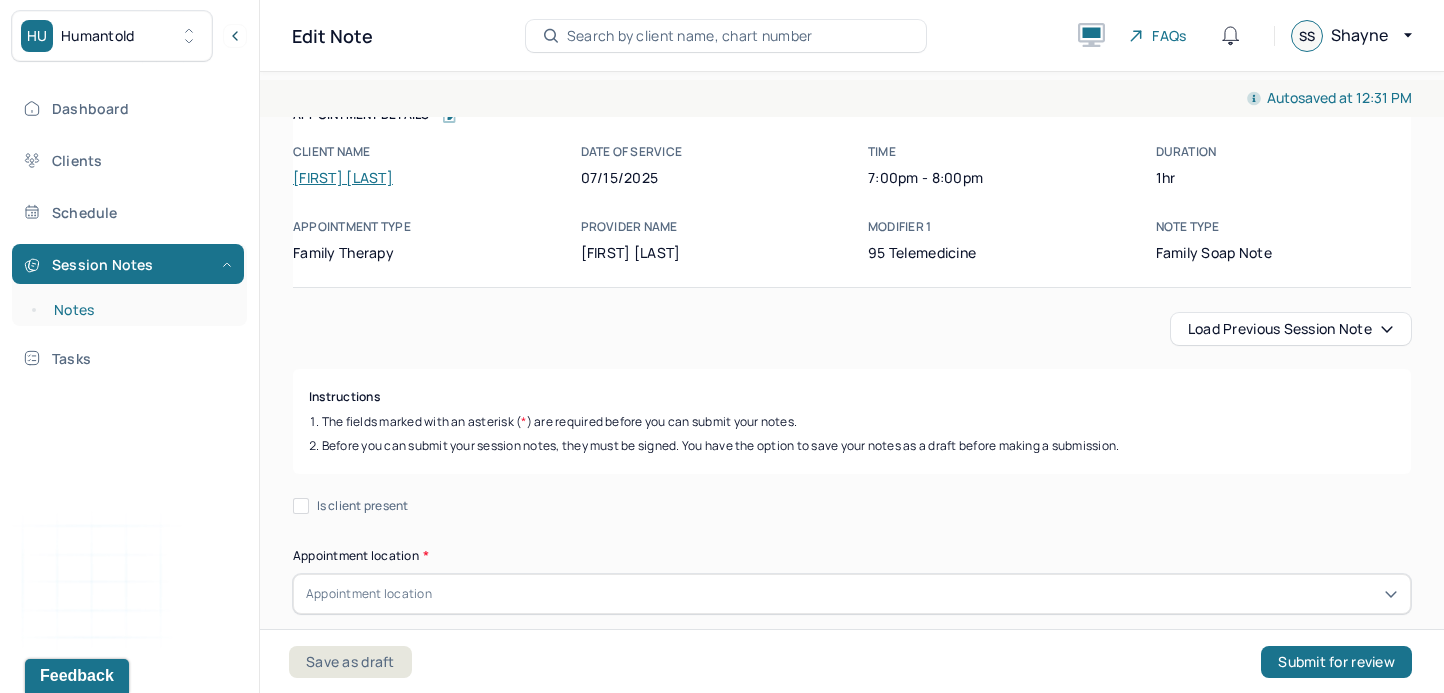 click on "Notes" at bounding box center (139, 310) 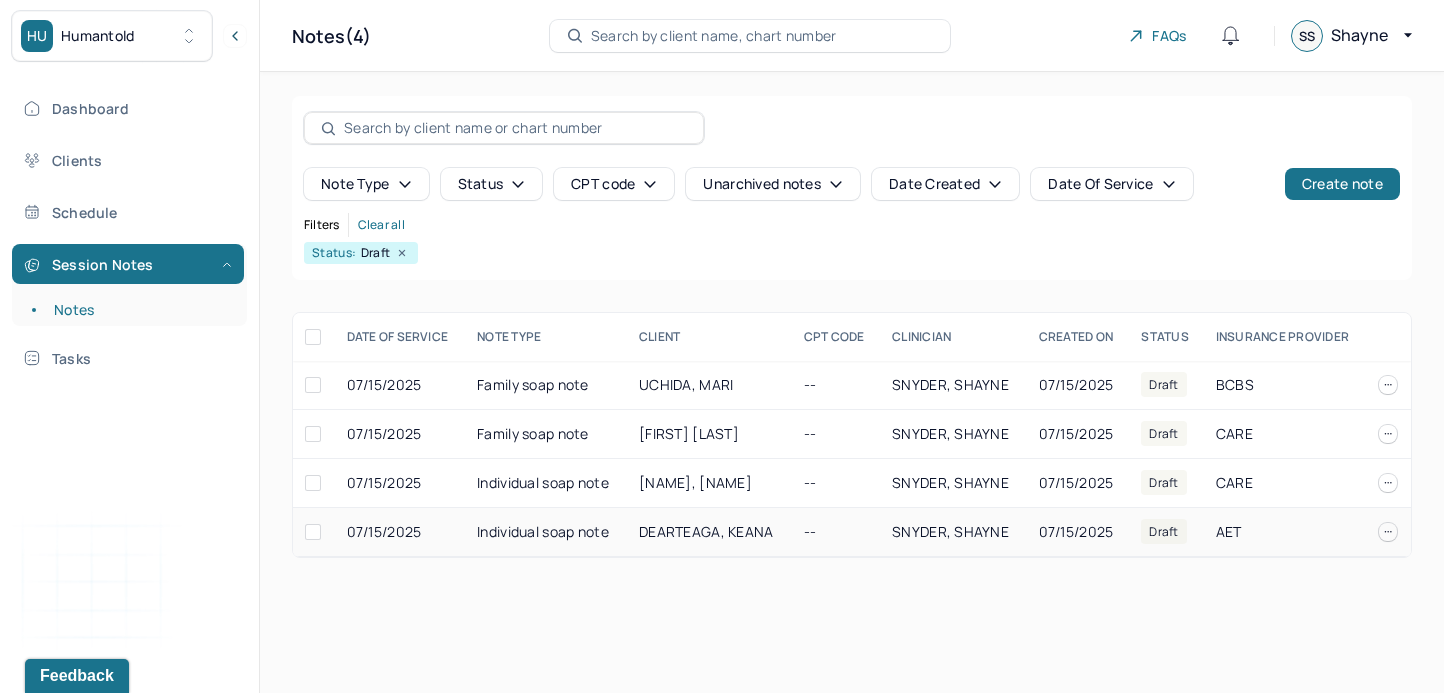 click on "DEARTEAGA, KEANA" at bounding box center (706, 531) 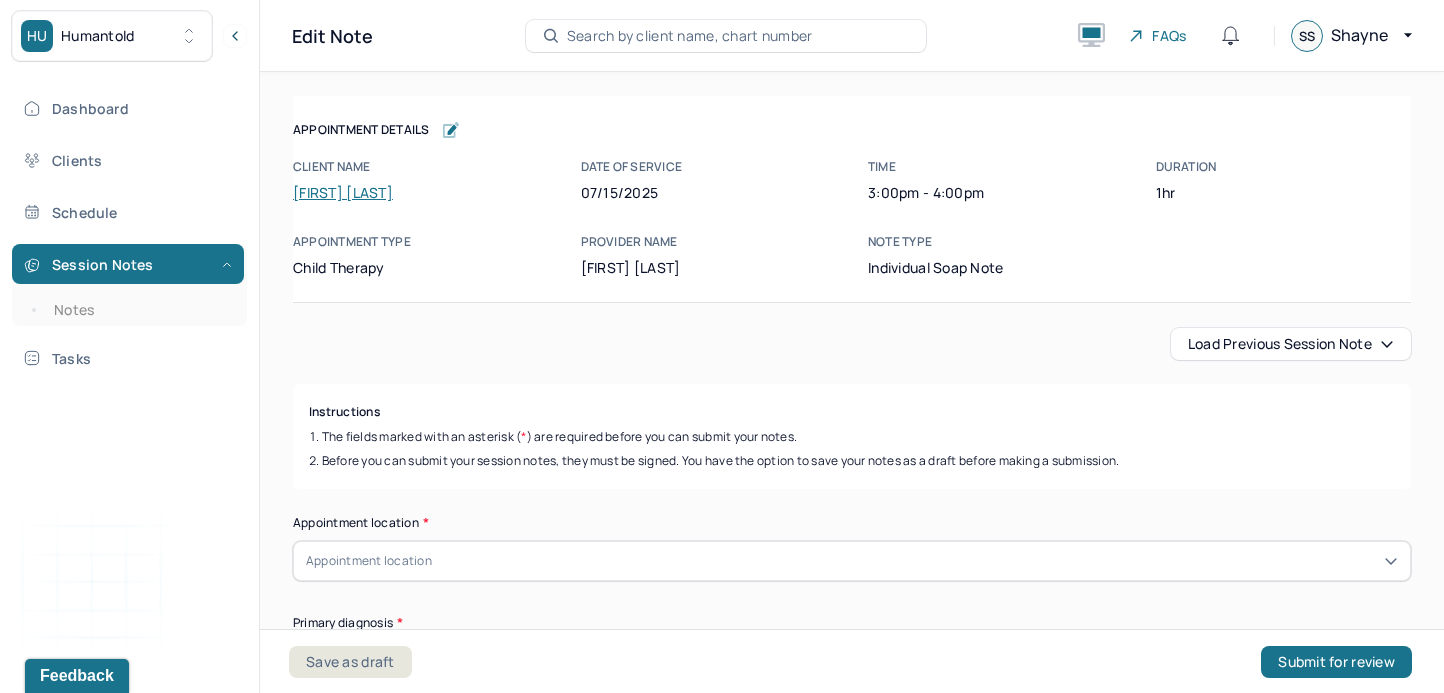 click on "Load previous session note" at bounding box center (1291, 344) 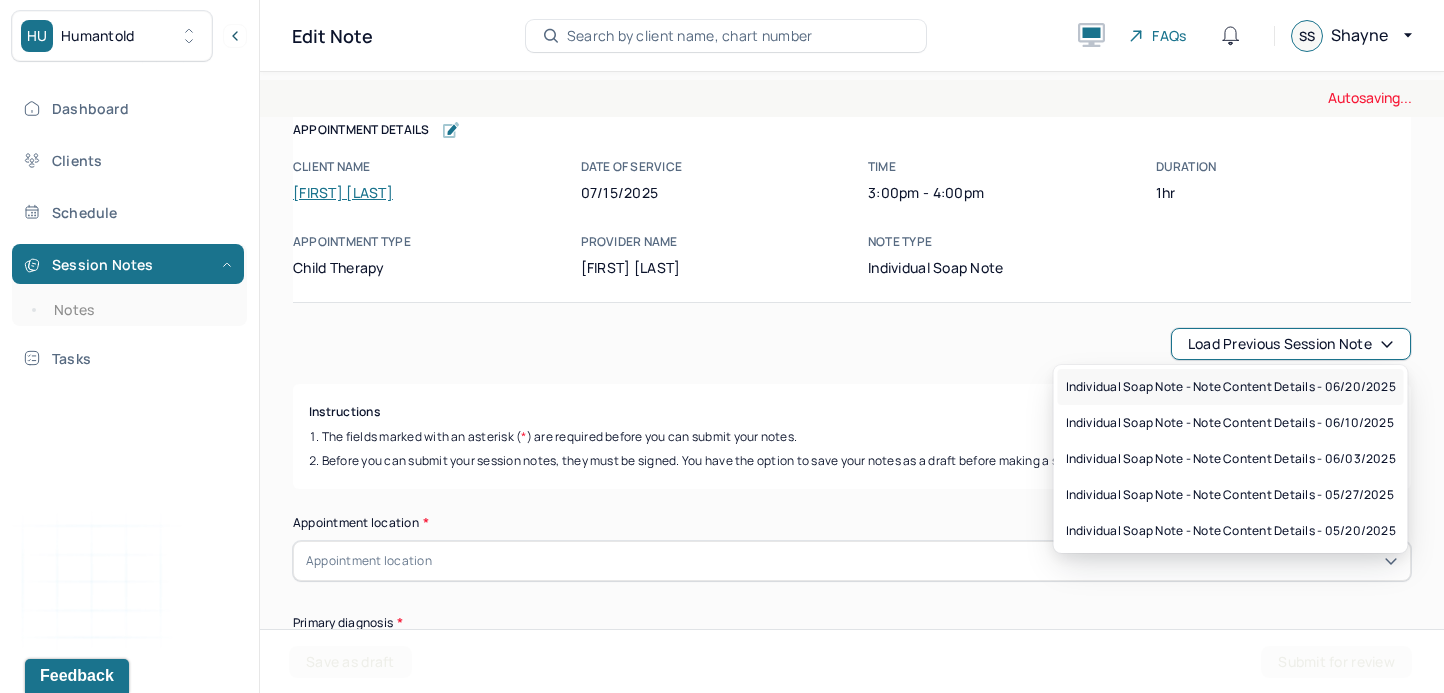 click on "Individual soap note   - Note content Details -   06/20/2025" at bounding box center [1231, 387] 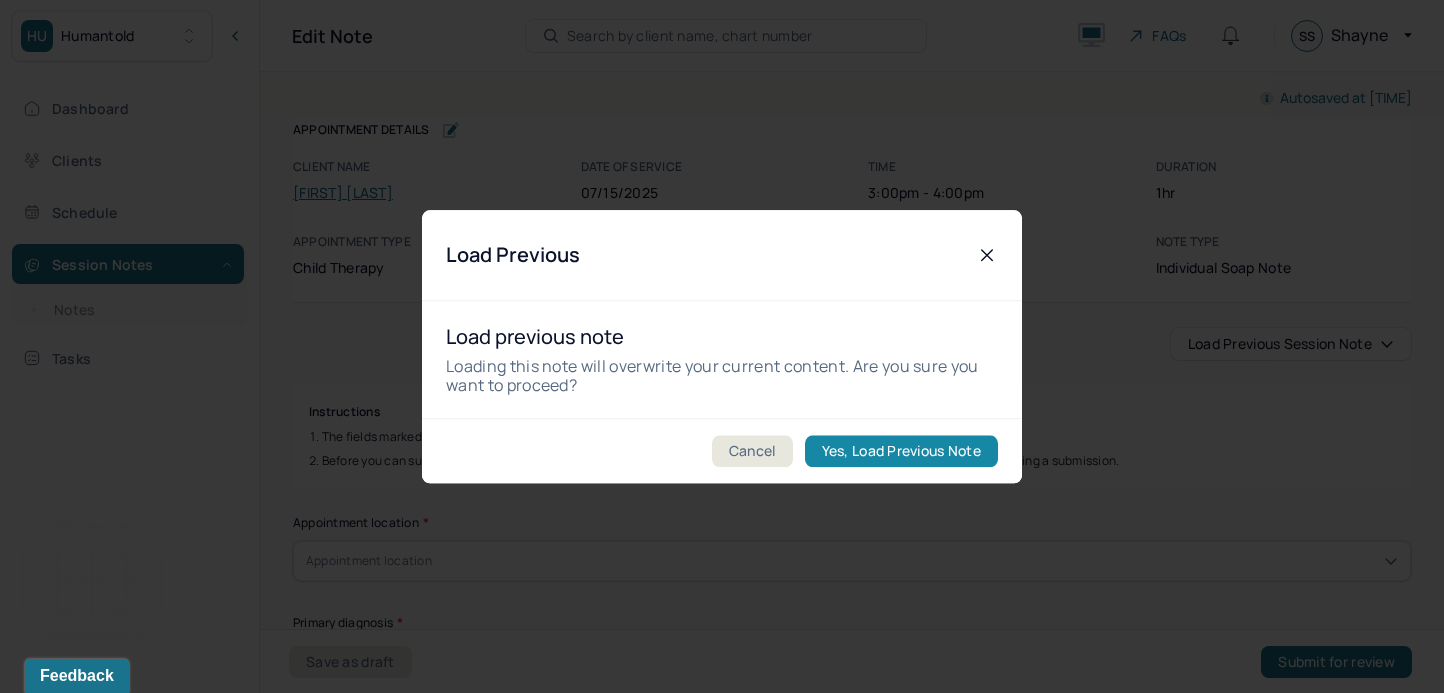 click on "Yes, Load Previous Note" at bounding box center (901, 451) 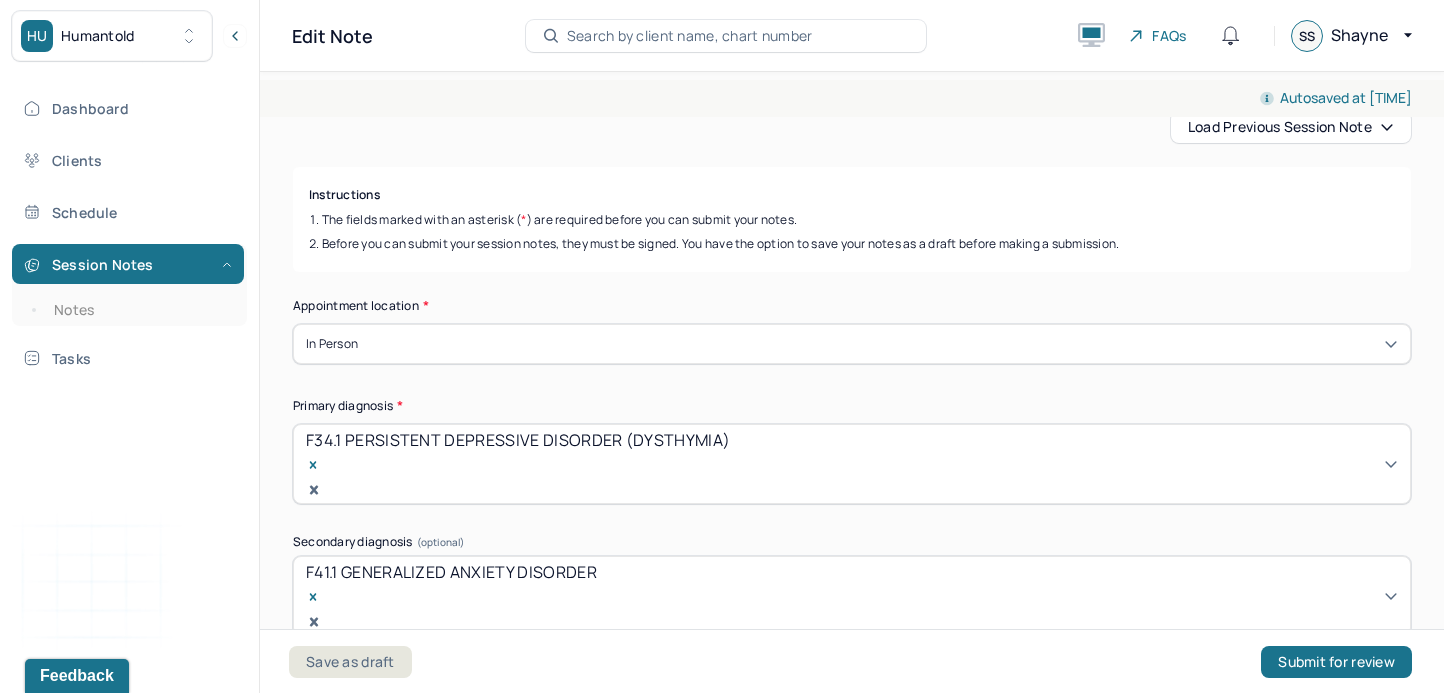 scroll, scrollTop: 194, scrollLeft: 0, axis: vertical 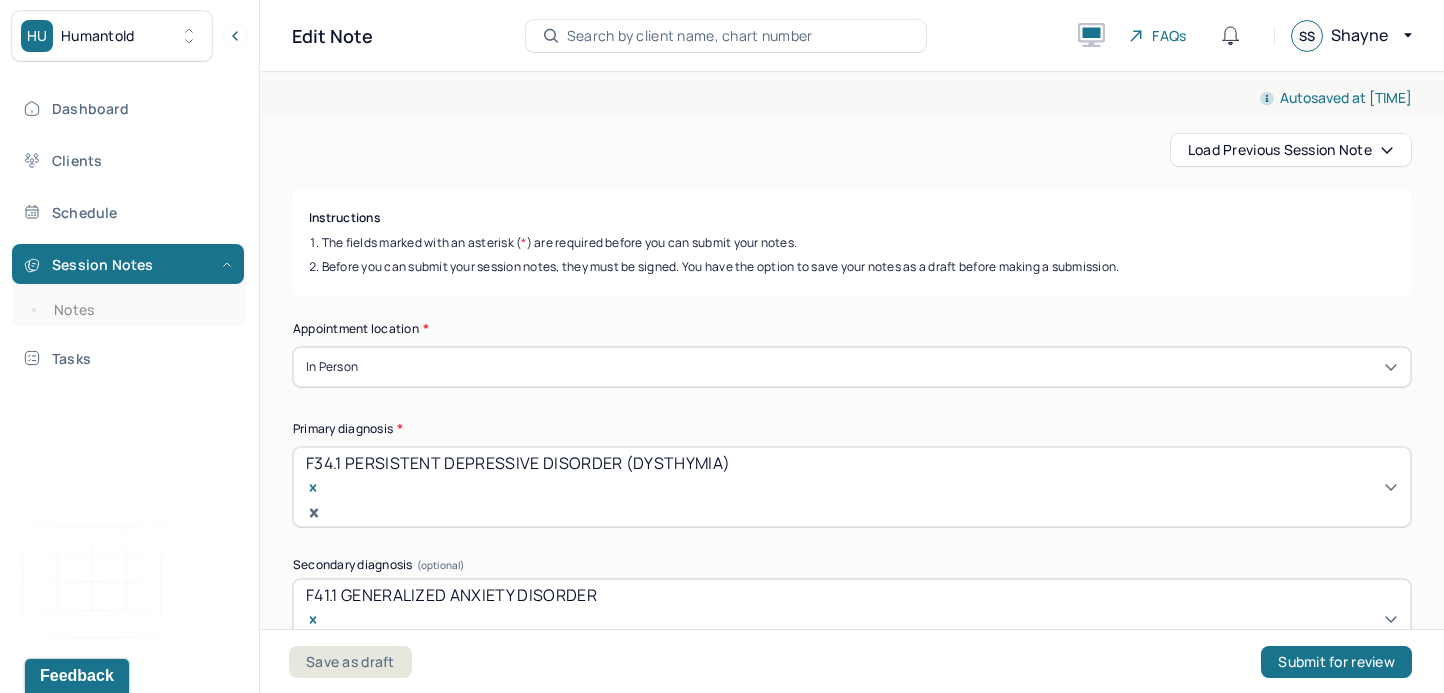 click on "In person" at bounding box center [852, 367] 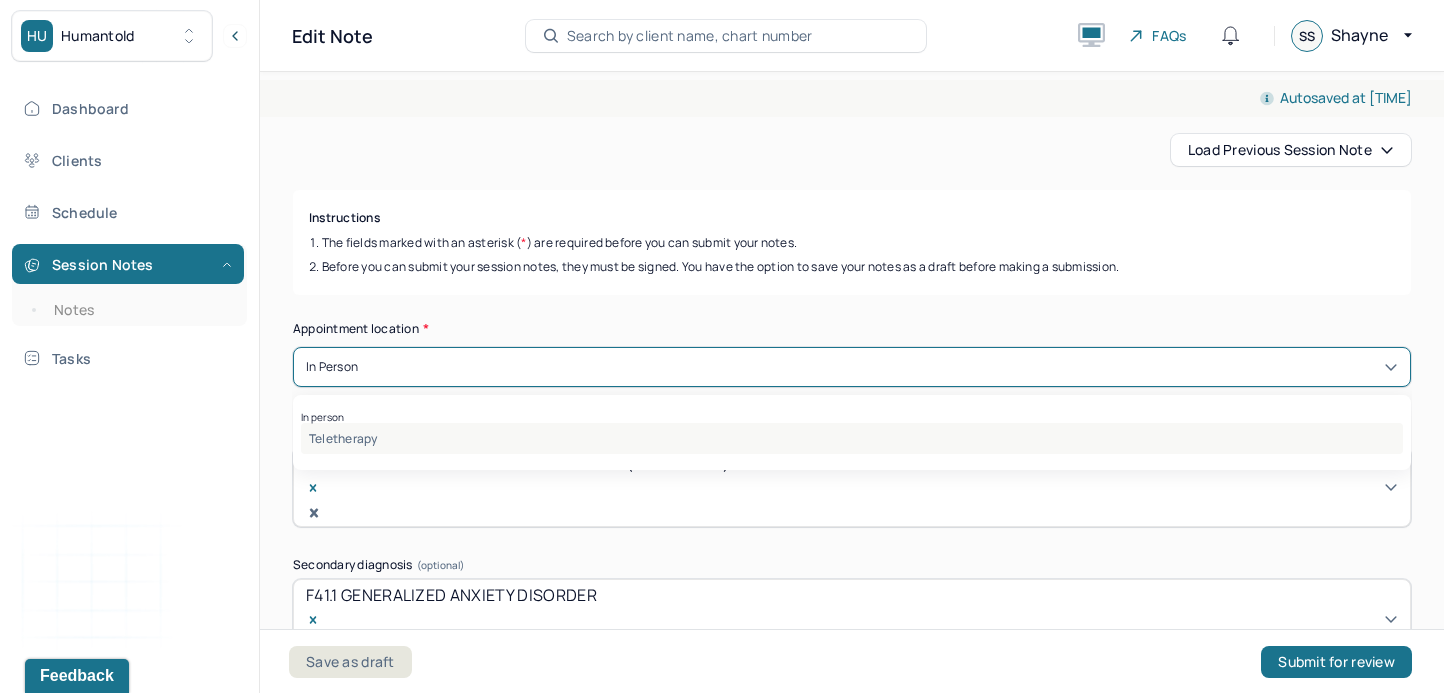 click on "Teletherapy" at bounding box center (852, 438) 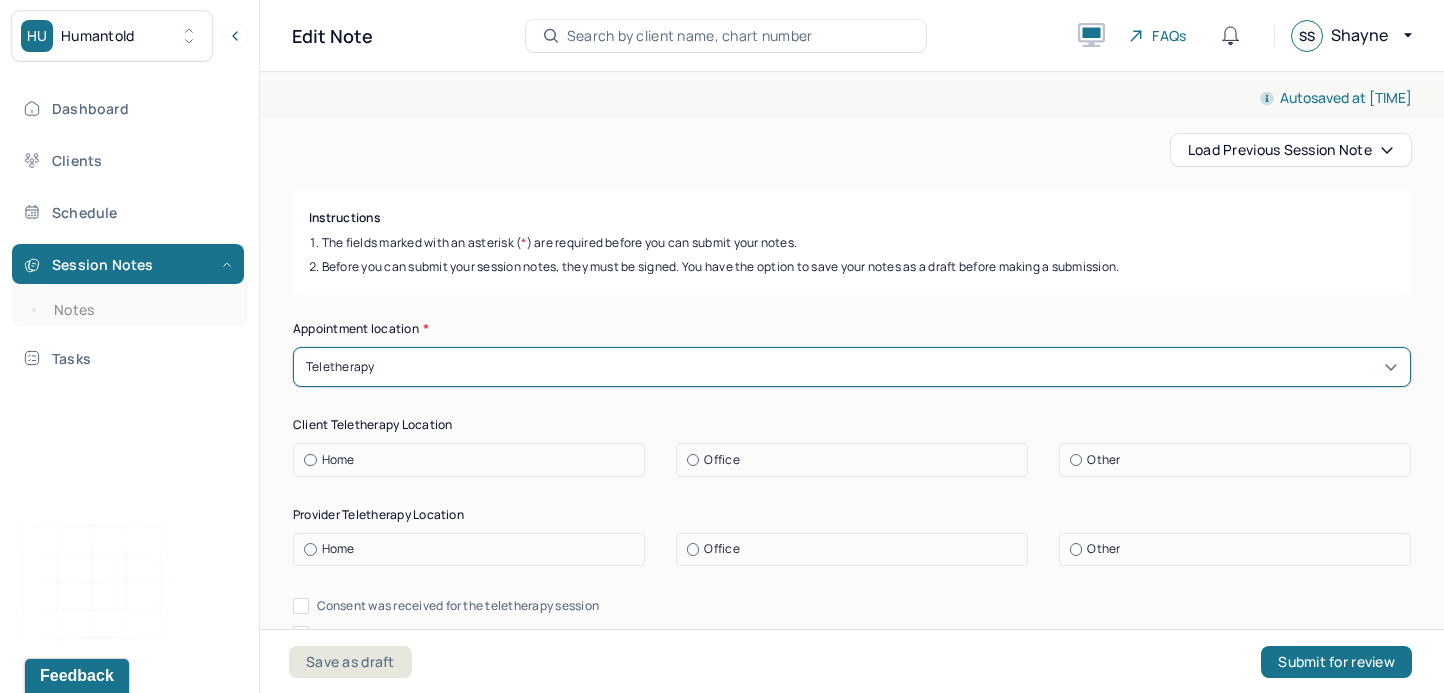 click at bounding box center (1076, 460) 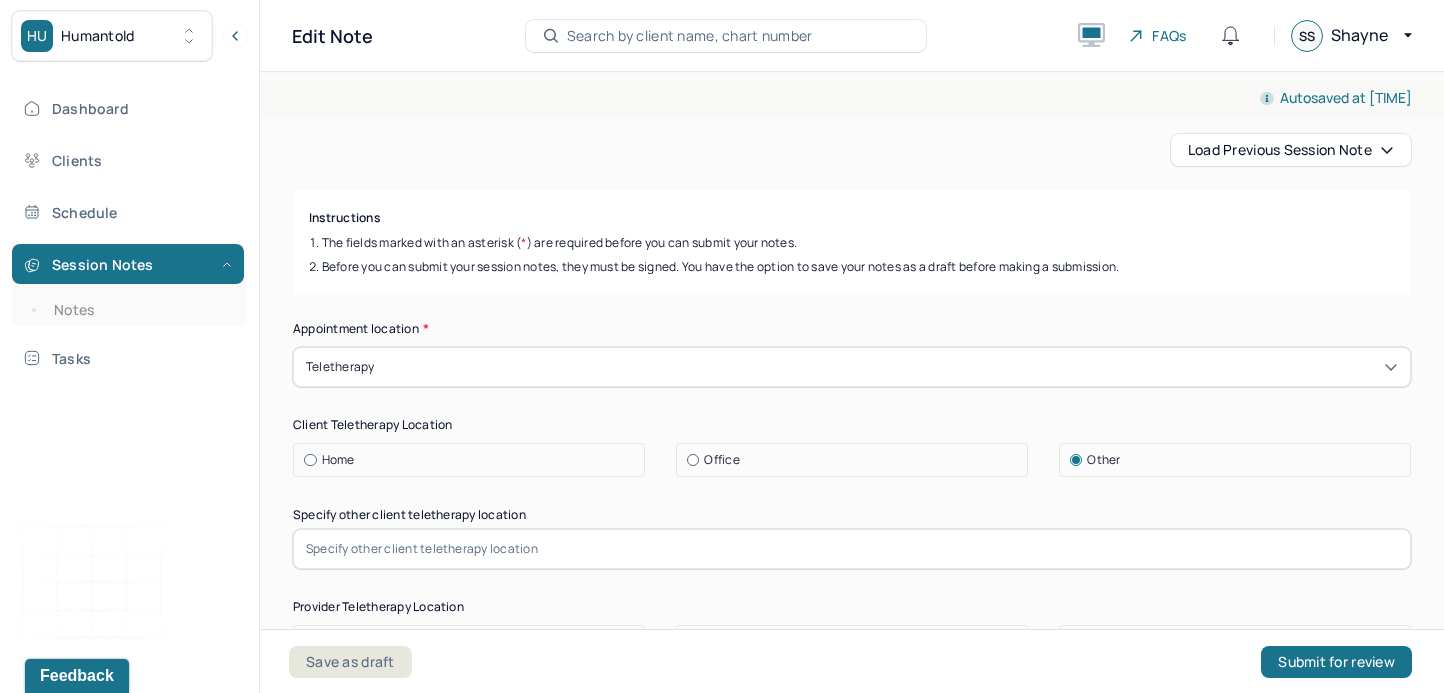 click at bounding box center (852, 549) 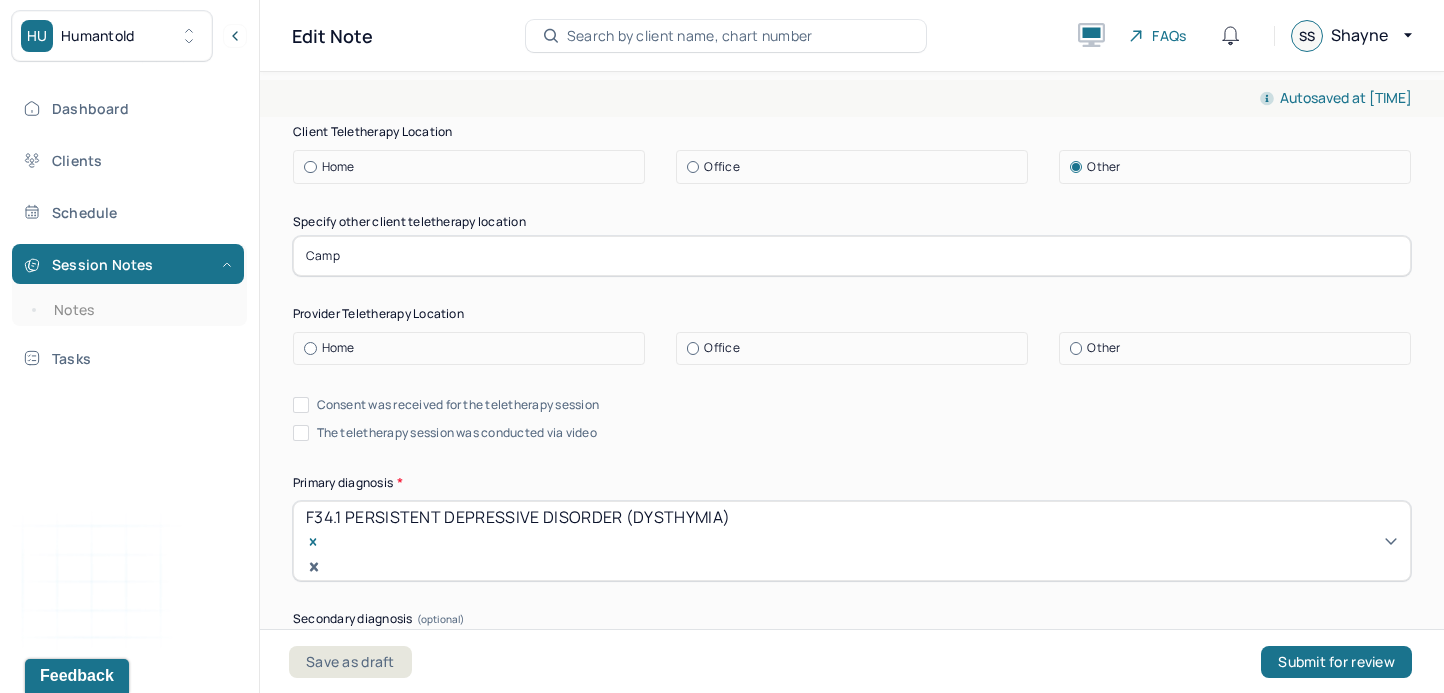 scroll, scrollTop: 487, scrollLeft: 0, axis: vertical 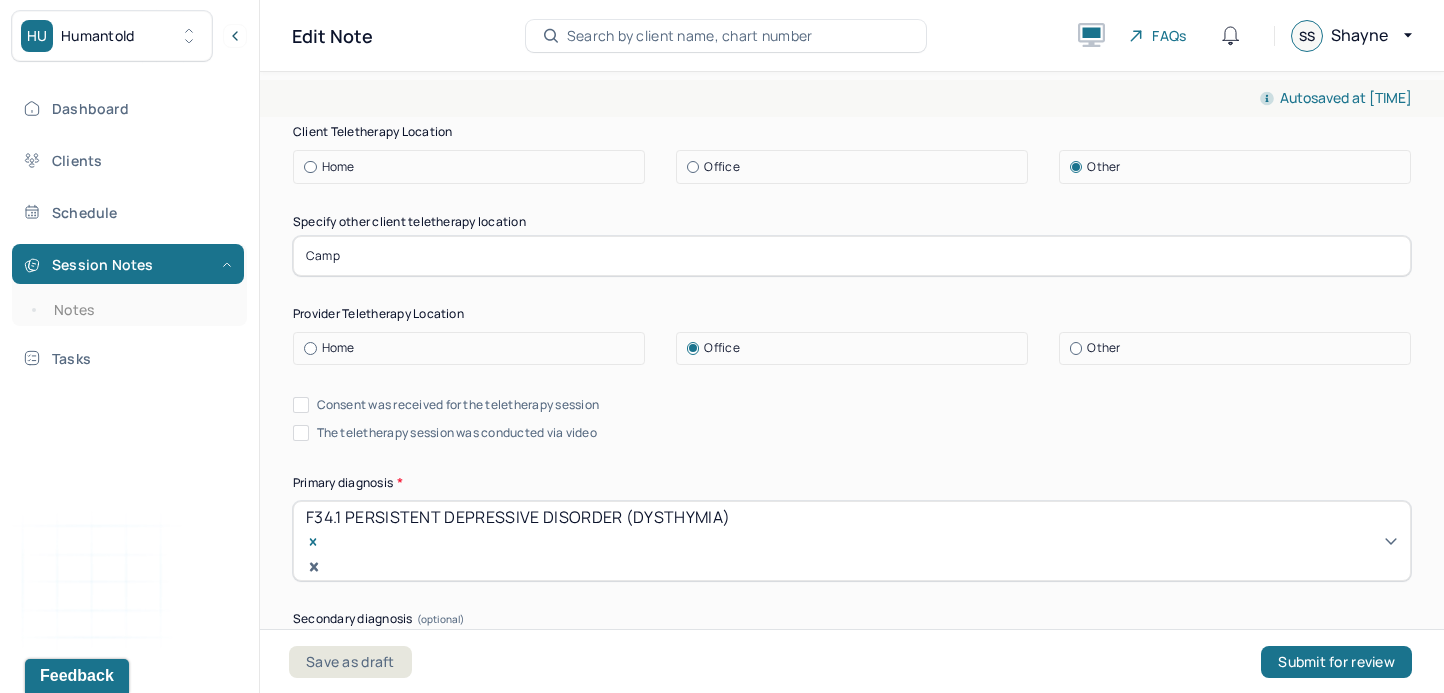 click on "Consent was received for the teletherapy session" at bounding box center [301, 405] 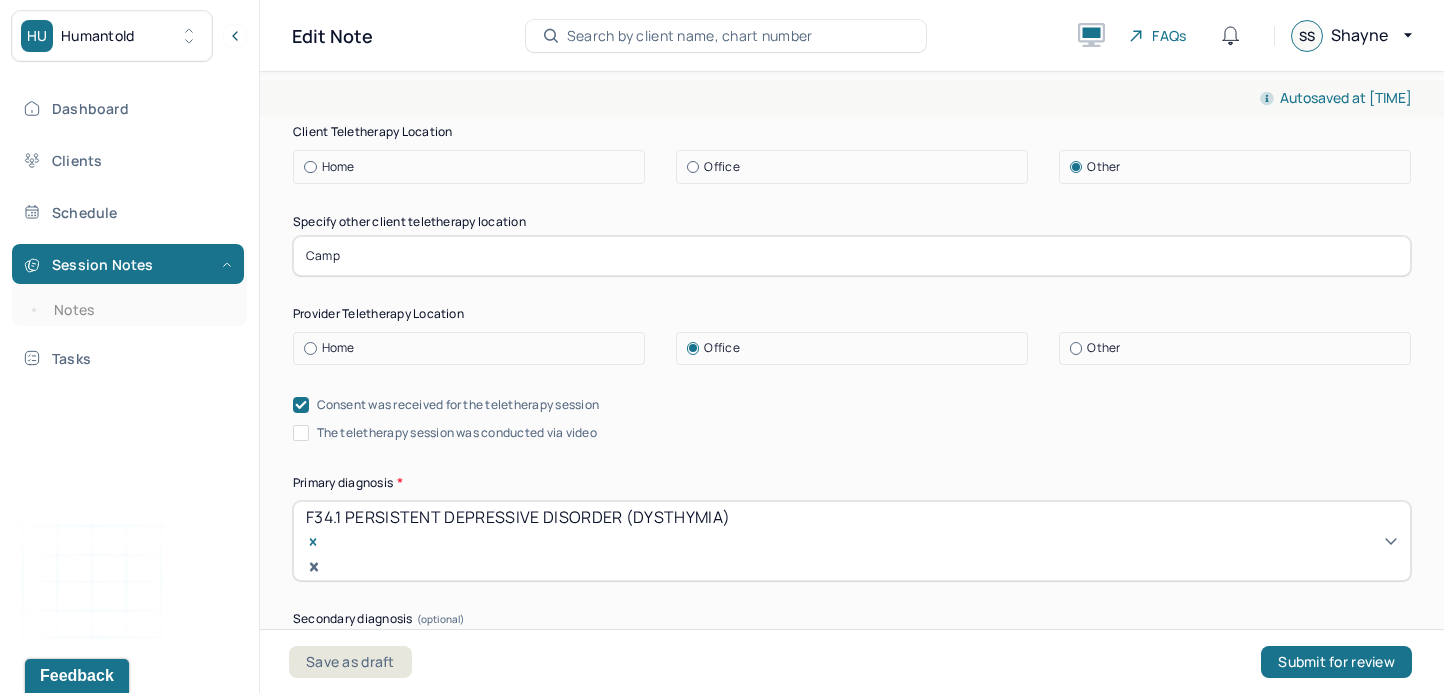 click on "The teletherapy session was conducted via video" at bounding box center (301, 433) 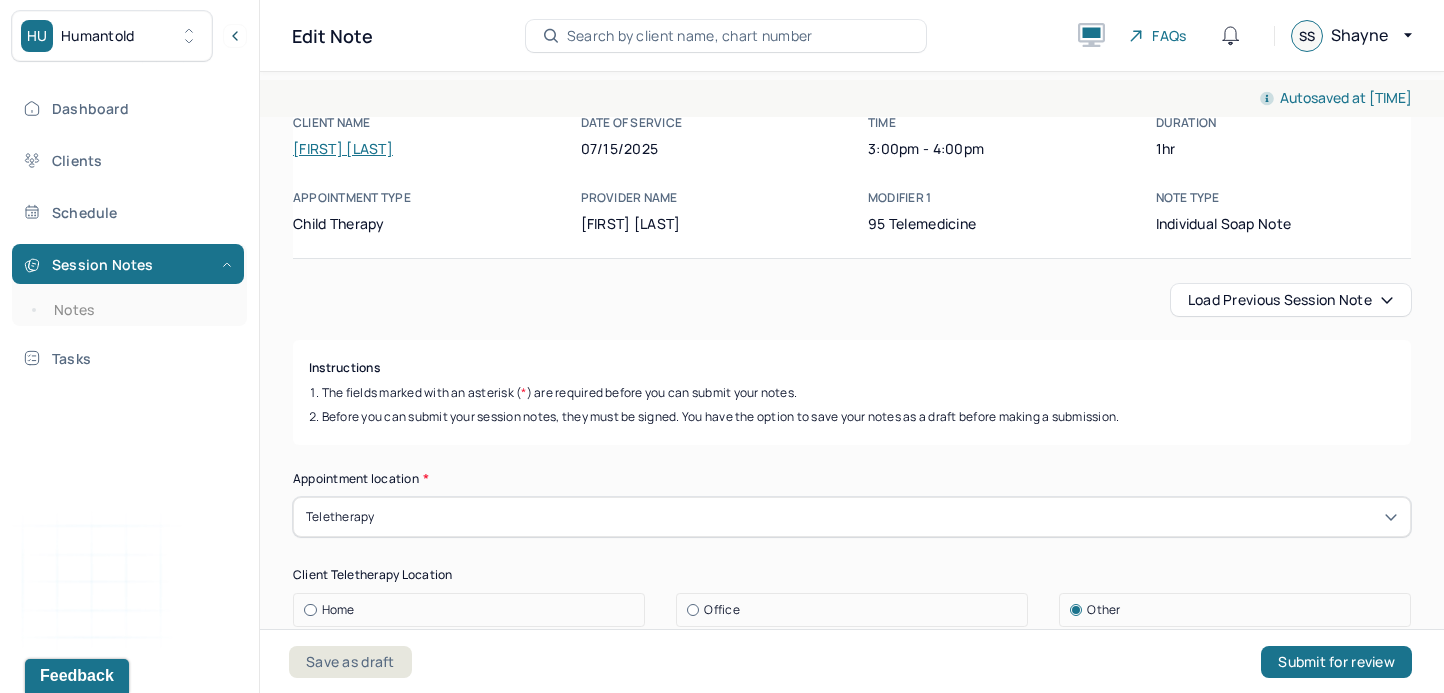 scroll, scrollTop: 0, scrollLeft: 0, axis: both 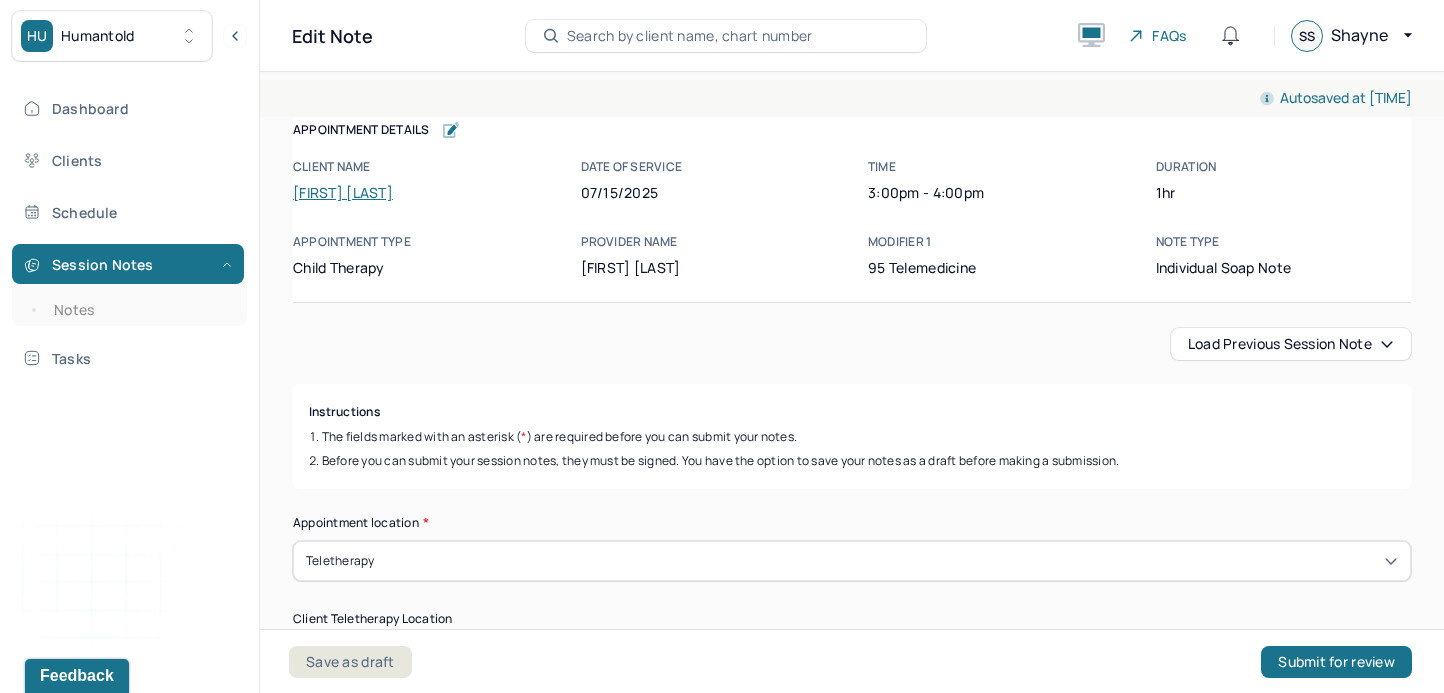 click on "Load previous session note" at bounding box center (1291, 344) 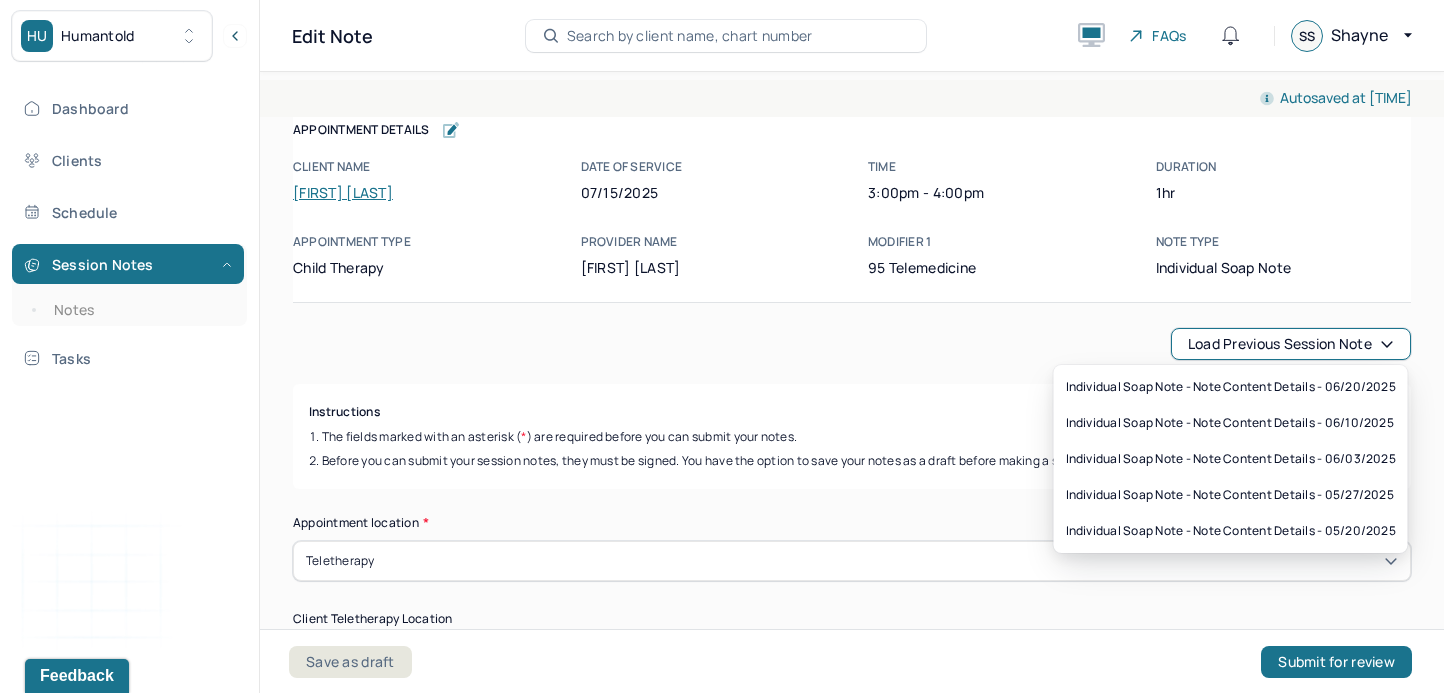 click on "Load previous session note" at bounding box center (1291, 344) 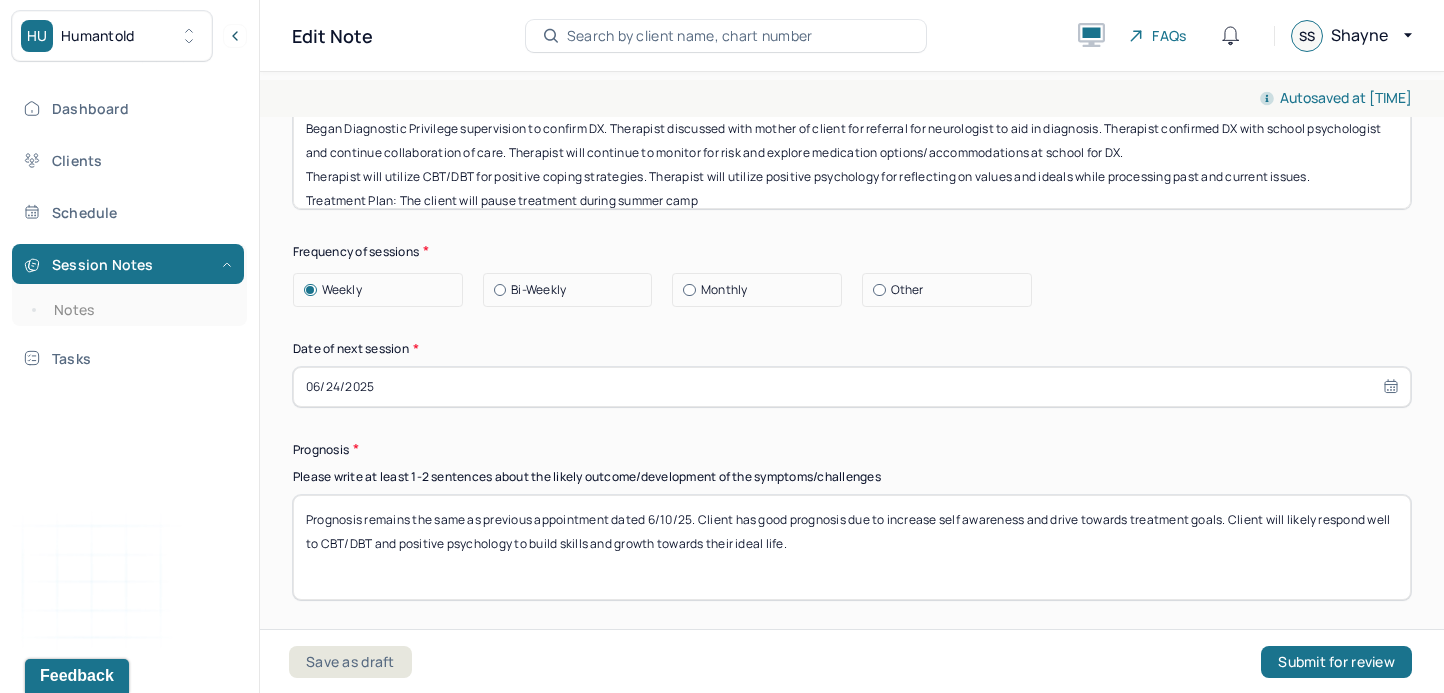 scroll, scrollTop: 2872, scrollLeft: 0, axis: vertical 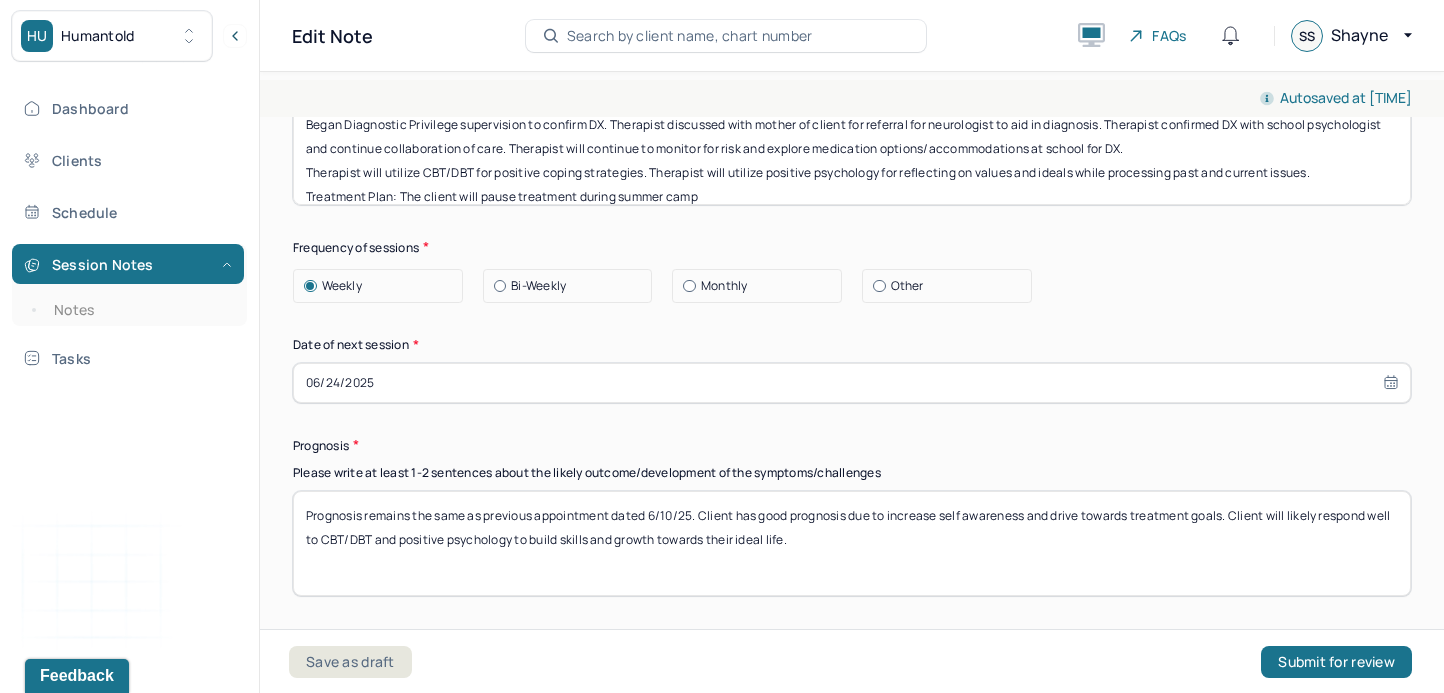 click on "Prognosis remains the same as previous appointment dated 6/10/25. Client has good prognosis due to increase self awareness and drive towards treatment goals. Client will likely respond well to CBT/DBT and positive psychology to build skills and growth towards their ideal life." at bounding box center (852, 543) 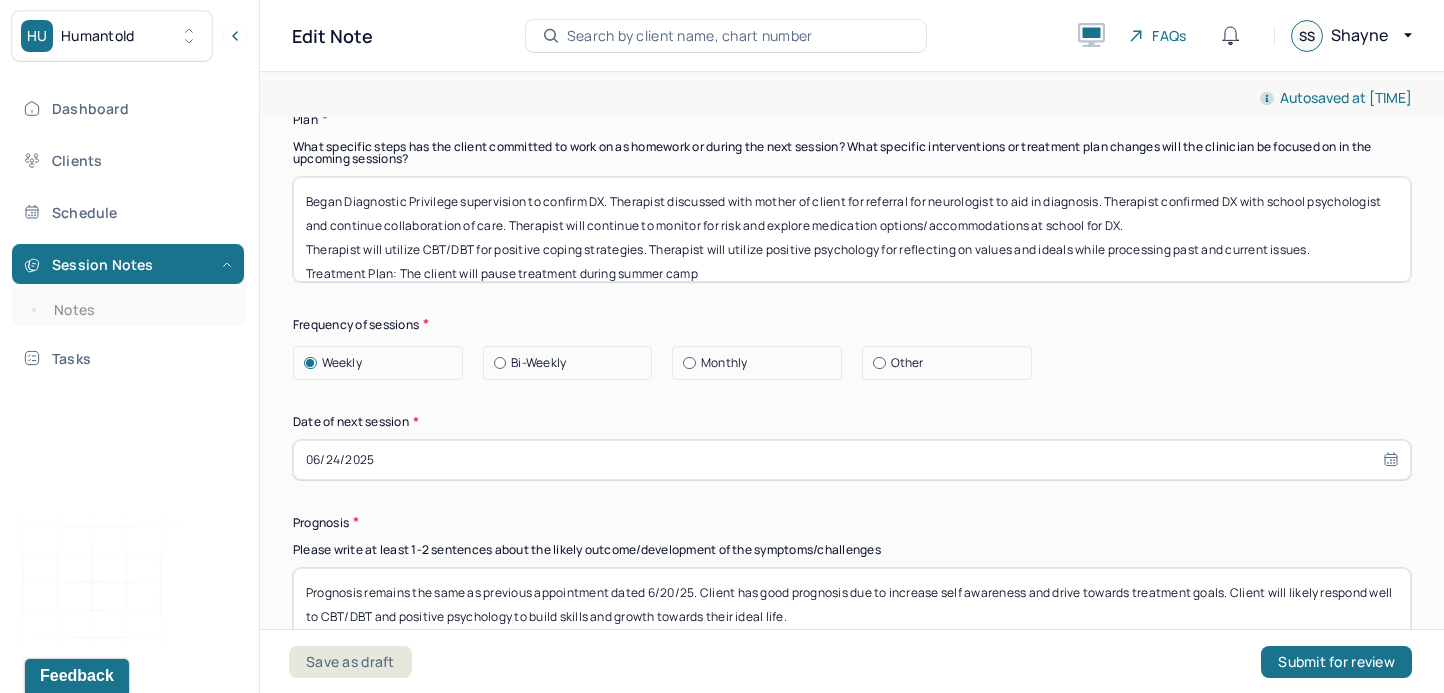 scroll, scrollTop: 2796, scrollLeft: 0, axis: vertical 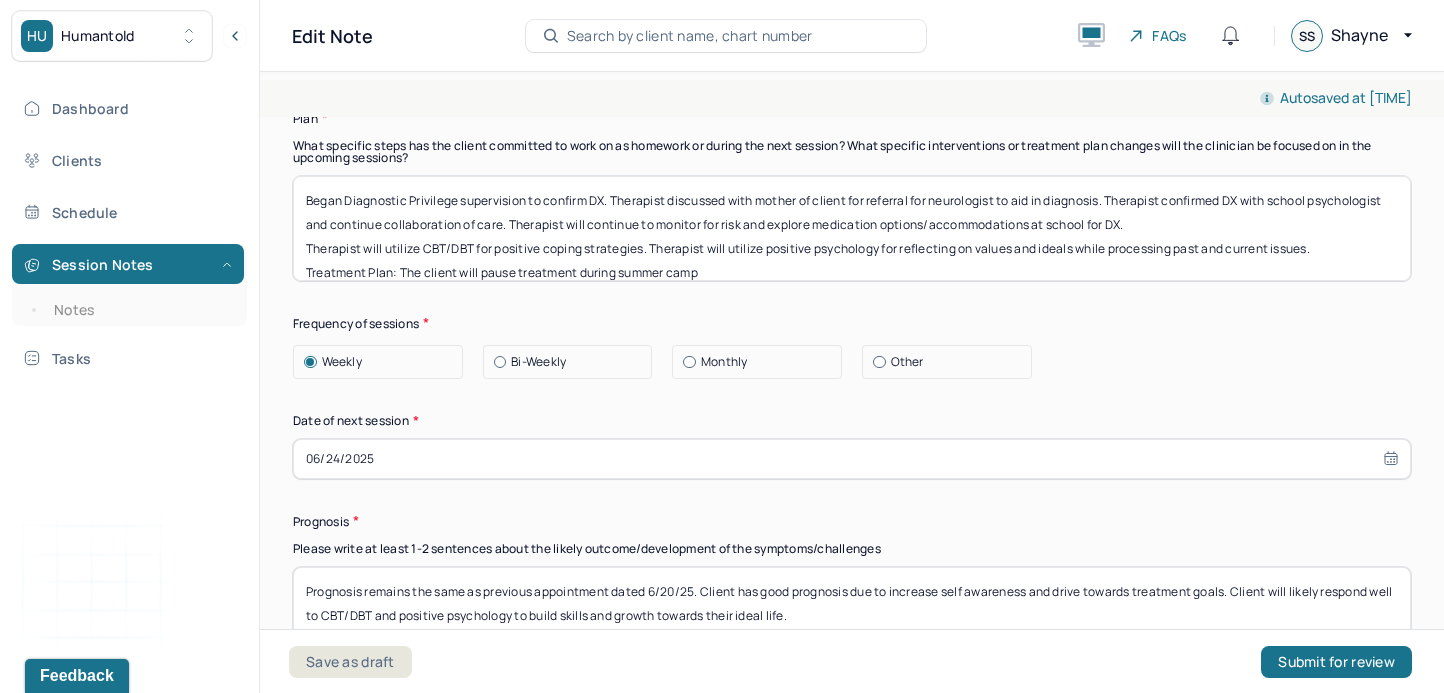 type on "Prognosis remains the same as previous appointment dated 6/20/25. Client has good prognosis due to increase self awareness and drive towards treatment goals. Client will likely respond well to CBT/DBT and positive psychology to build skills and growth towards their ideal life." 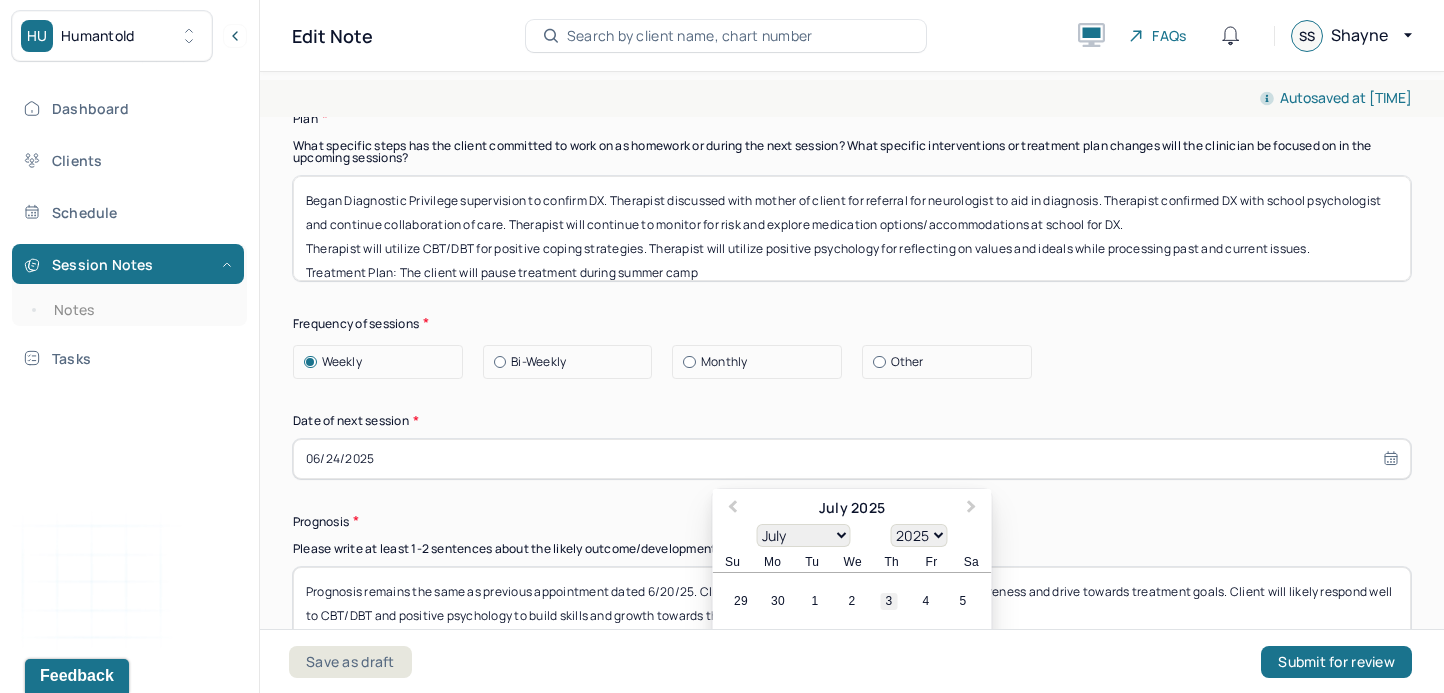 scroll, scrollTop: 2899, scrollLeft: 0, axis: vertical 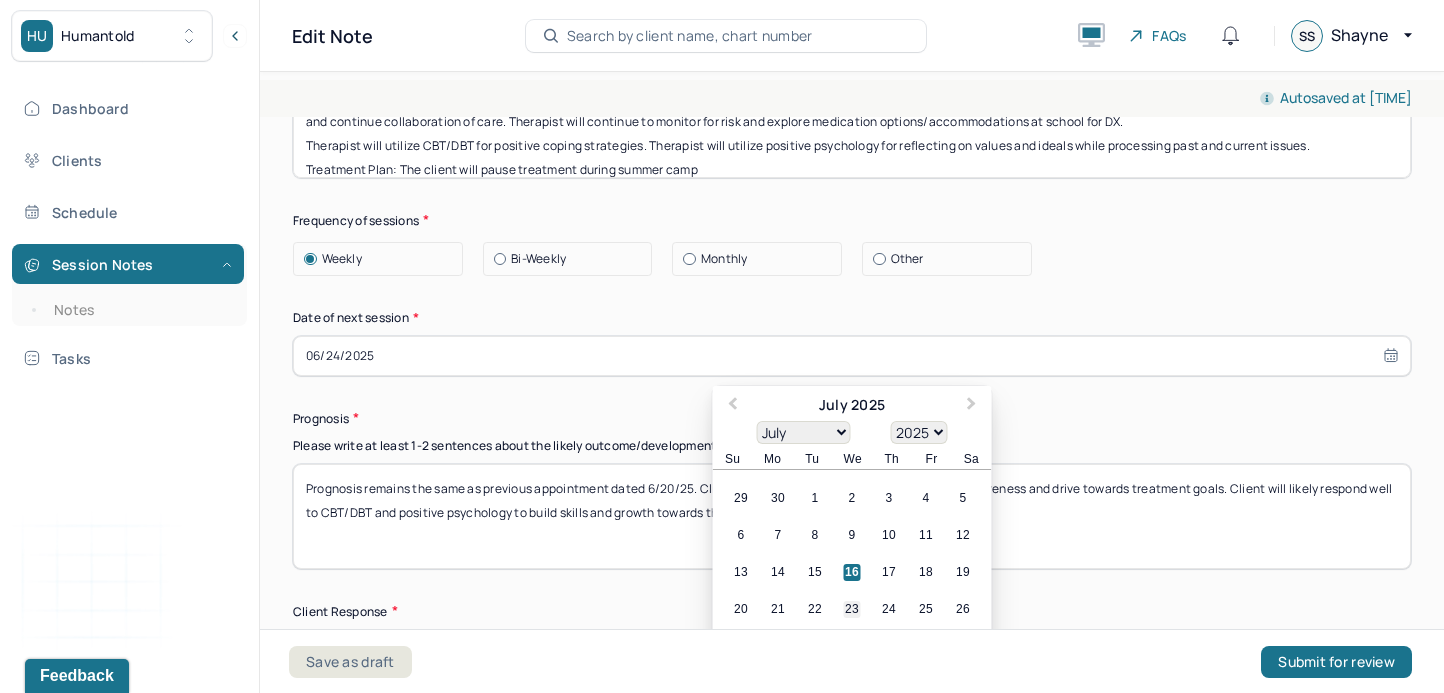 click on "23" at bounding box center [852, 609] 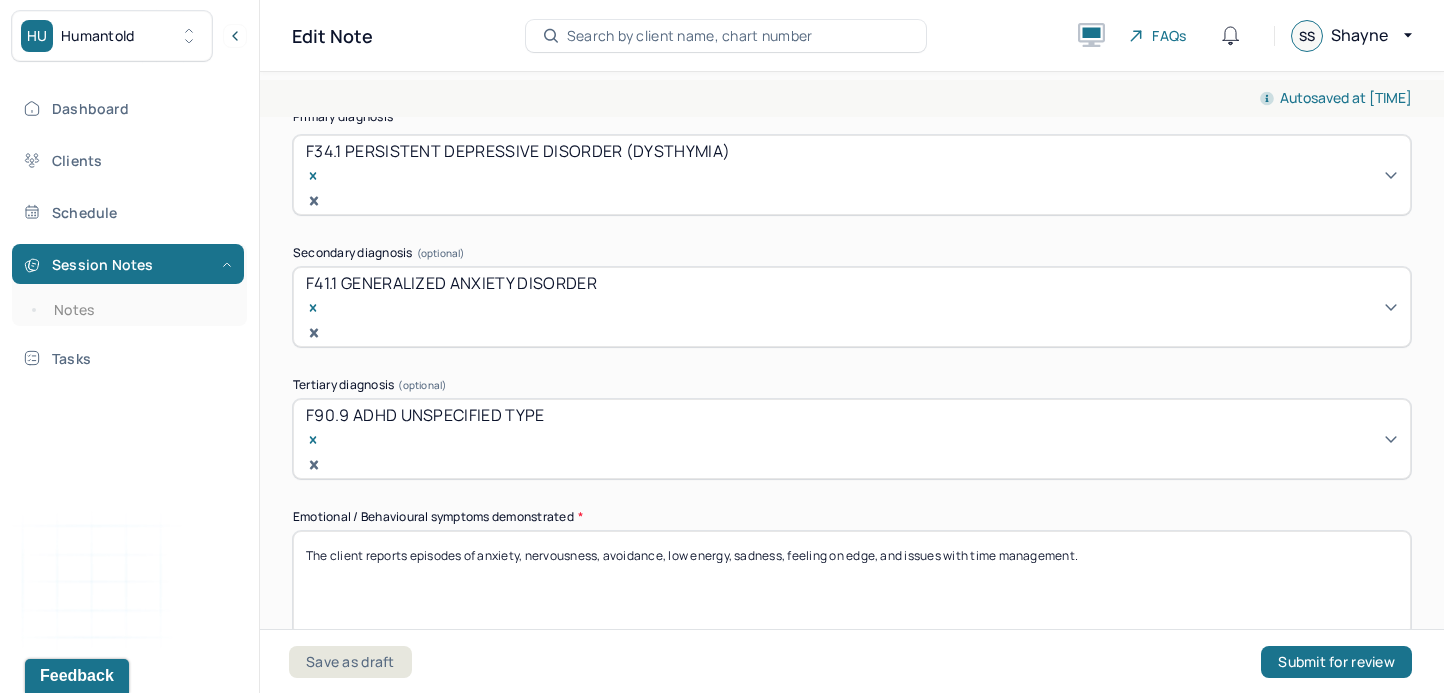 scroll, scrollTop: 878, scrollLeft: 0, axis: vertical 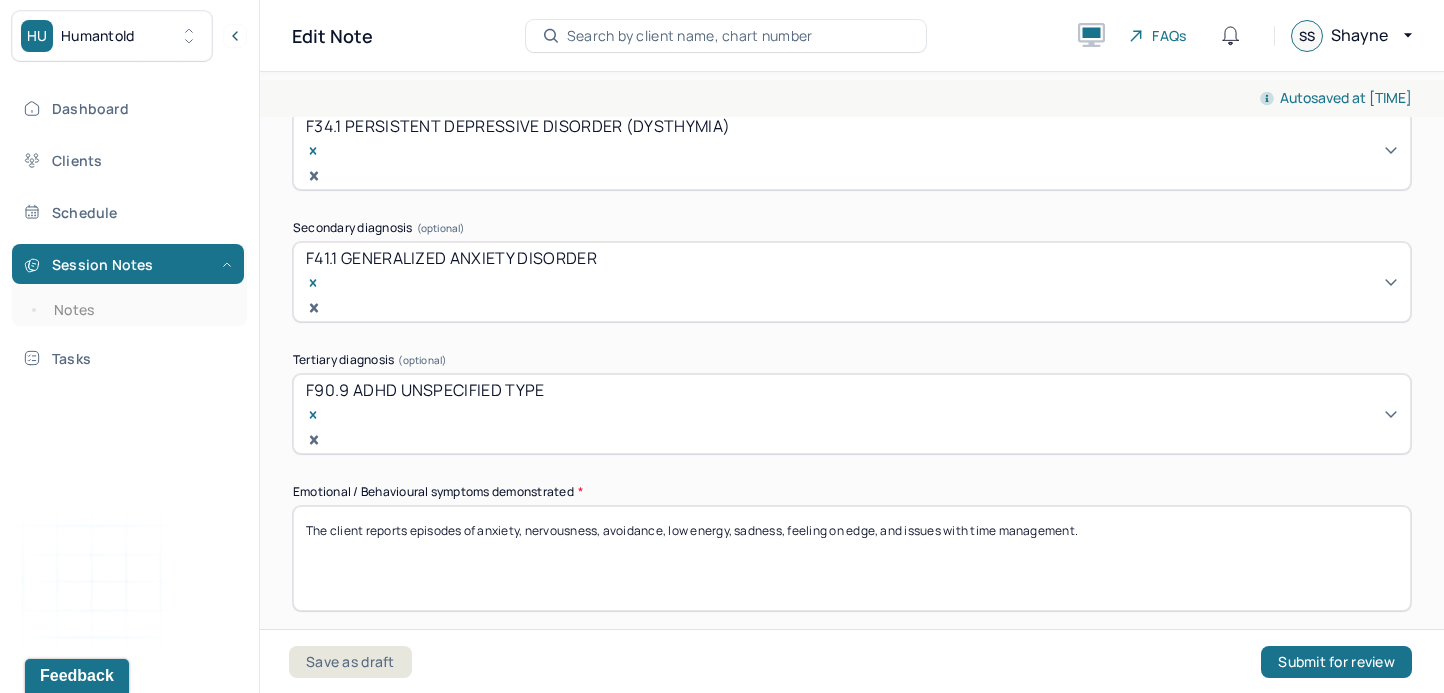 drag, startPoint x: 1150, startPoint y: 418, endPoint x: 488, endPoint y: 415, distance: 662.0068 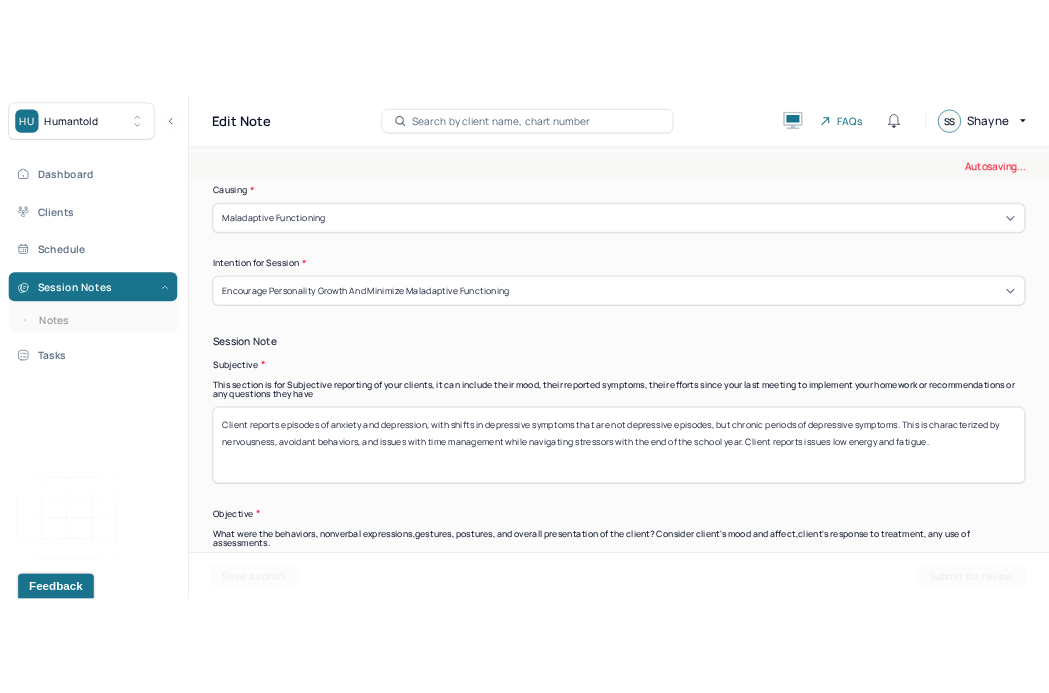 scroll, scrollTop: 1412, scrollLeft: 0, axis: vertical 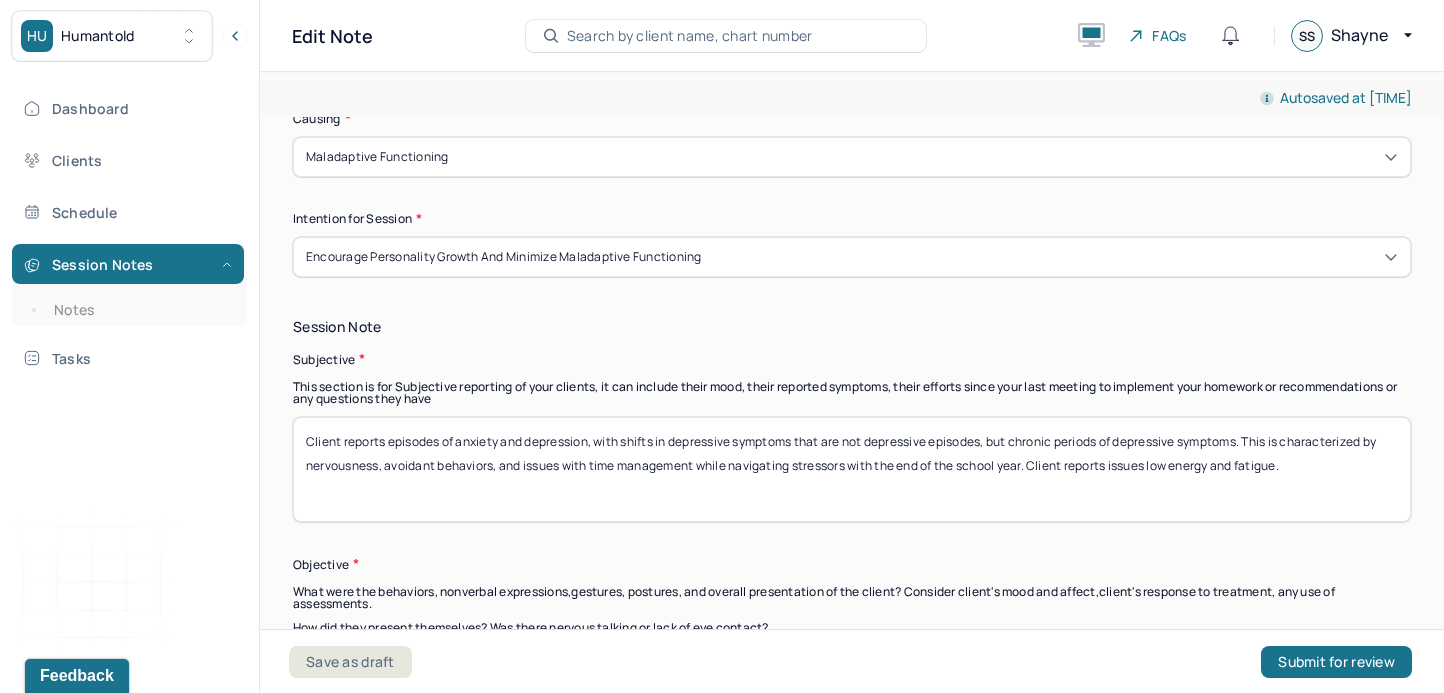 type on "The client reports episodes of anxiety, nervousness, feeling on edge, dissociation, irritability, and NSSI." 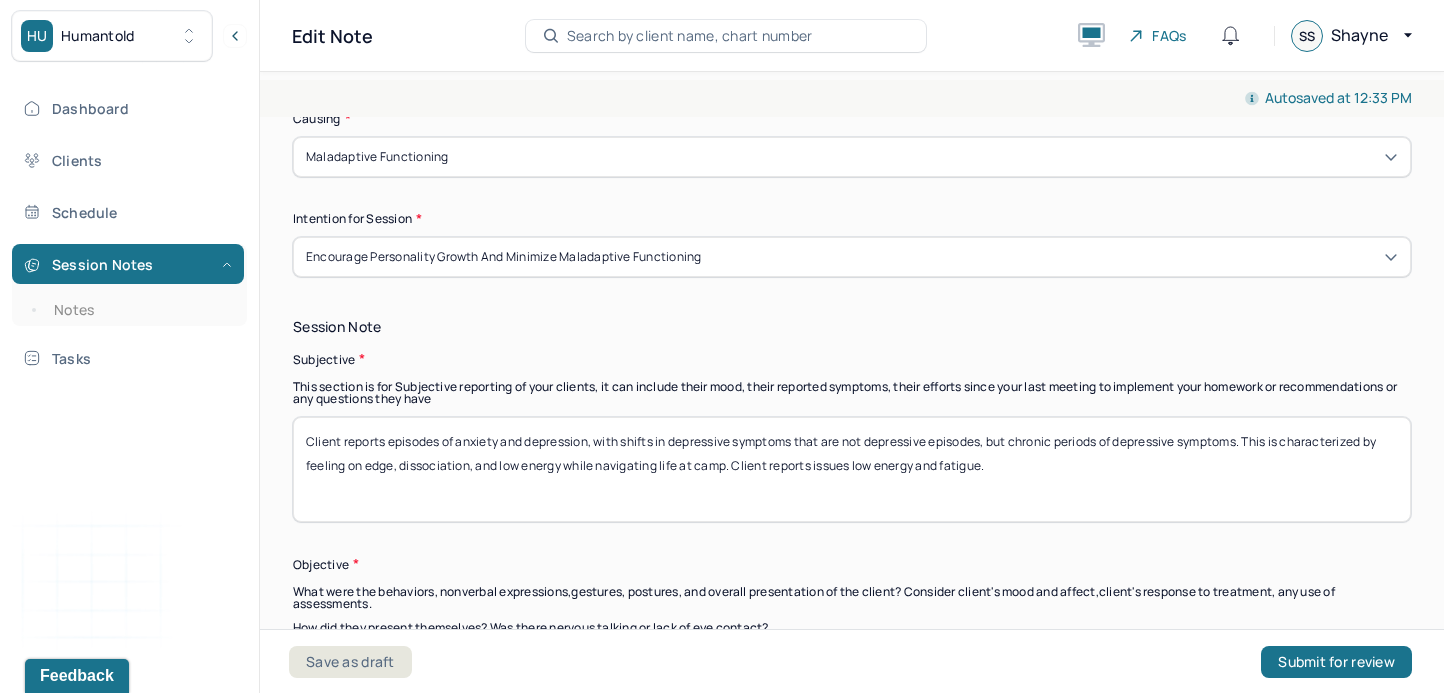 drag, startPoint x: 1010, startPoint y: 354, endPoint x: 881, endPoint y: 356, distance: 129.0155 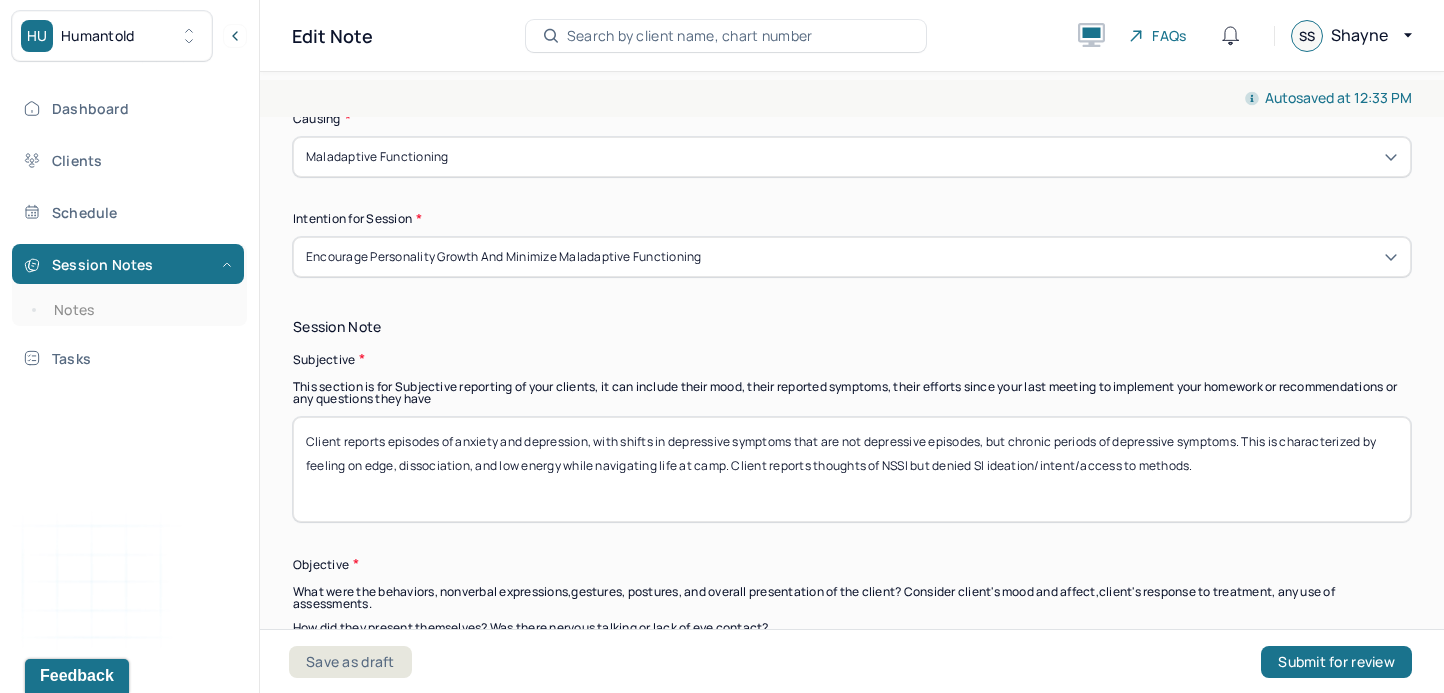 type on "Client reports episodes of anxiety and depression, with shifts in depressive symptoms that are not depressive episodes, but chronic periods of depressive symptoms. This is characterized by feeling on edge, dissociation, and low energy while navigating life at camp. Client reports thoughts of NSSI but denied SI ideation/intent/access to methods." 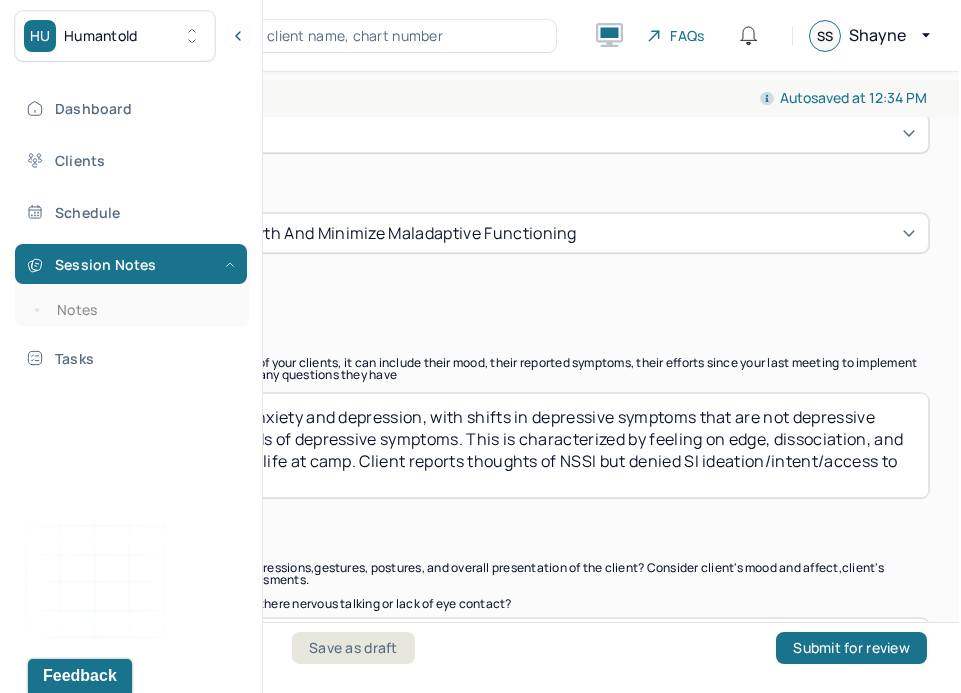 scroll, scrollTop: 1412, scrollLeft: 0, axis: vertical 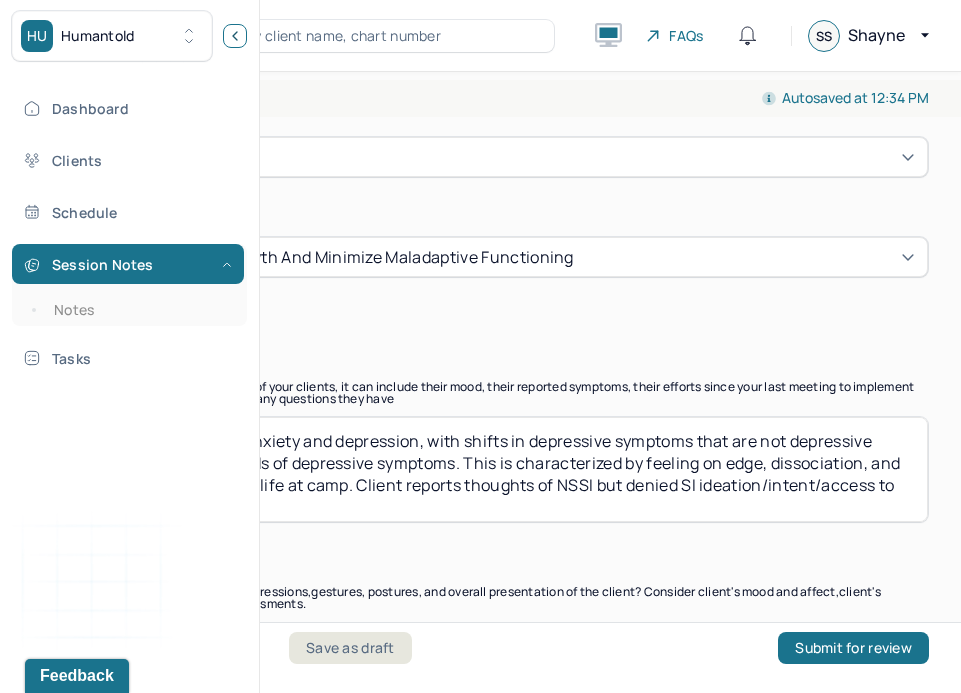 click 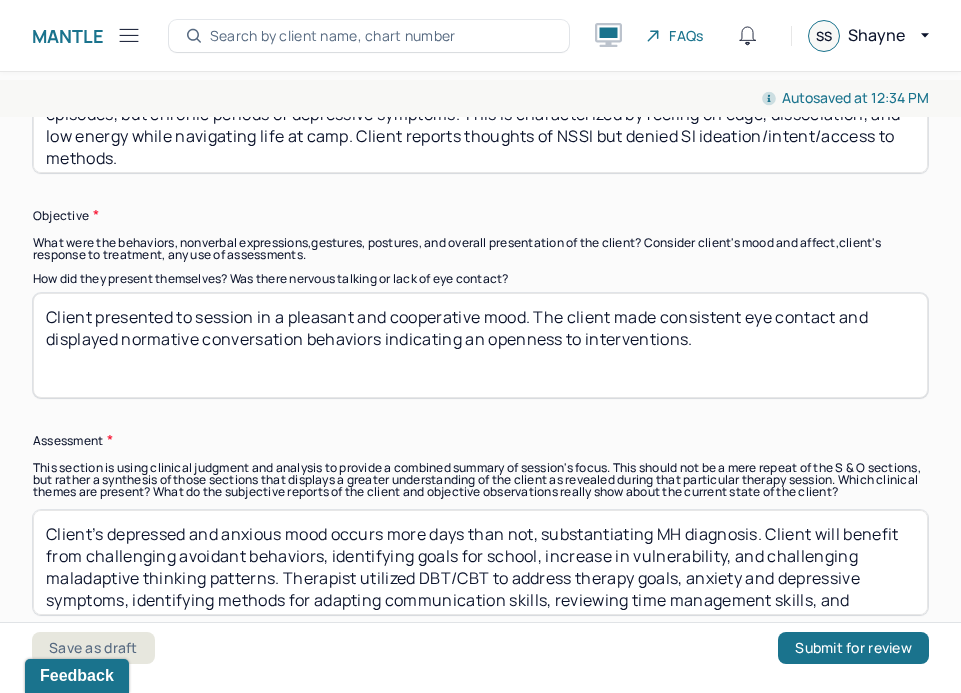 scroll, scrollTop: 1770, scrollLeft: 0, axis: vertical 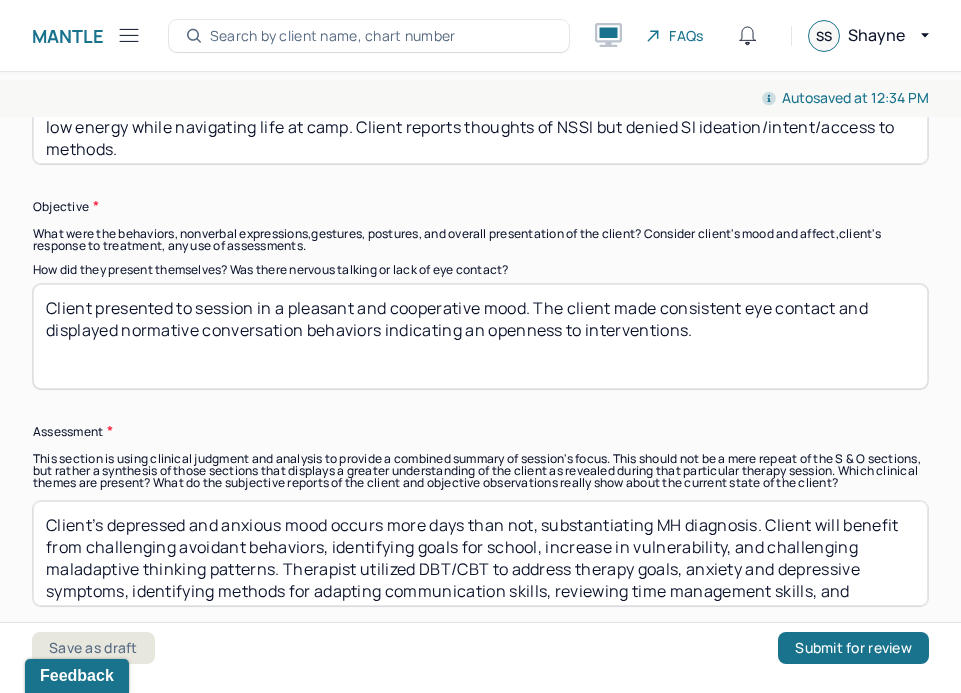 drag, startPoint x: 753, startPoint y: 222, endPoint x: 4, endPoint y: 165, distance: 751.1658 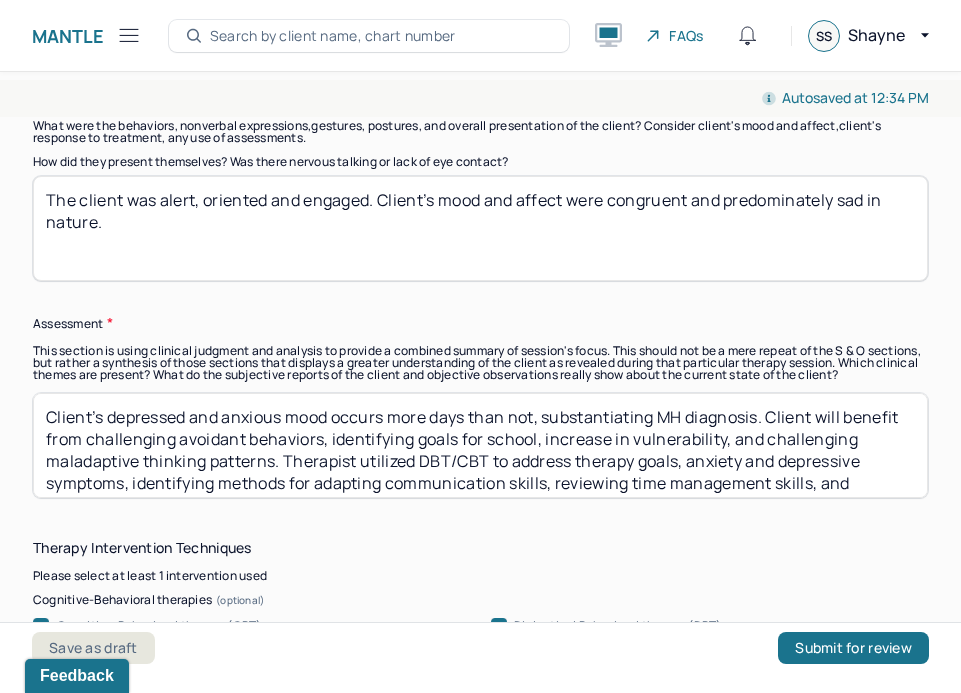 scroll, scrollTop: 1879, scrollLeft: 0, axis: vertical 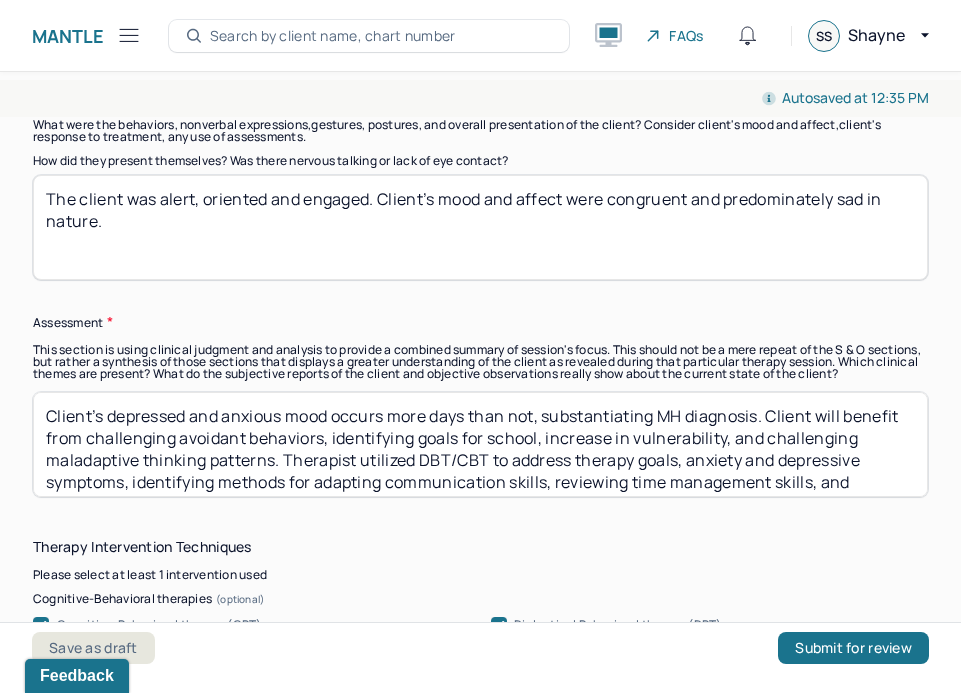 type on "The client was alert, oriented and engaged. Client’s mood and affect were congruent and predominately sad in nature." 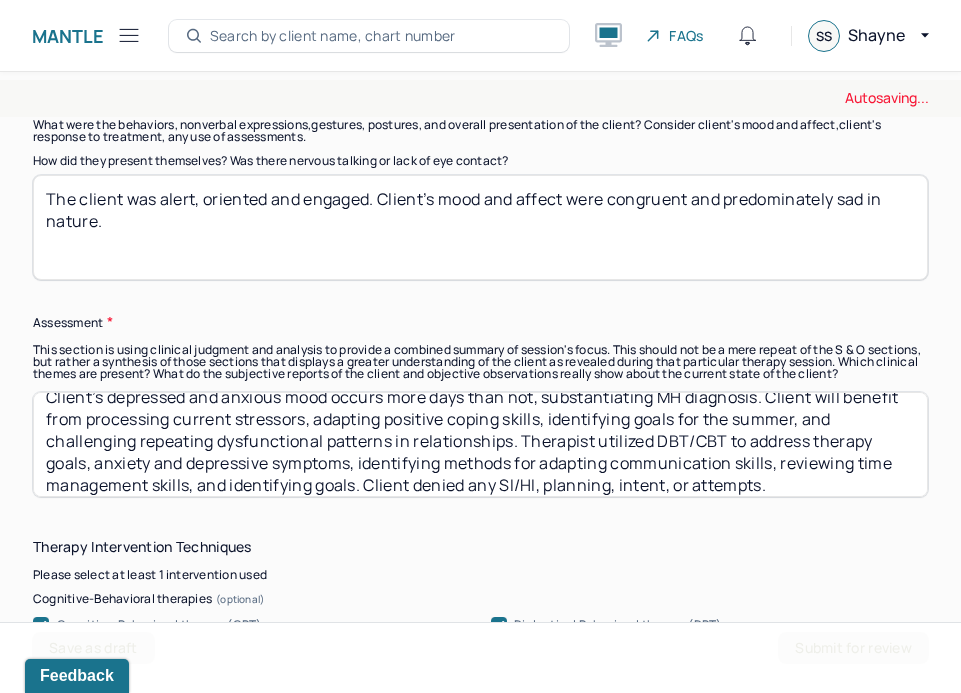 scroll, scrollTop: 30, scrollLeft: 0, axis: vertical 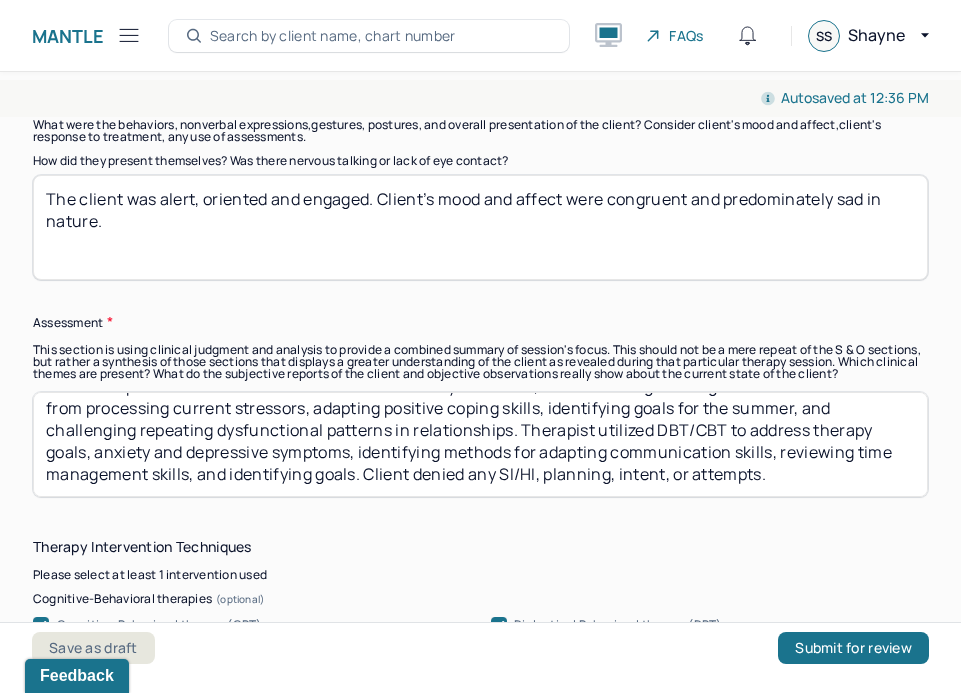 drag, startPoint x: 358, startPoint y: 373, endPoint x: 366, endPoint y: 350, distance: 24.351591 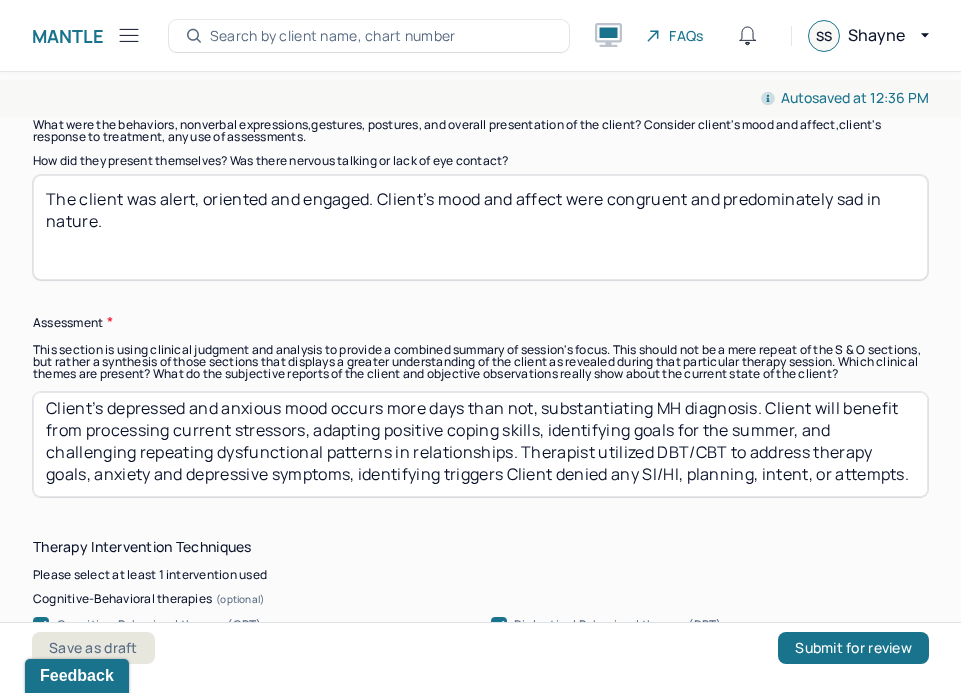 scroll, scrollTop: 30, scrollLeft: 0, axis: vertical 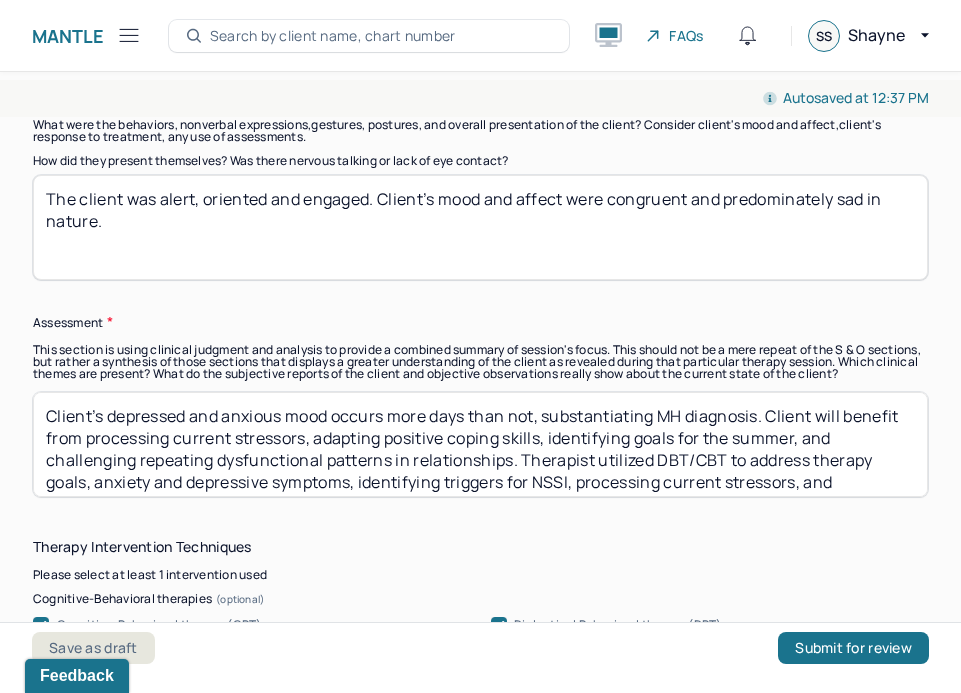 click on "Client’s depressed and anxious mood occurs more days than not, substantiating MH diagnosis. Client will benefit from processing current stressors, adapting positive coping skills, identifying goals for the summer, and challenging repeating dysfunctional patterns in relationships. Therapist utilized DBT/CBT to address therapy goals, anxiety and depressive symptoms, identifying triggers for NSSI, processing current stressors, and identifying methods for adapting positive coping Client denied any SI/HI, planning, intent, or attempts." at bounding box center (480, 444) 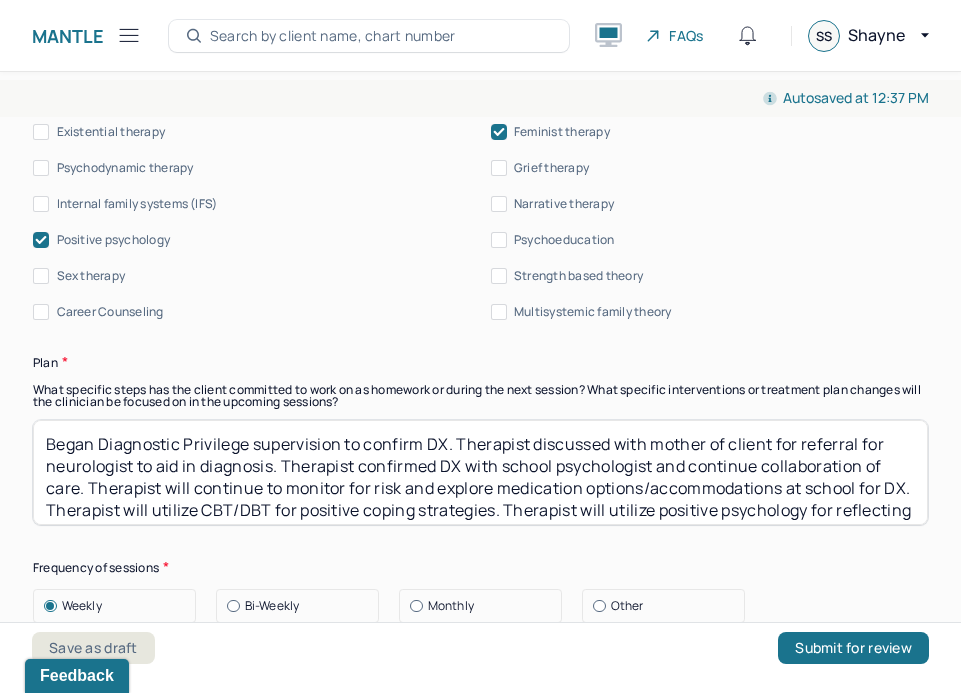 scroll, scrollTop: 2734, scrollLeft: 0, axis: vertical 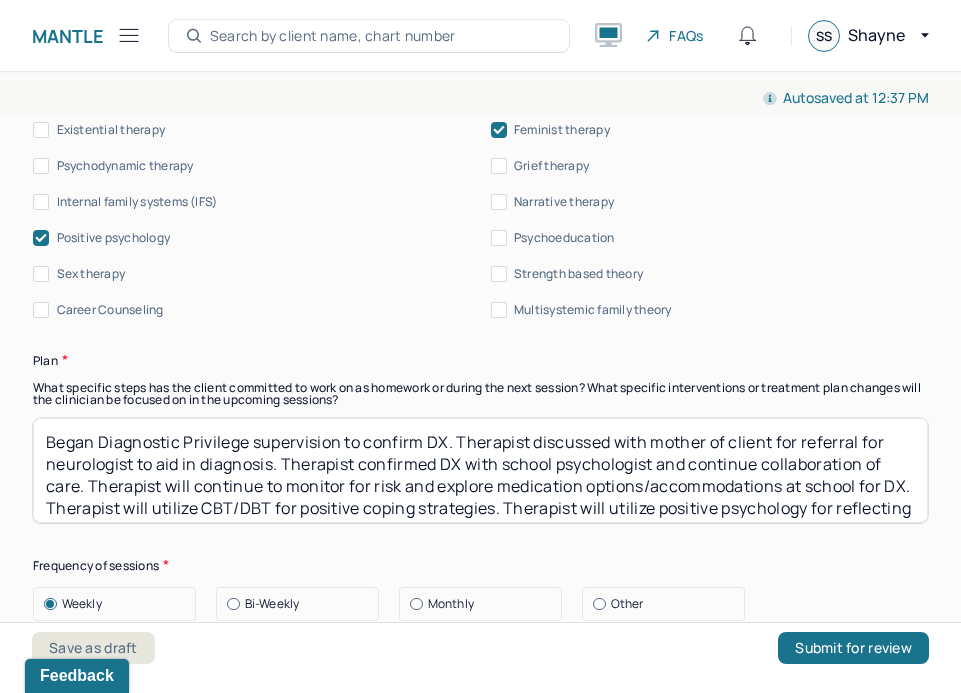 type on "Client’s depressed and anxious mood occurs more days than not, substantiating MH diagnosis. Client will benefit from processing current stressors, adapting positive coping skills, creating a safe environment while navigating NSSI, identifying goals for the summer, and challenging repeating dysfunctional patterns in relationships. Therapist utilized DBT/CBT to address therapy goals, anxiety and depressive symptoms, identifying triggers for NSSI, processing current stressors, and identifying methods for adapting positive coping. Client denied any SI/HI, planning, intent, or attempts." 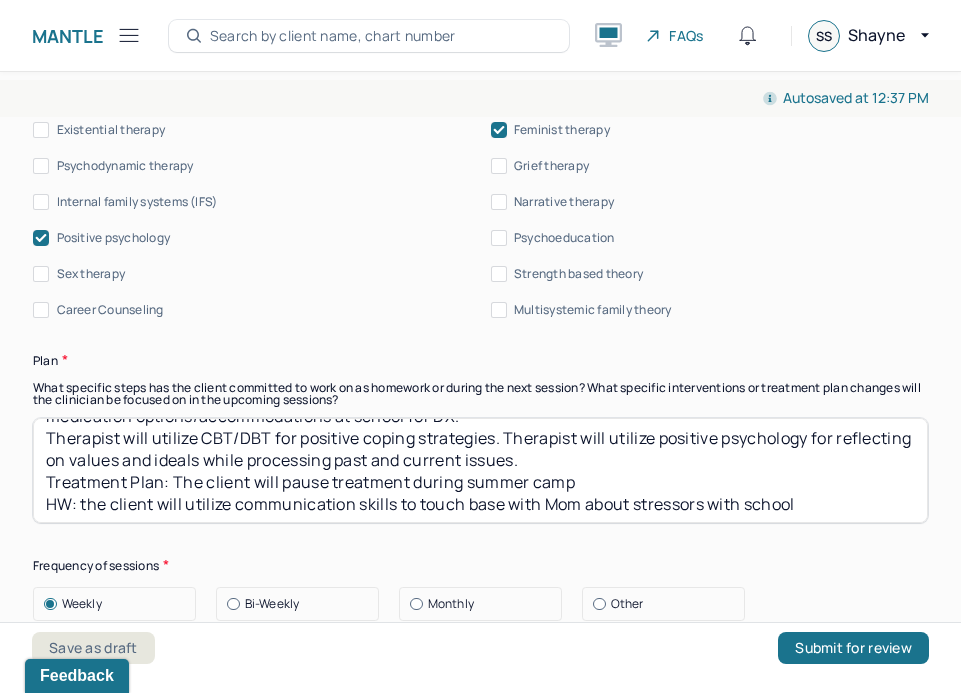 scroll, scrollTop: 74, scrollLeft: 0, axis: vertical 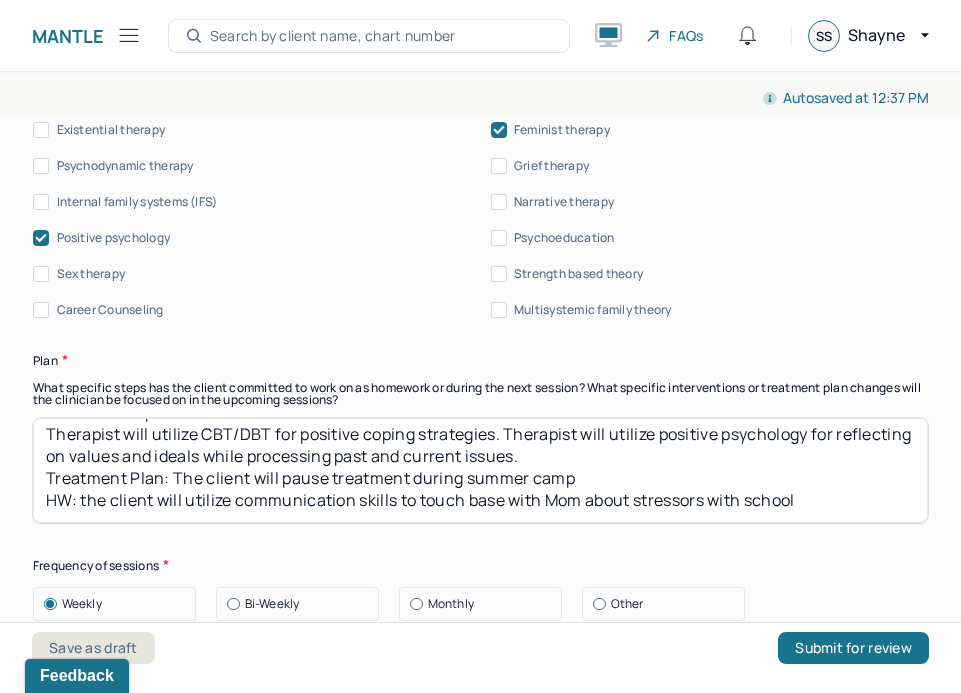 drag, startPoint x: 615, startPoint y: 373, endPoint x: 30, endPoint y: 371, distance: 585.0034 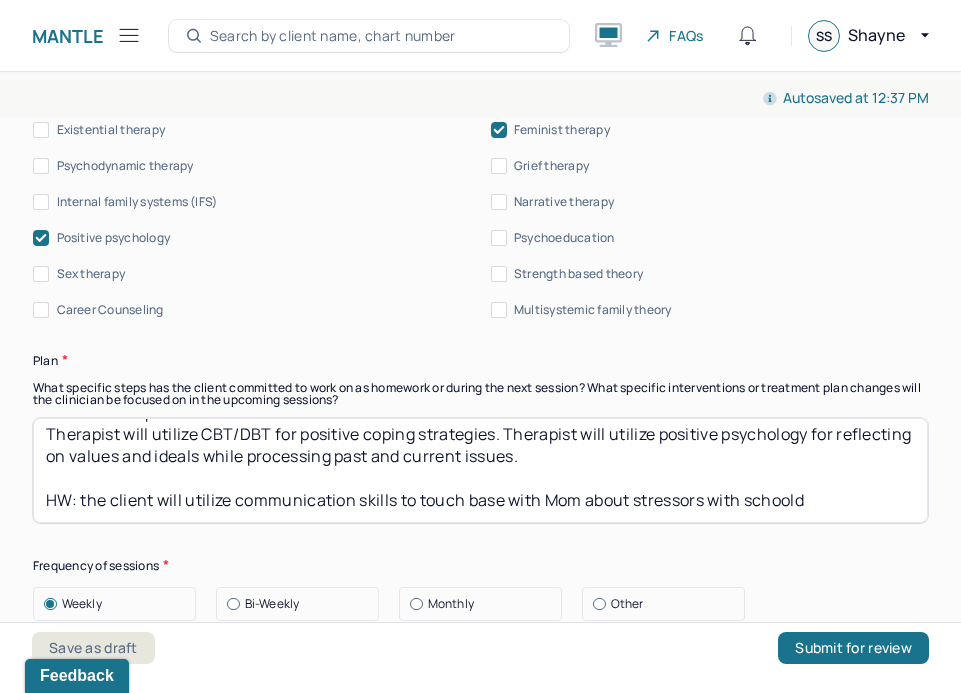 drag, startPoint x: 826, startPoint y: 402, endPoint x: 185, endPoint y: 397, distance: 641.0195 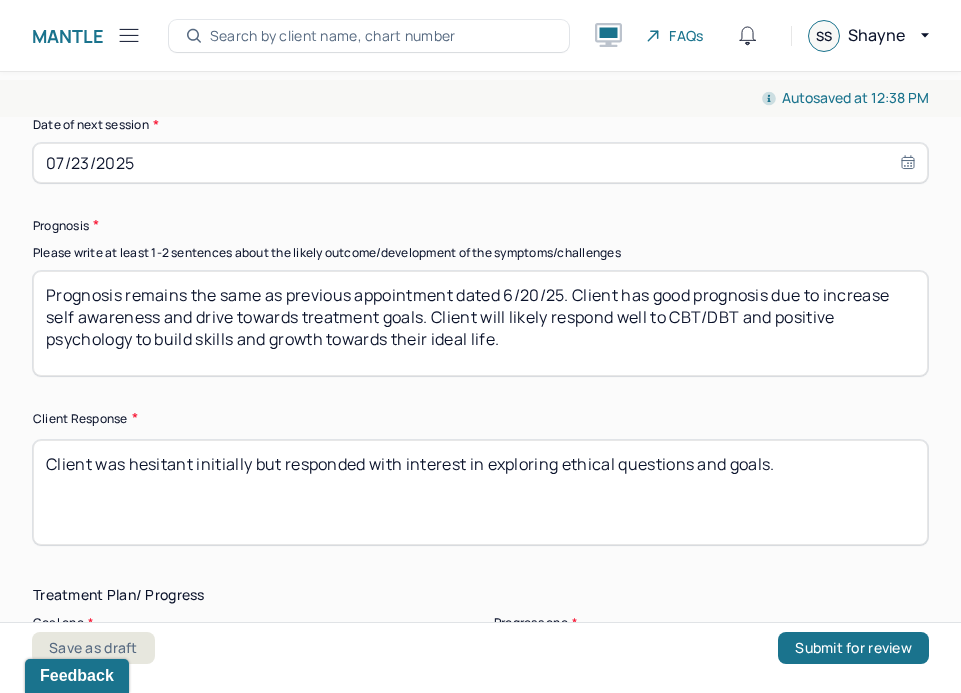 scroll, scrollTop: 3320, scrollLeft: 0, axis: vertical 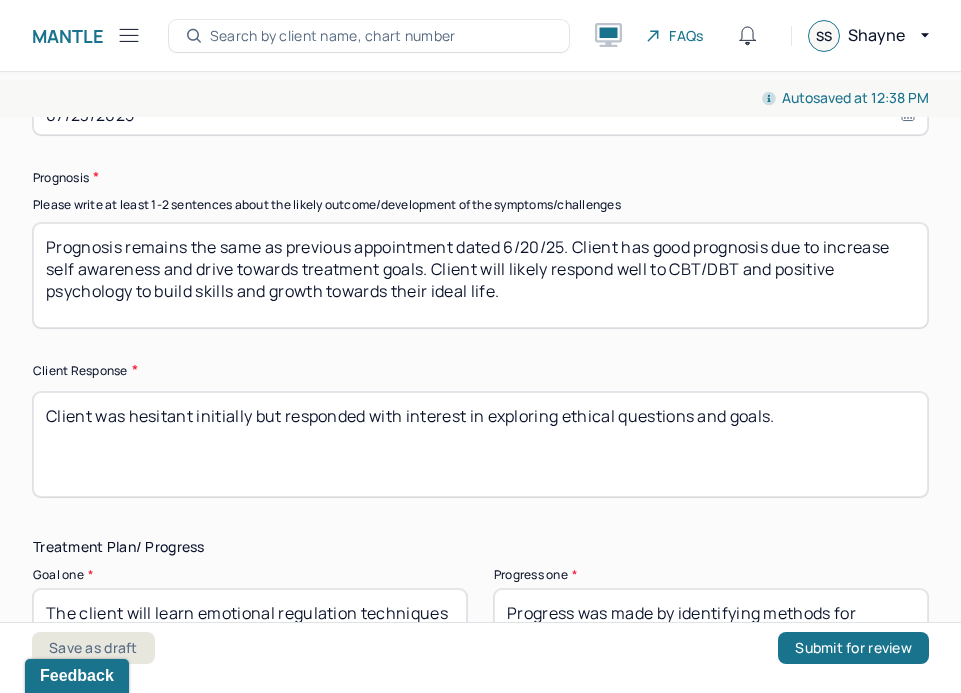 type on "Therapist discussed with mother of client for referral for neurologist to aid in diagnosis. Therapist confirmed DX with school psychologist and continue collaboration of care. Therapist will continue to monitor for risk and explore medication options/accommodations at school for DX.
Therapist will utilize CBT/DBT for positive coping strategies. Therapist will utilize positive psychology for reflecting on values and ideals while processing past and current issues.
HW: the client will adapting positive coping based on camp life" 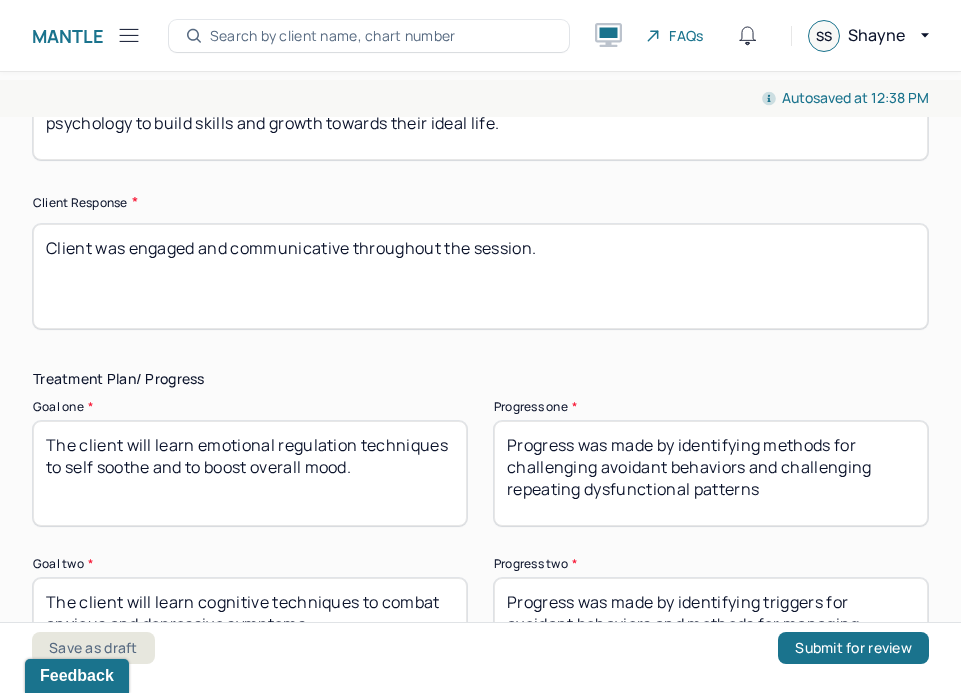 scroll, scrollTop: 3510, scrollLeft: 0, axis: vertical 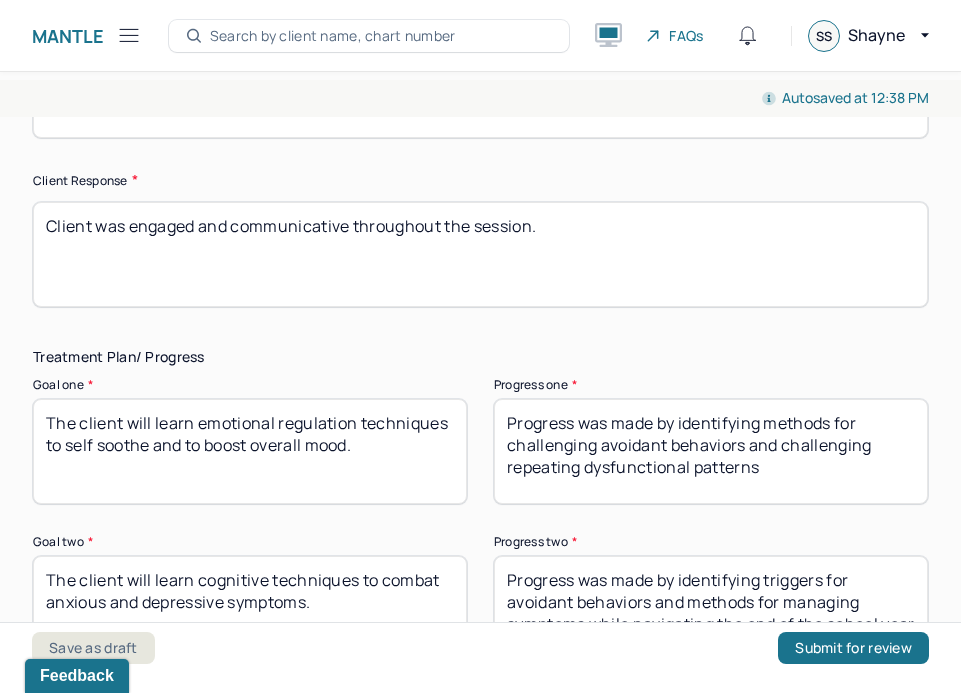 type on "Client was engaged and communicative throughout the session." 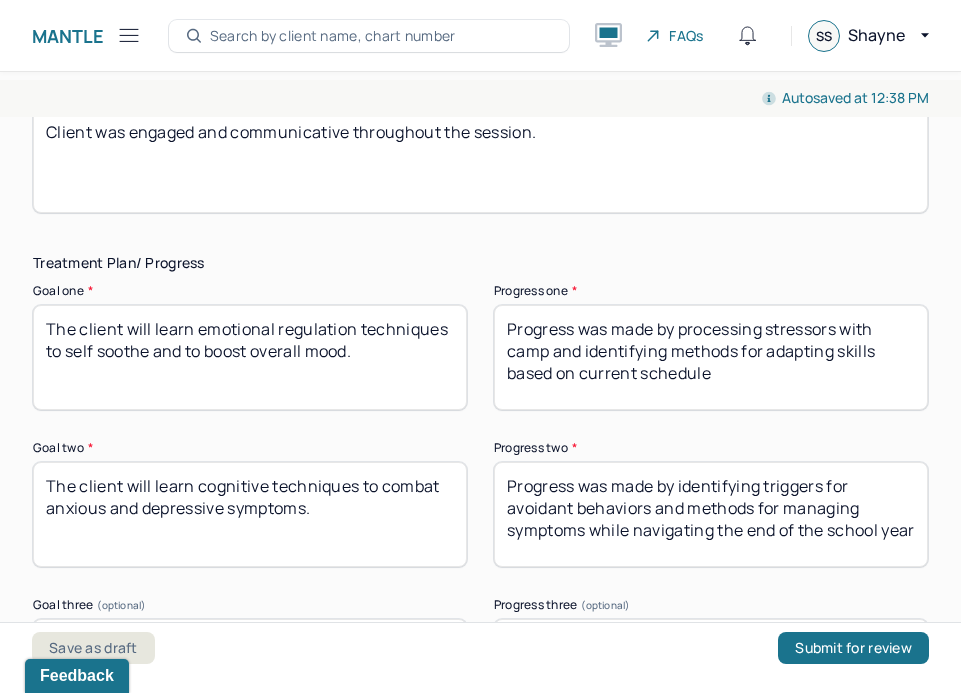 scroll, scrollTop: 3633, scrollLeft: 0, axis: vertical 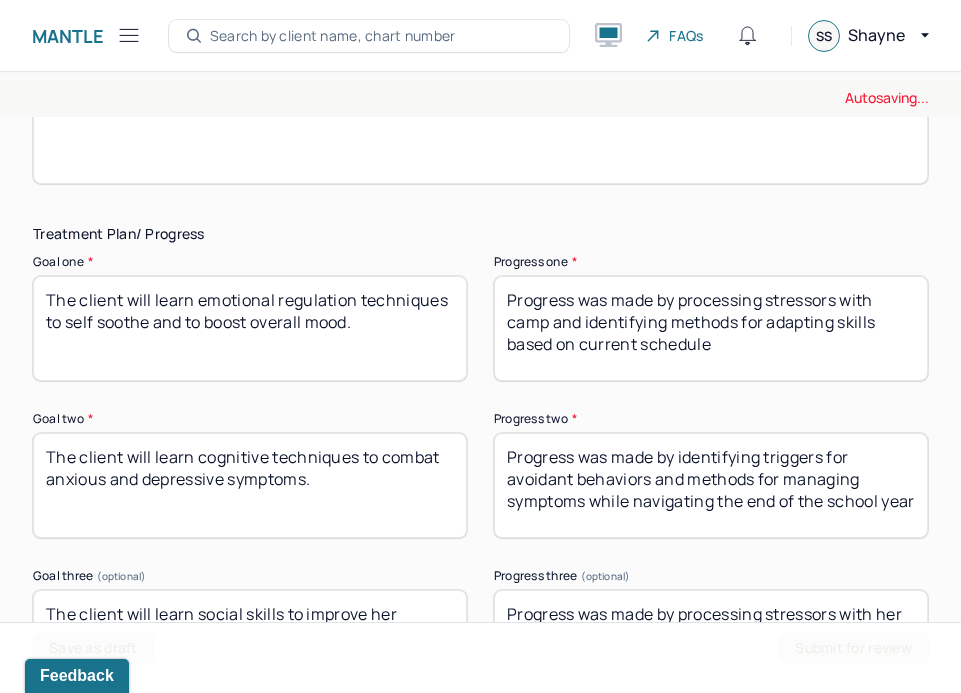 type on "Progress was made by processing stressors with camp and identifying methods for adapting skills based on current schedule" 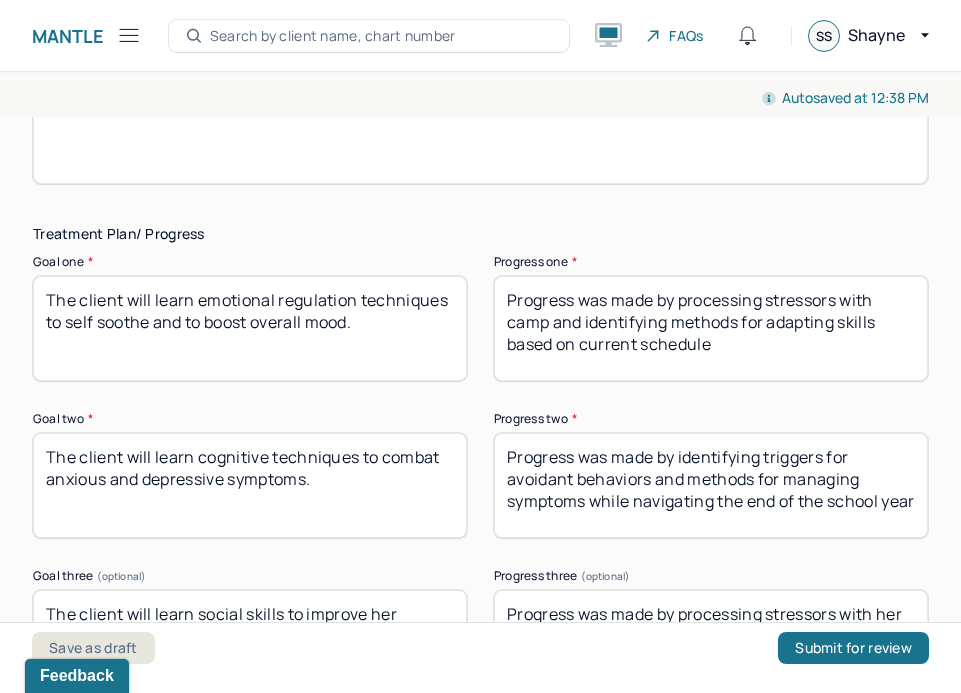 drag, startPoint x: 587, startPoint y: 424, endPoint x: 683, endPoint y: 353, distance: 119.40268 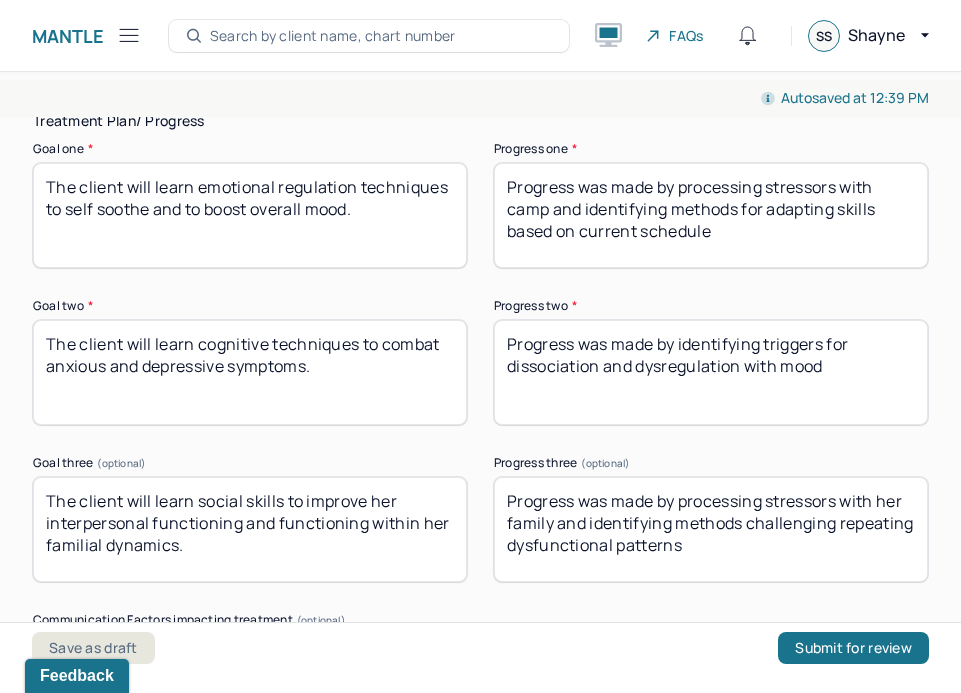 scroll, scrollTop: 3748, scrollLeft: 0, axis: vertical 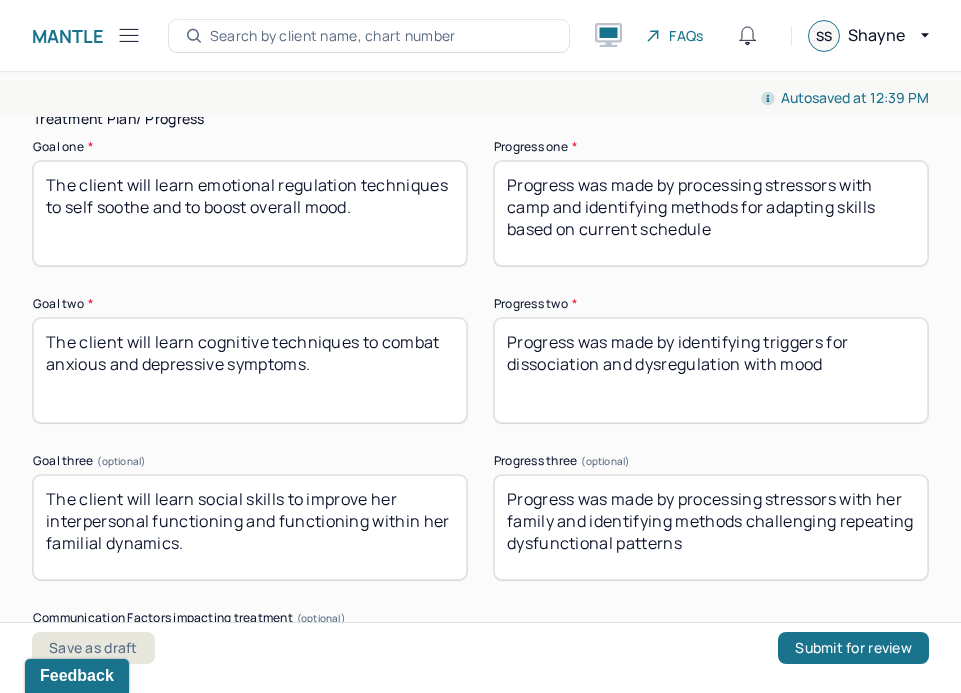 type on "Progress was made by identifying triggers for dissociation and dysregulation with mood" 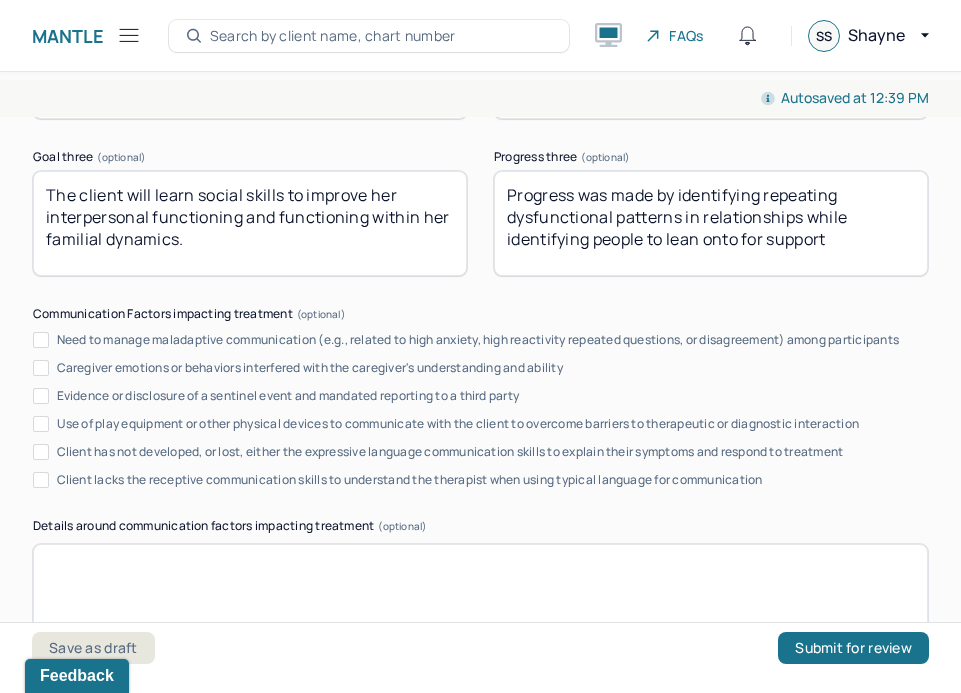 scroll, scrollTop: 4250, scrollLeft: 0, axis: vertical 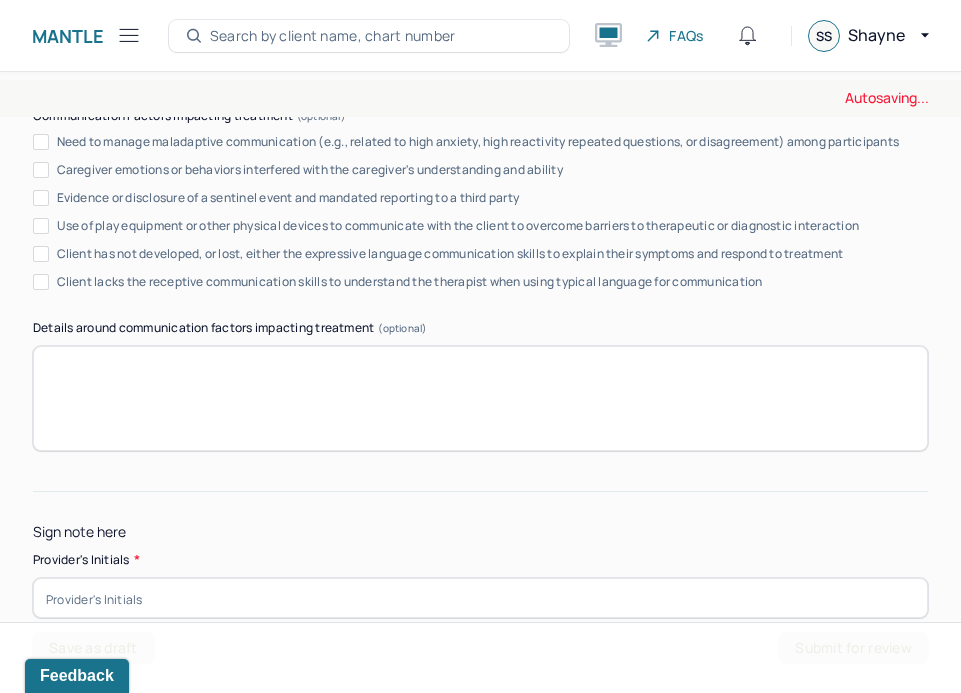 type on "Progress was made by identifying repeating dysfunctional patterns in relationships while identifying people to lean onto for support" 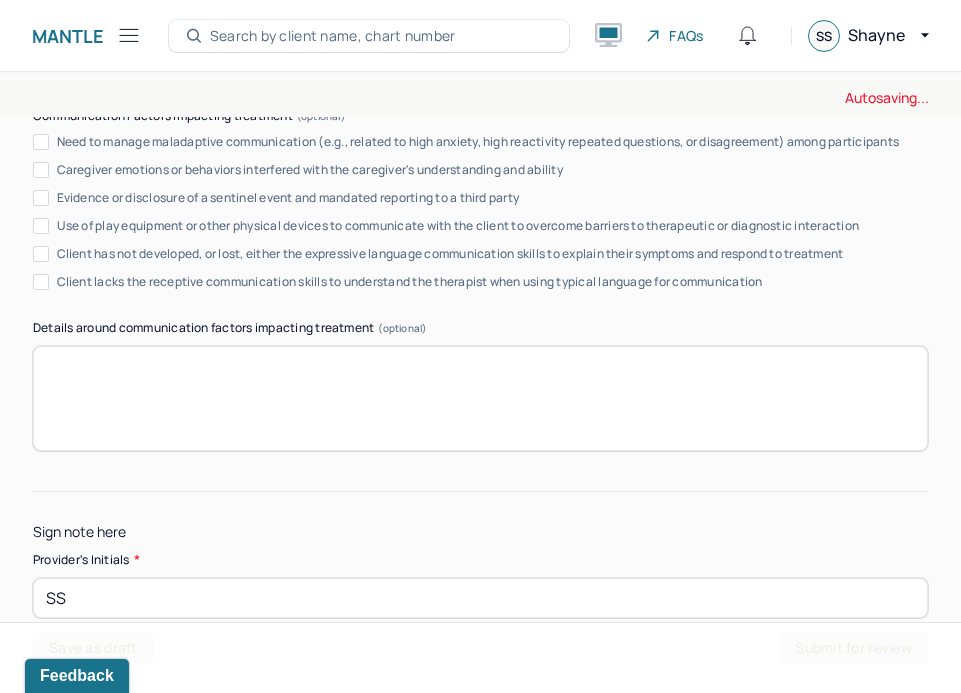 type on "SS" 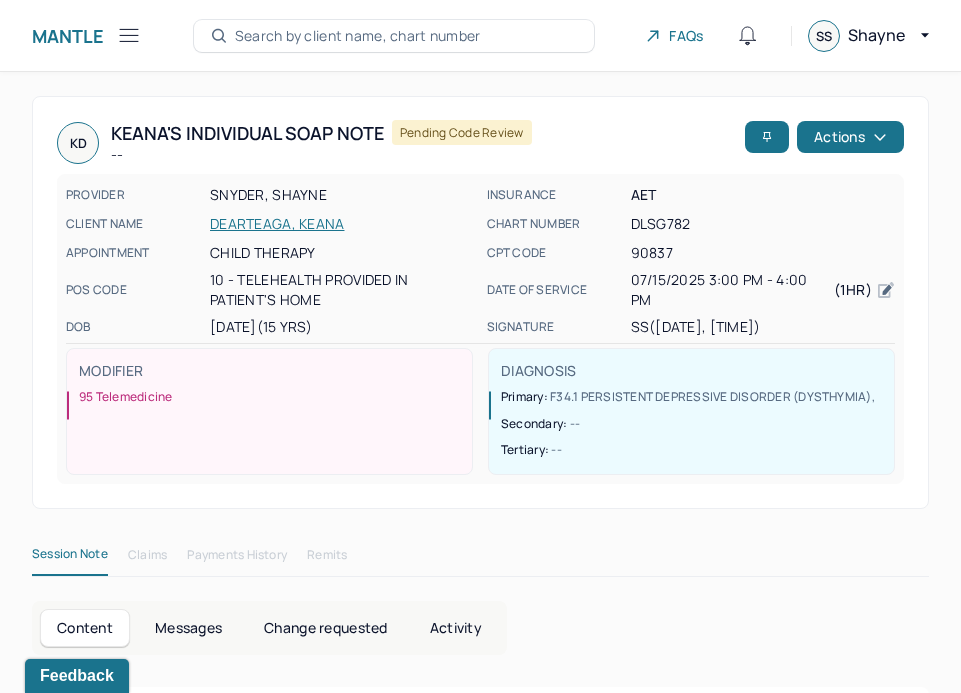 click 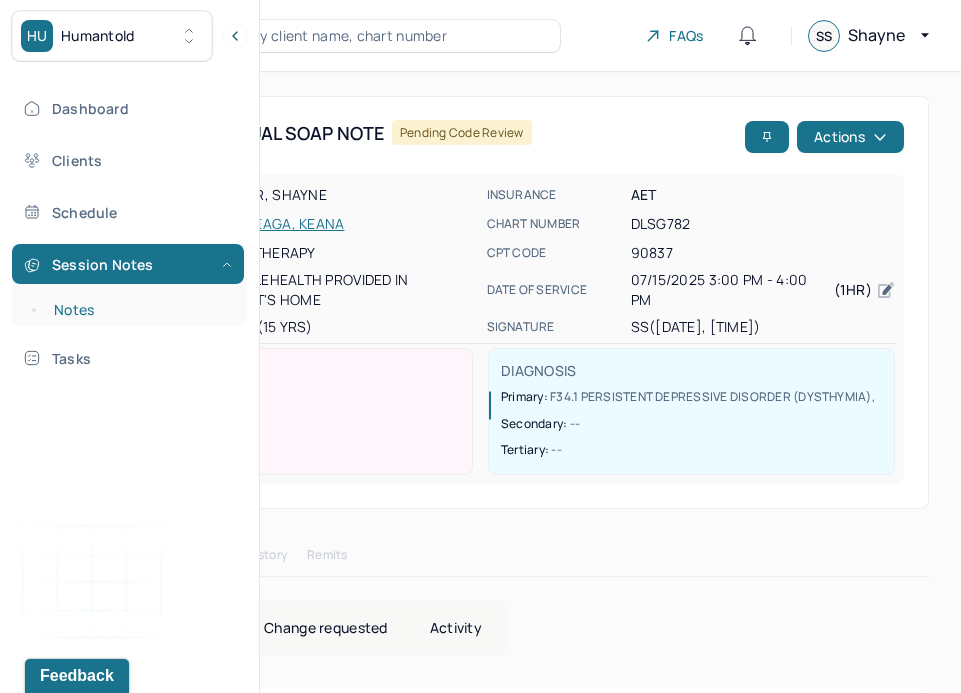 click on "Notes" at bounding box center [139, 310] 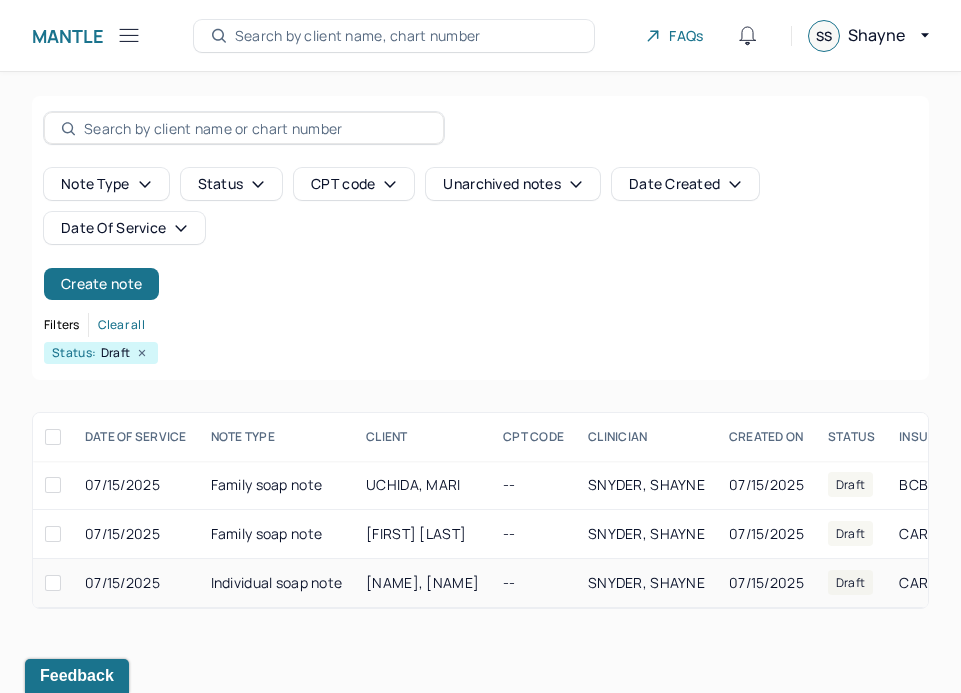 click on "[NAME], [NAME]" at bounding box center [422, 582] 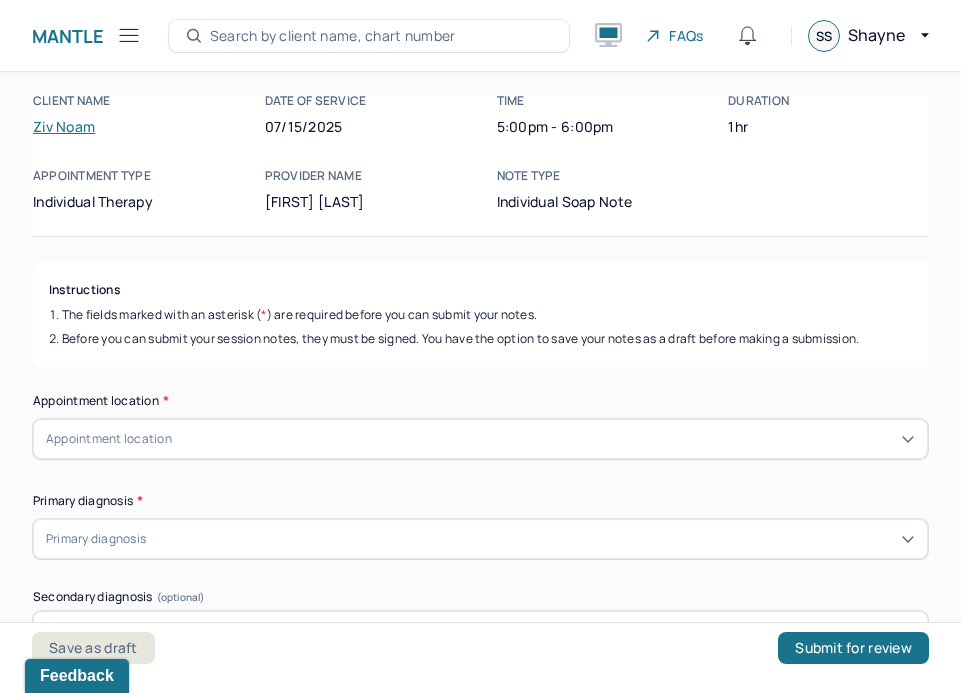 scroll, scrollTop: 97, scrollLeft: 0, axis: vertical 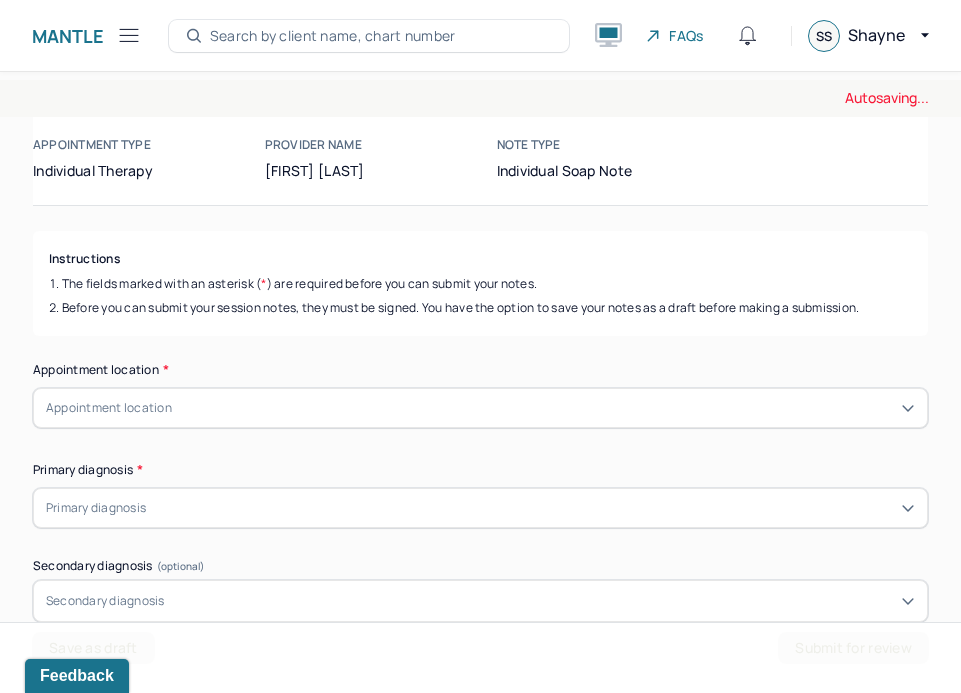click on "Appointment location" at bounding box center (480, 408) 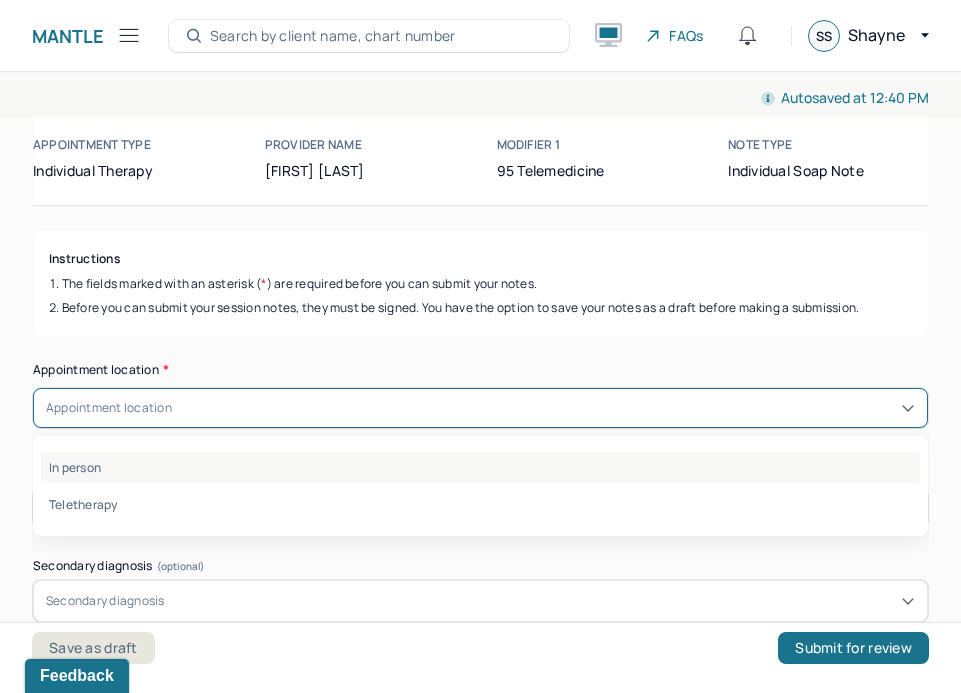 click on "In person" at bounding box center [480, 467] 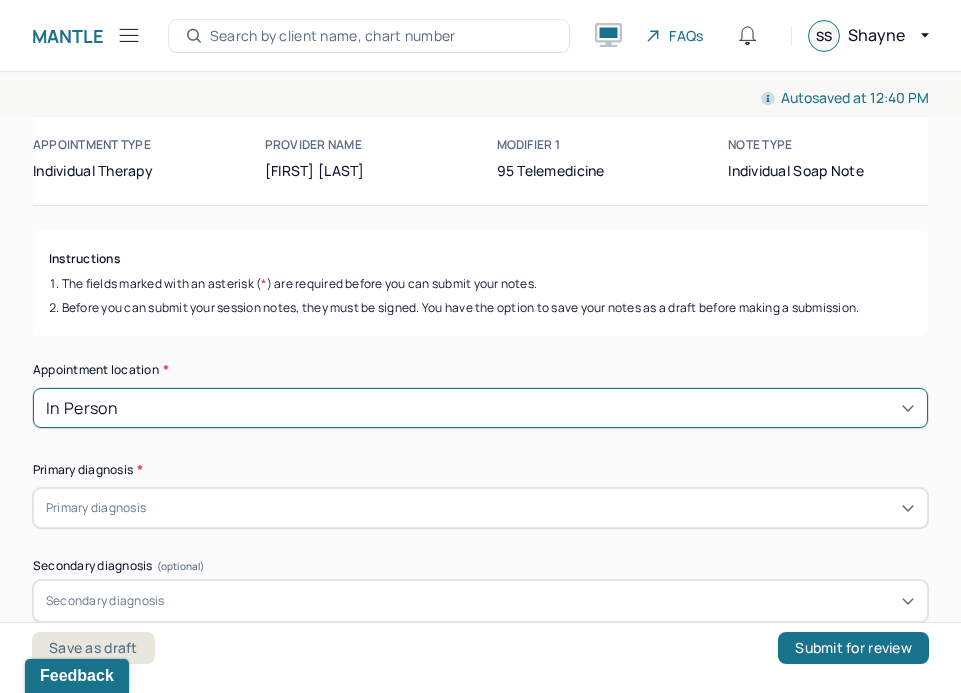 scroll, scrollTop: 0, scrollLeft: 0, axis: both 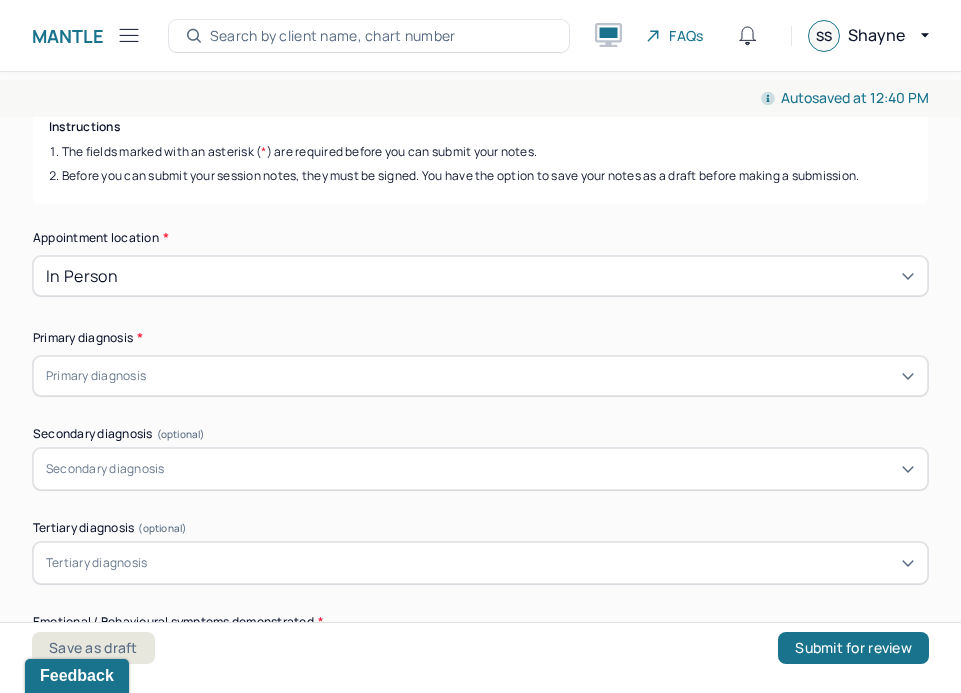 click at bounding box center (532, 376) 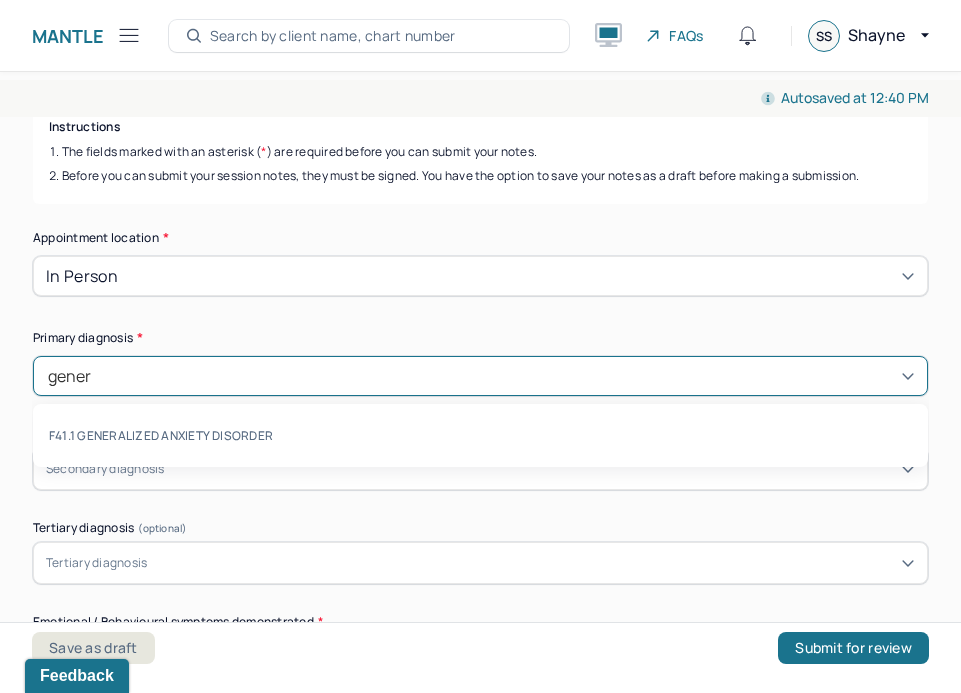 type on "genera" 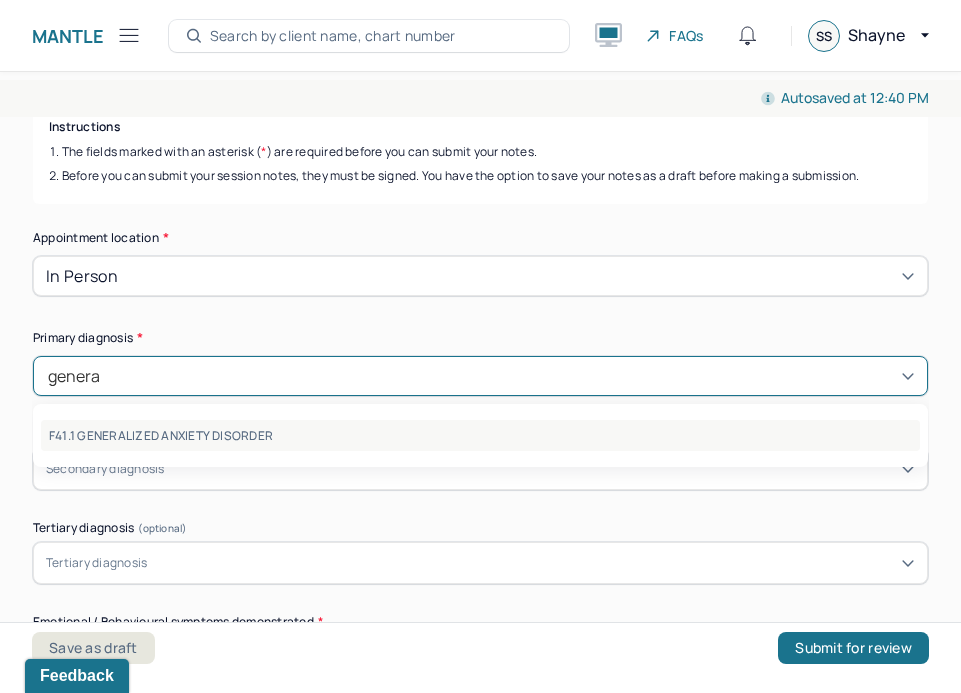 click on "F41.1 GENERALIZED ANXIETY DISORDER" at bounding box center [480, 435] 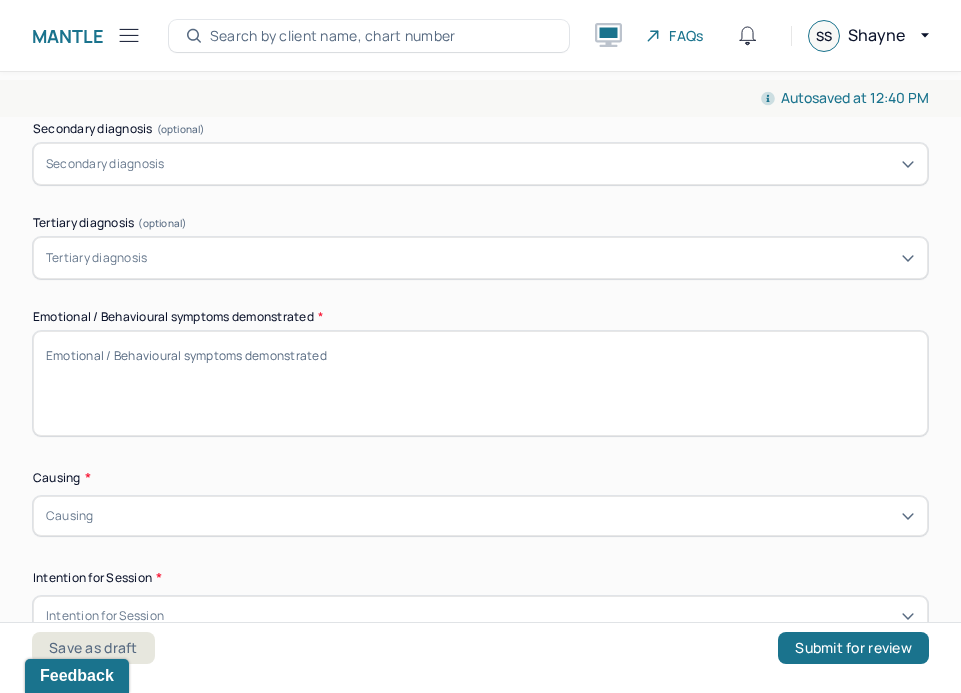 scroll, scrollTop: 573, scrollLeft: 0, axis: vertical 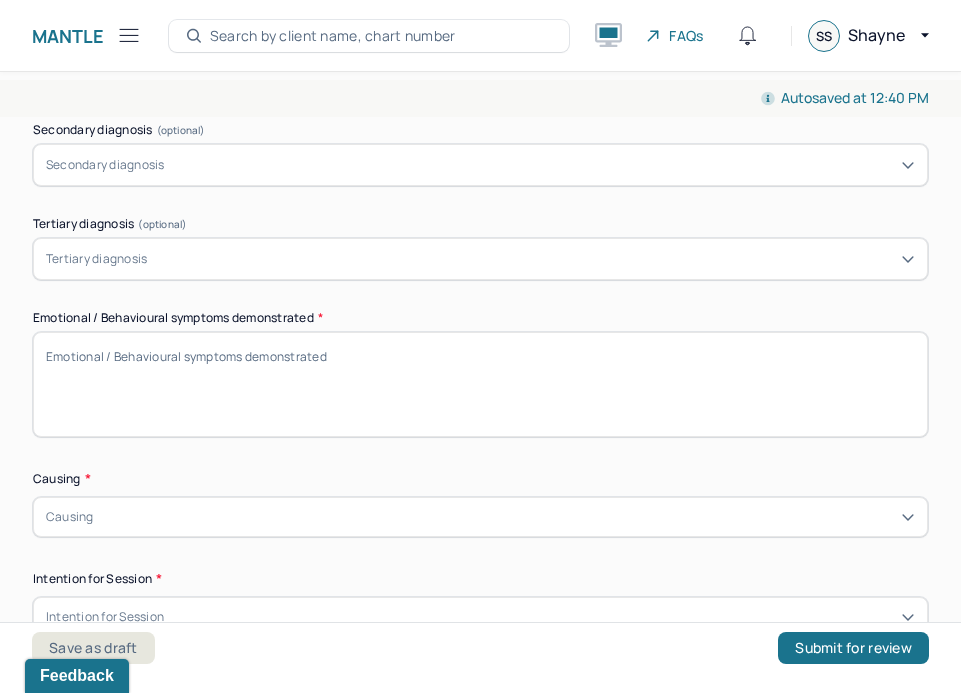 click on "Emotional / Behavioural symptoms demonstrated *" at bounding box center (480, 384) 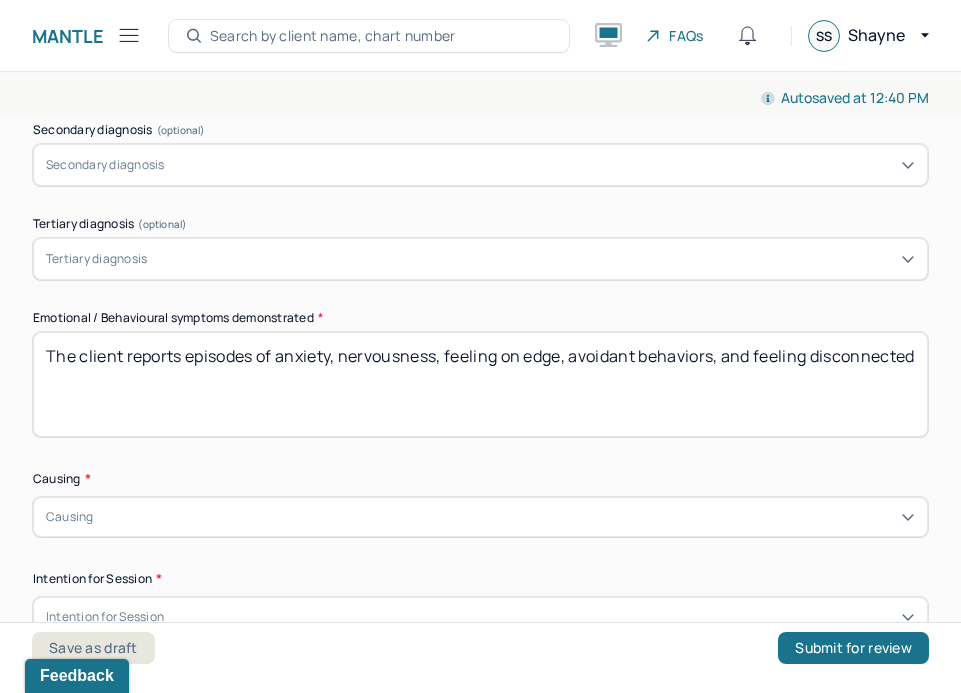 type on "The client reports episodes of anxiety, nervousness, feeling on edge, avoidant behaviors, and feeling disconnected" 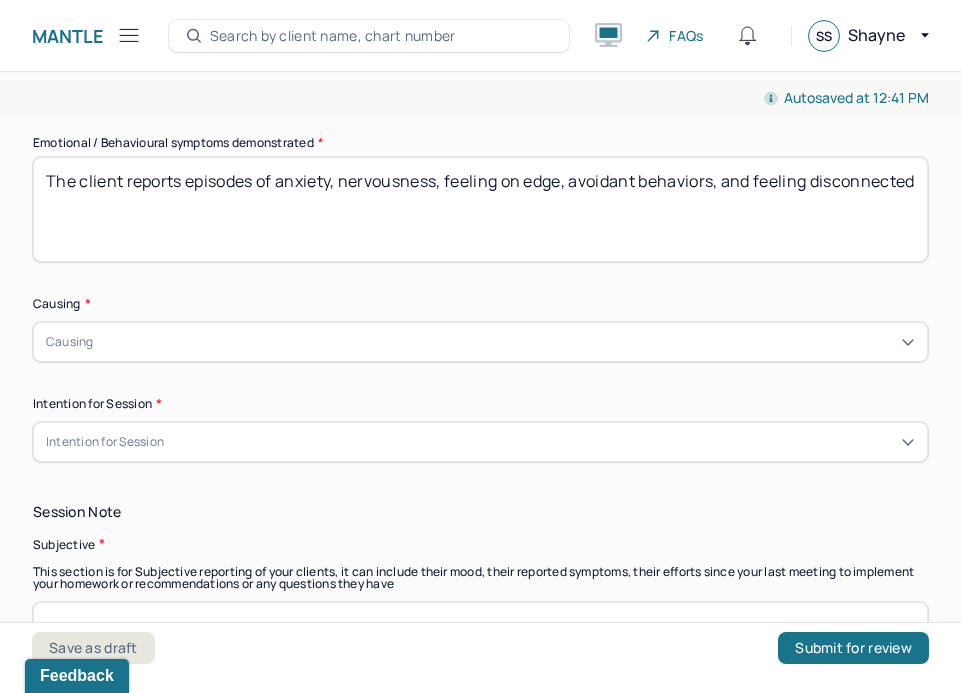 scroll, scrollTop: 793, scrollLeft: 0, axis: vertical 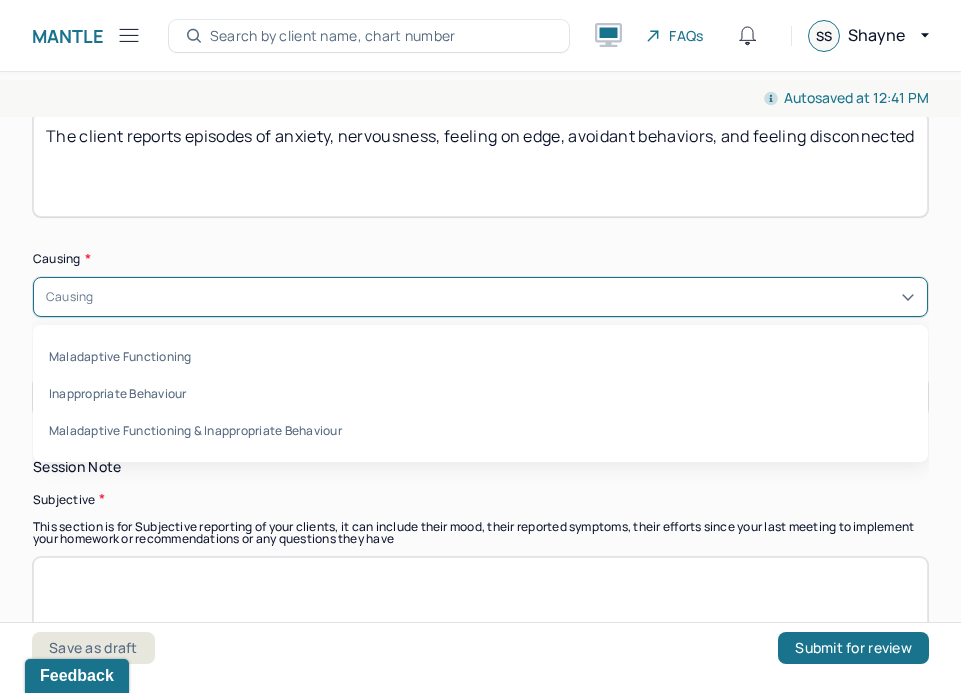 click on "Causing" at bounding box center (480, 297) 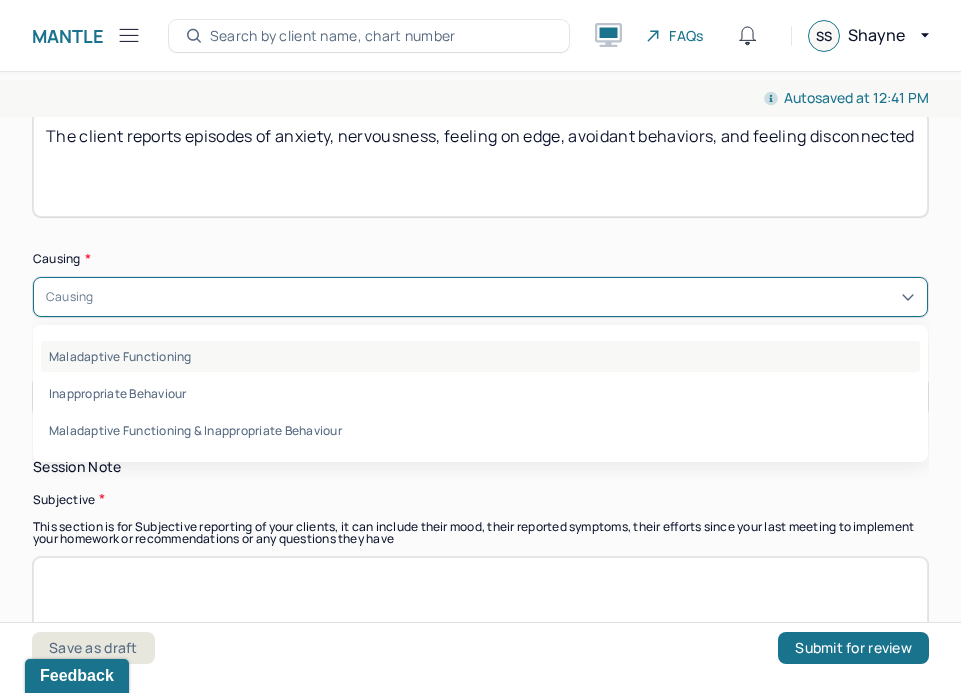 click on "Maladaptive Functioning" at bounding box center (480, 356) 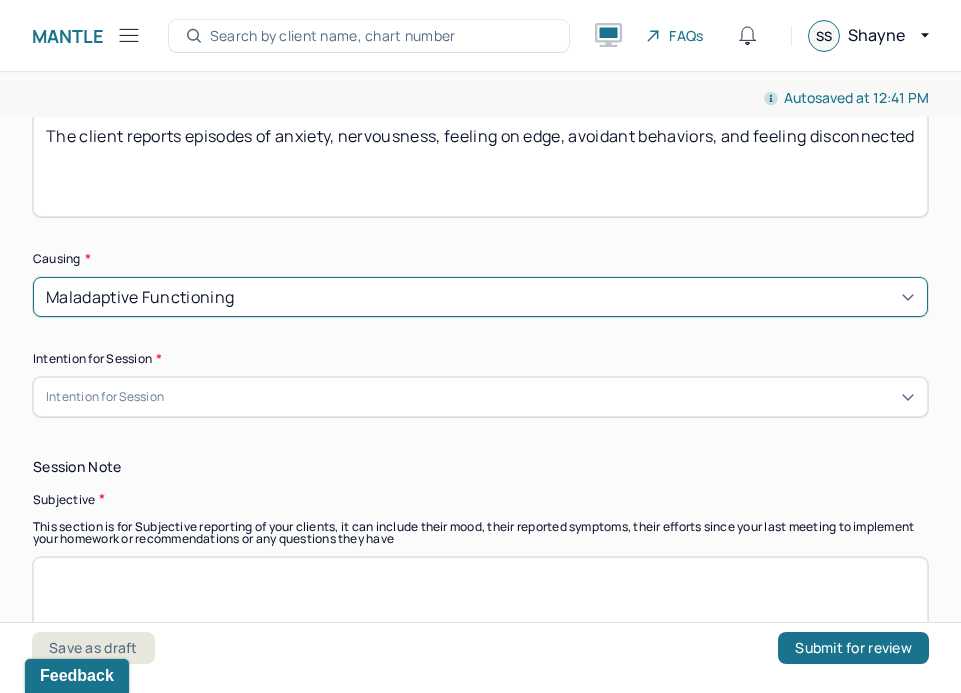 click on "Intention for Session" at bounding box center [480, 397] 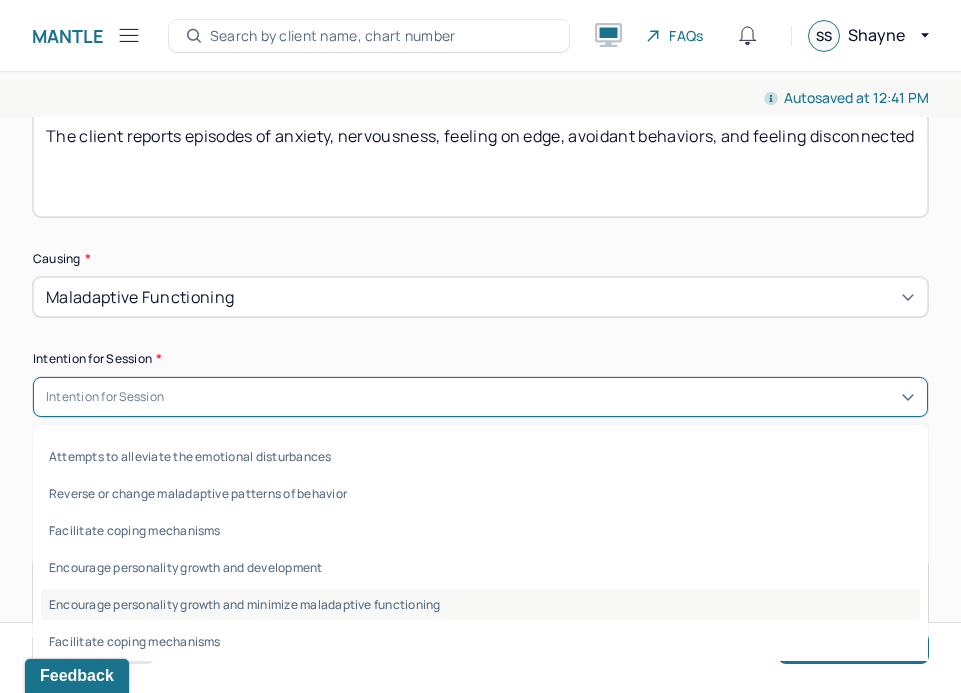 click on "Encourage personality growth and minimize maladaptive functioning" at bounding box center (480, 604) 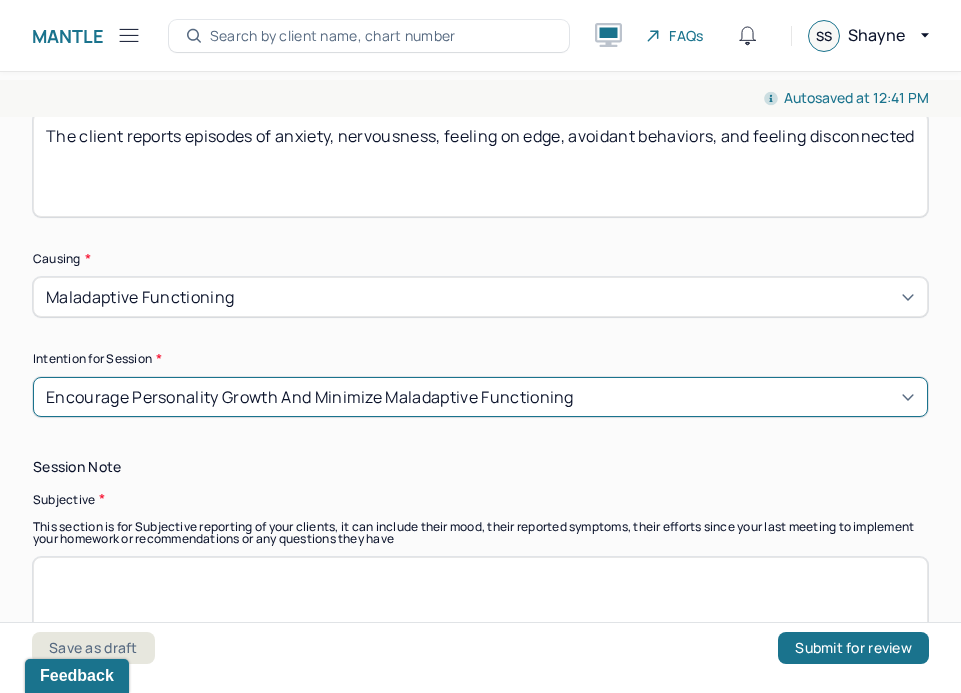 scroll, scrollTop: 884, scrollLeft: 0, axis: vertical 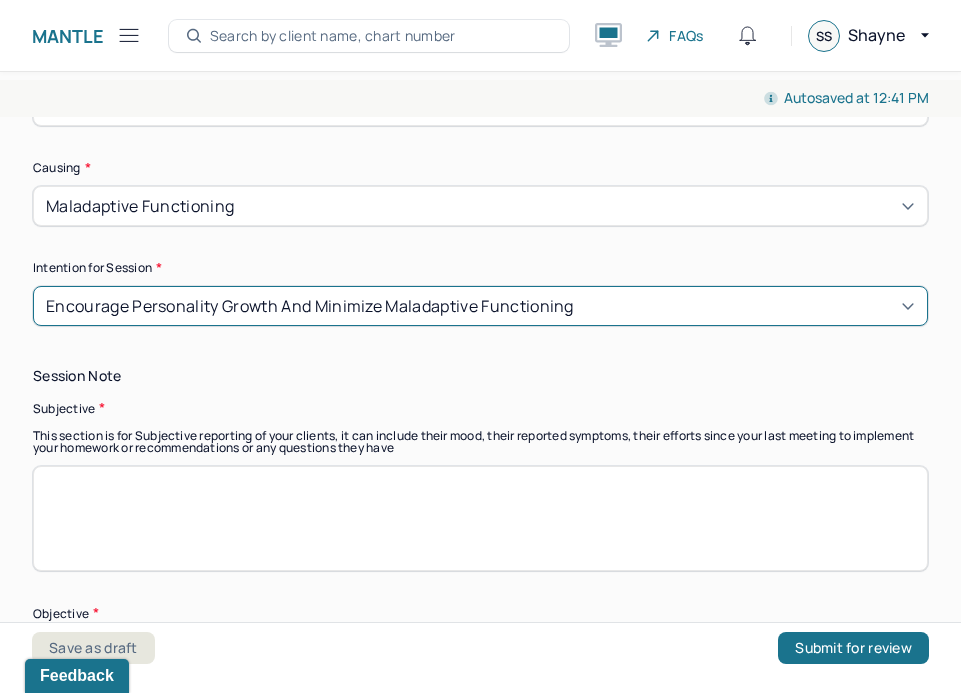 click at bounding box center [480, 518] 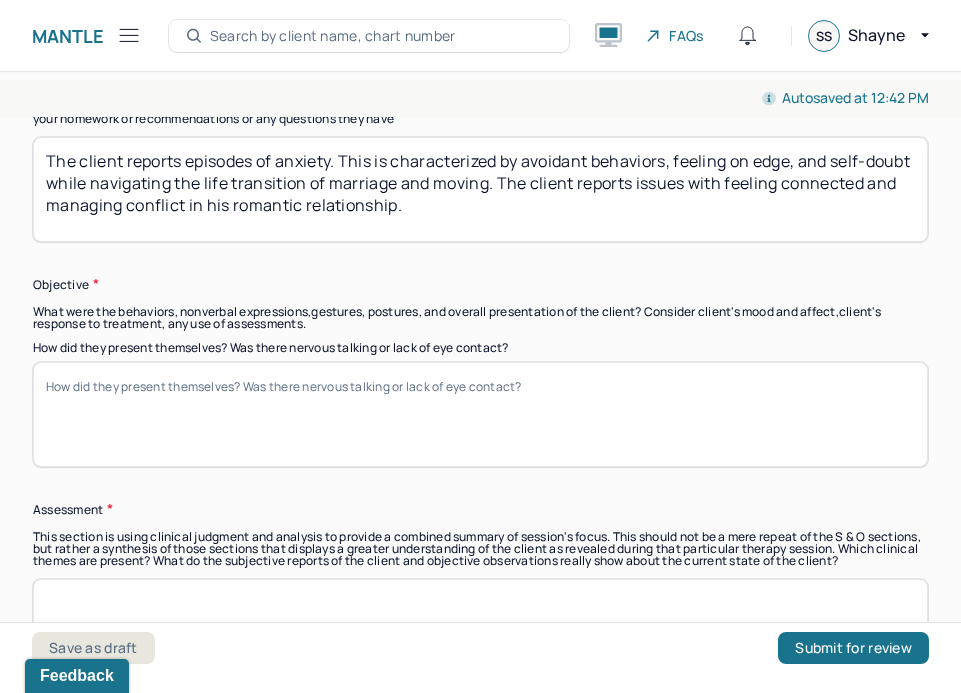 scroll, scrollTop: 1240, scrollLeft: 0, axis: vertical 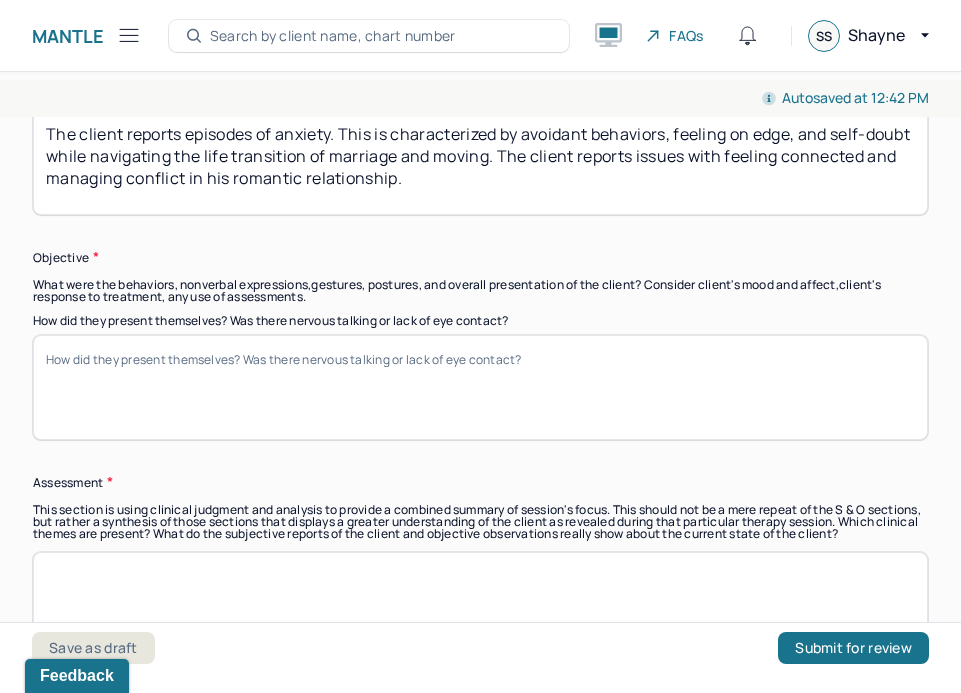 type on "The client reports episodes of anxiety. This is characterized by avoidant behaviors, feeling on edge, and self-doubt while navigating the life transition of marriage and moving. The client reports issues with feeling connected and managing conflict in his romantic relationship." 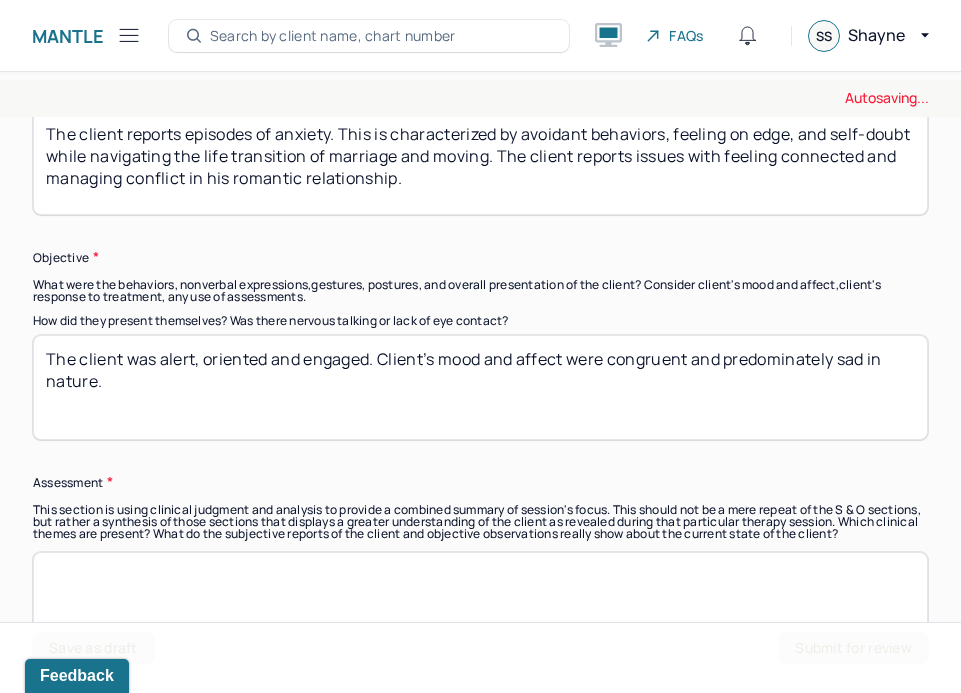 click on "The client was alert, oriented and engaged. Client’s mood and affect were congruent and predominately sad in nature." at bounding box center (480, 387) 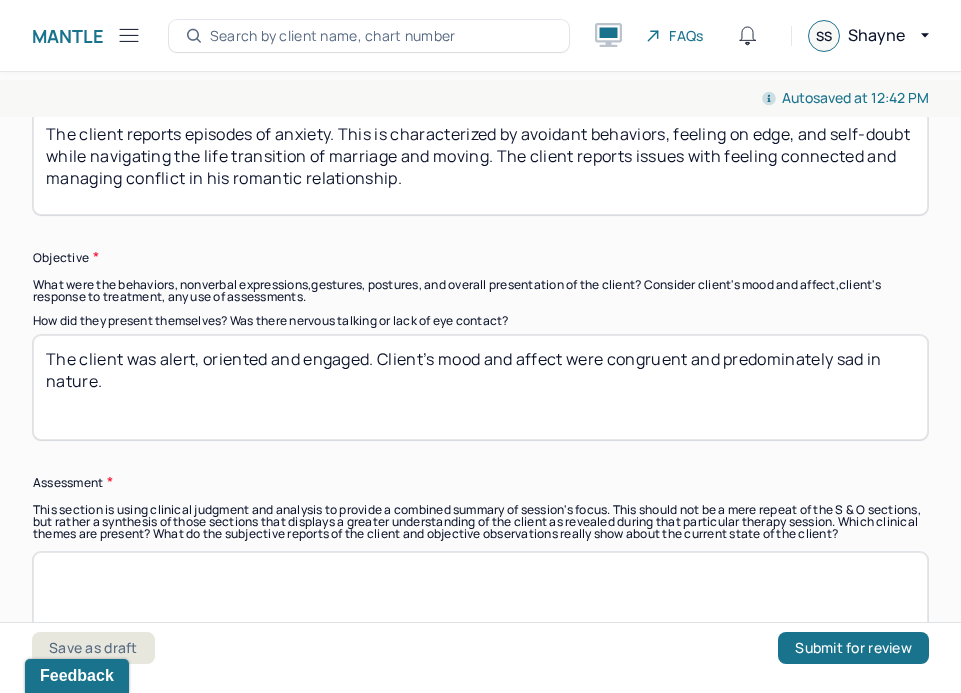 click on "The client was alert, oriented and engaged. Client’s mood and affect were congruent and predominately sad in nature." at bounding box center (480, 387) 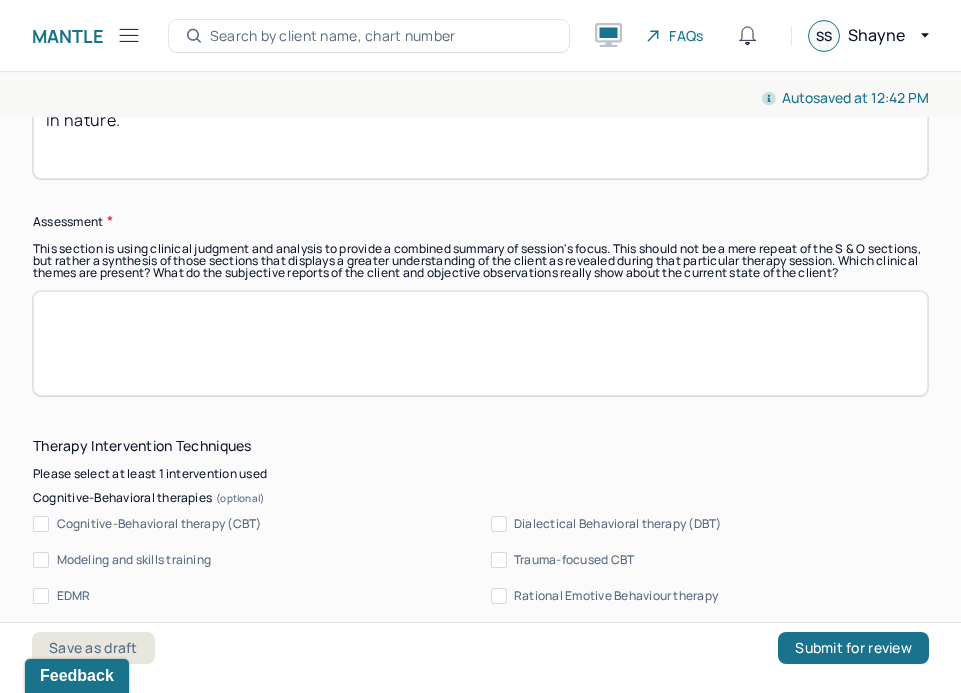scroll, scrollTop: 1527, scrollLeft: 0, axis: vertical 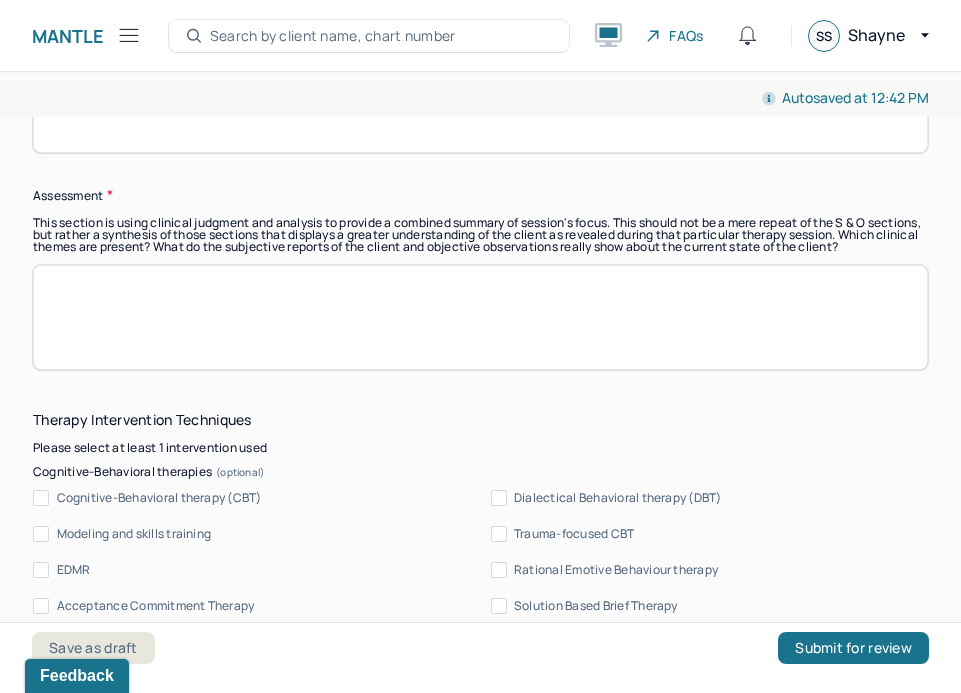 type on "The client was alert, oriented and engaged. Client’s mood and affect were congruent and predominately nervous in nature." 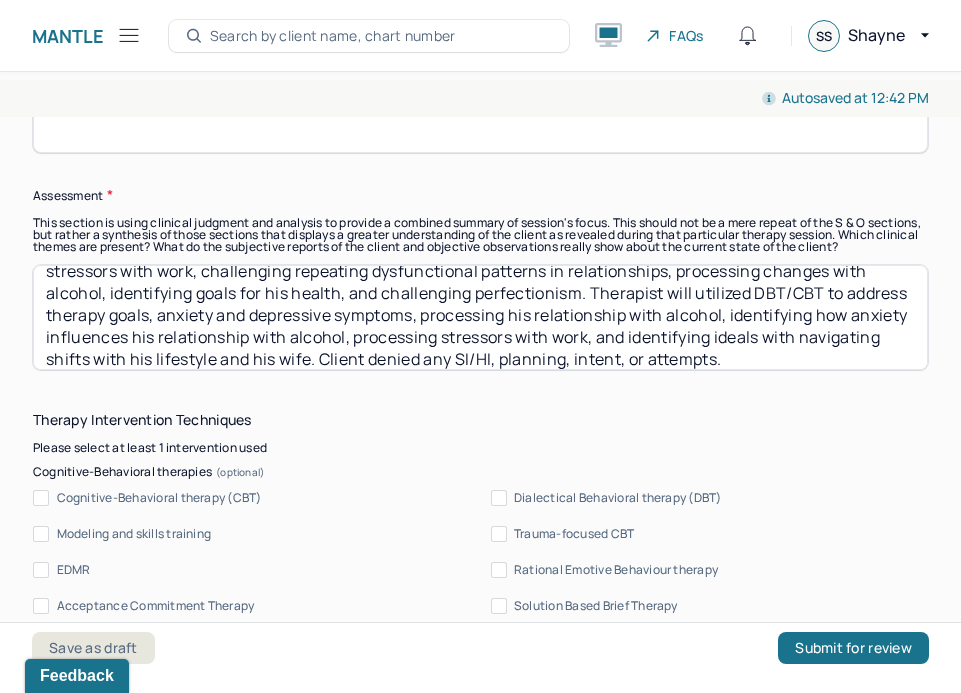scroll, scrollTop: 0, scrollLeft: 0, axis: both 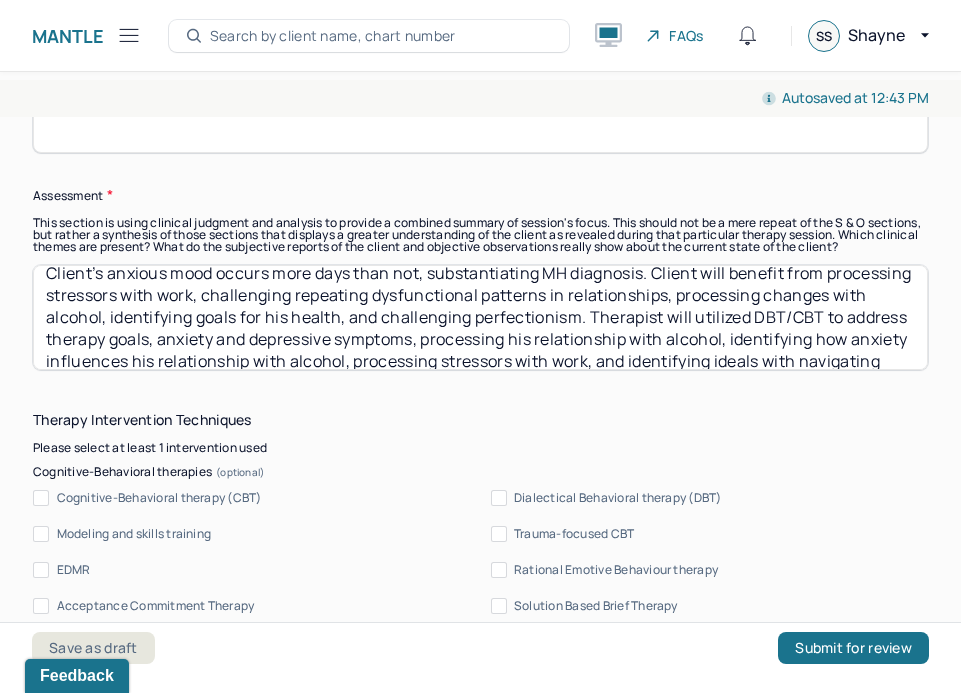 drag, startPoint x: 684, startPoint y: 286, endPoint x: 4, endPoint y: 274, distance: 680.1059 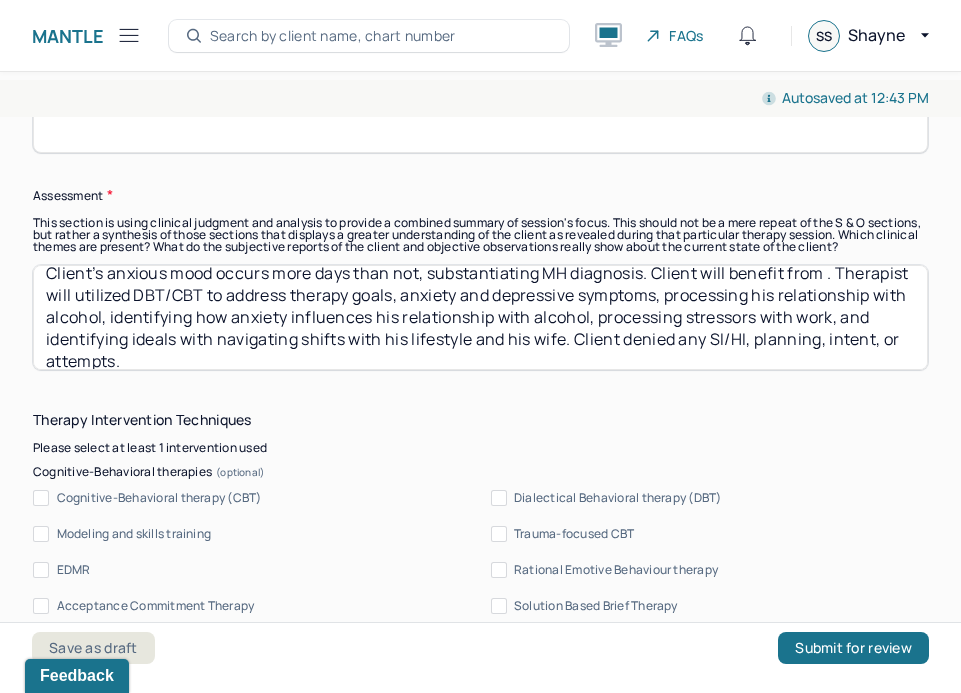 scroll, scrollTop: 12, scrollLeft: 0, axis: vertical 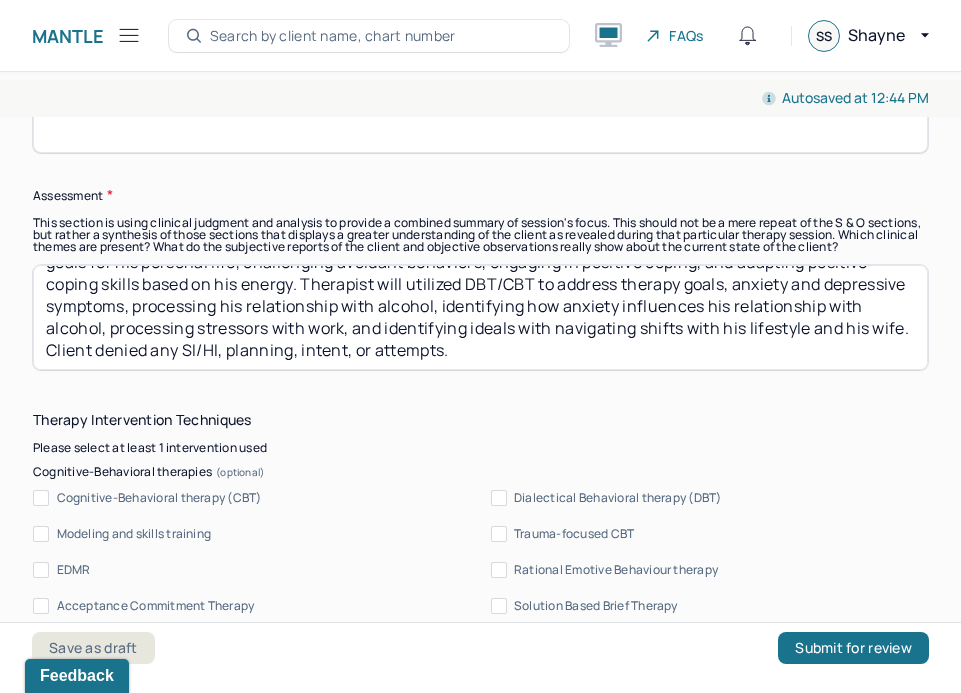 drag, startPoint x: 918, startPoint y: 259, endPoint x: 799, endPoint y: 254, distance: 119.104996 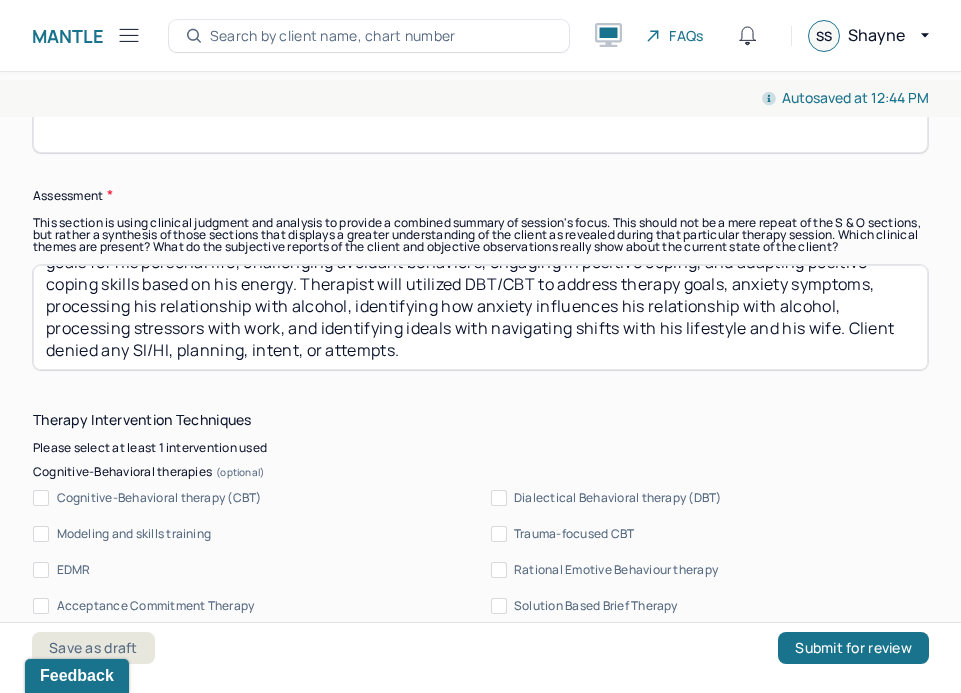 drag, startPoint x: 838, startPoint y: 299, endPoint x: 258, endPoint y: 283, distance: 580.22064 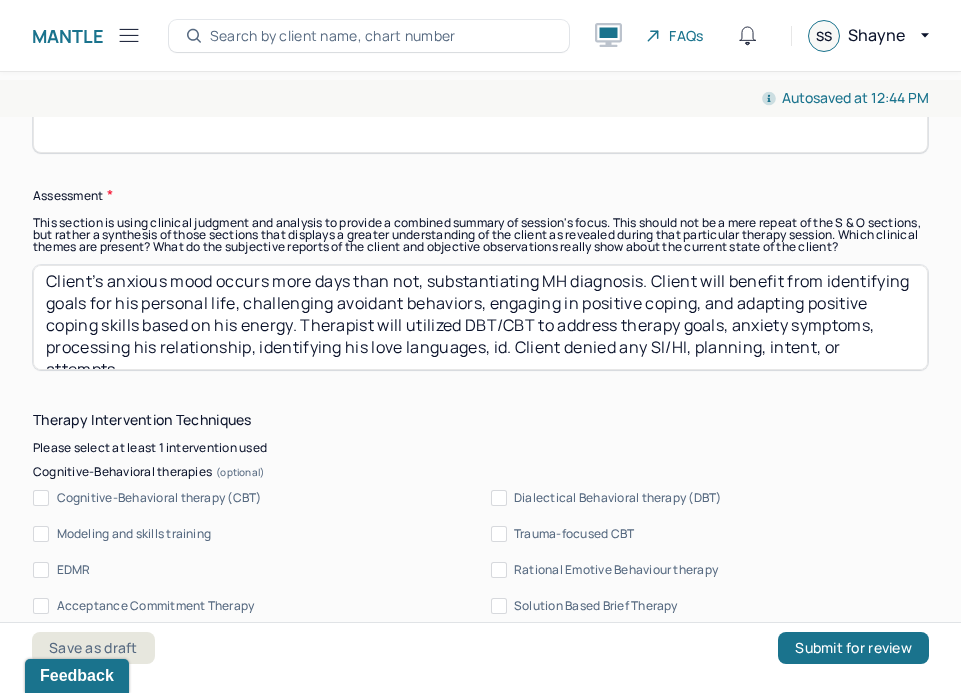 scroll, scrollTop: 30, scrollLeft: 0, axis: vertical 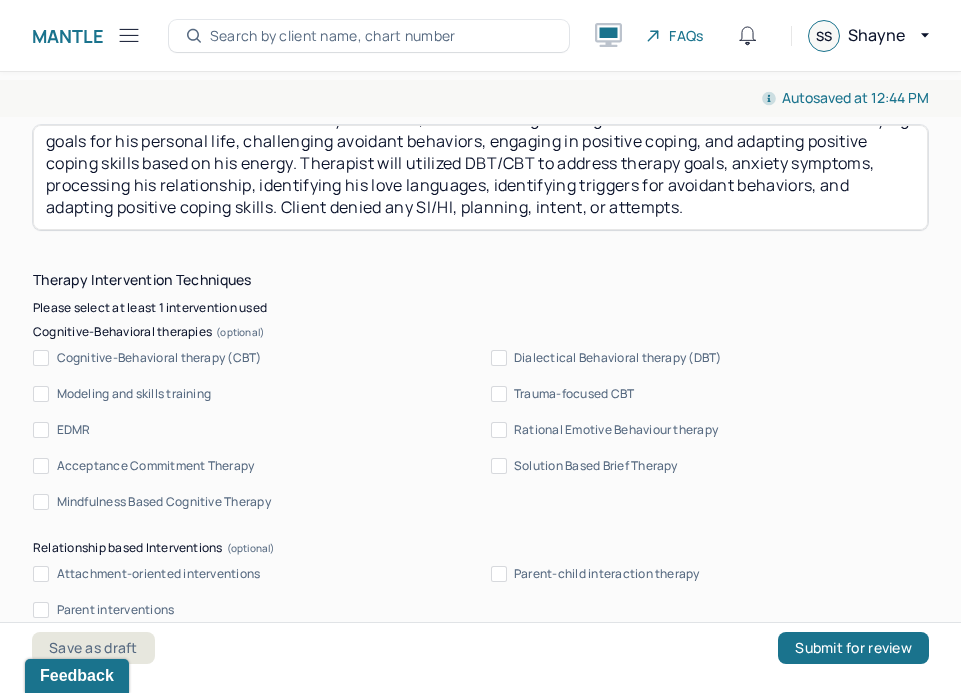 click on "Clients anxious mood occurs more days than not, substantiating MH diagnosis. Client will benefit from identifying goals for his personal life, challenging avoidant behaviors, engaging in positive coping, and adapting positive coping skills based on his energy. Therapist will utilized DBT/CBT to address therapy goals, anxiety symptoms, processing his relationship, identifying his love languages, identifying triggers for avoidant behaviors, and adapting positive coping skills Client denied any SI/HI, planning, intent, or attempts." at bounding box center [480, 177] 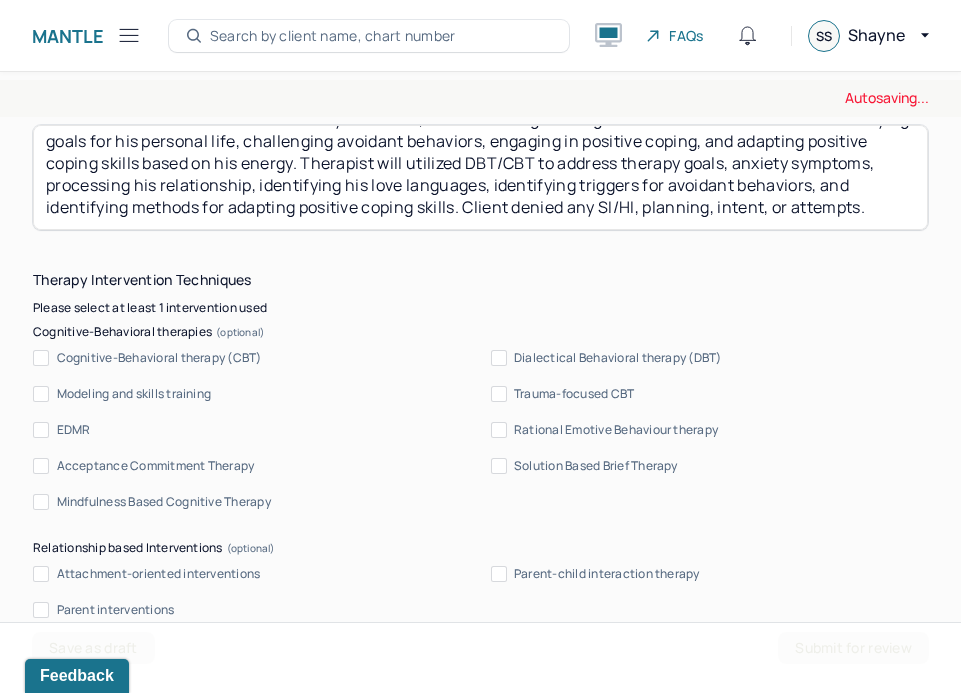 type on "Client’s anxious mood occurs more days than not, substantiating MH diagnosis. Client will benefit from identifying goals for his personal life, challenging avoidant behaviors, engaging in positive coping, and adapting positive coping skills based on his energy. Therapist will utilized DBT/CBT to address therapy goals, anxiety symptoms, processing his relationship, identifying his love languages, identifying triggers for avoidant behaviors, and identifying methods for adapting positive coping skills. Client denied any SI/HI, planning, intent, or attempts." 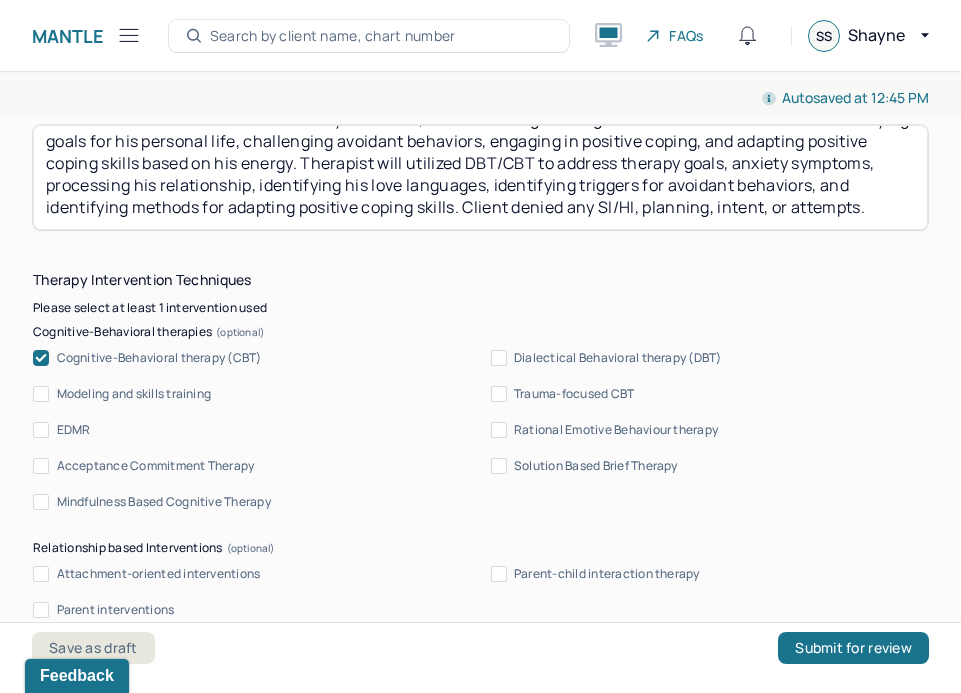 click on "Dialectical Behavioral therapy (DBT)" at bounding box center [499, 358] 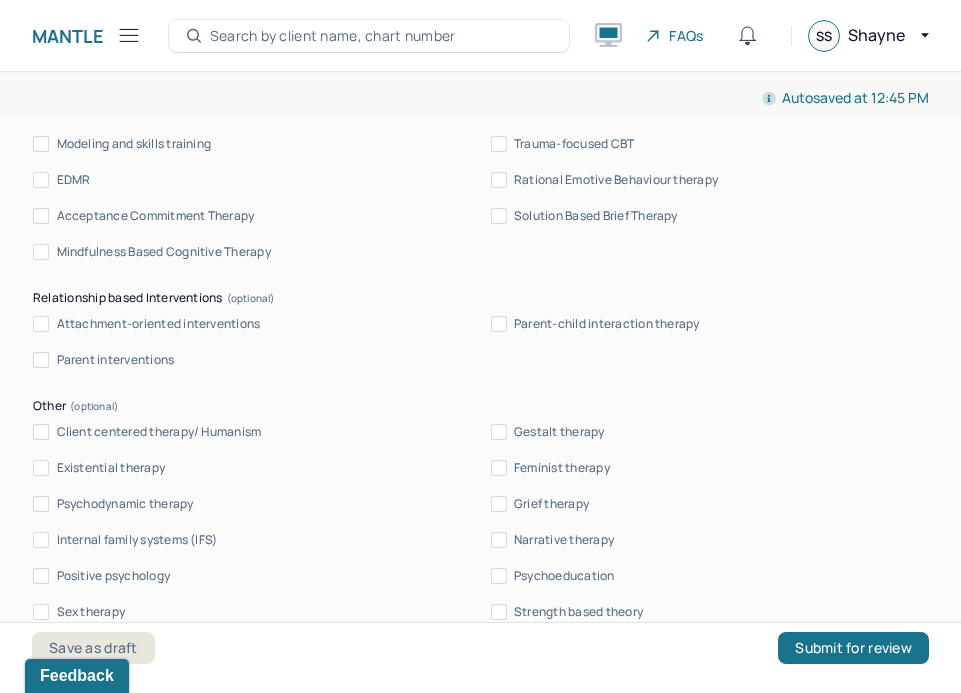 scroll, scrollTop: 1919, scrollLeft: 0, axis: vertical 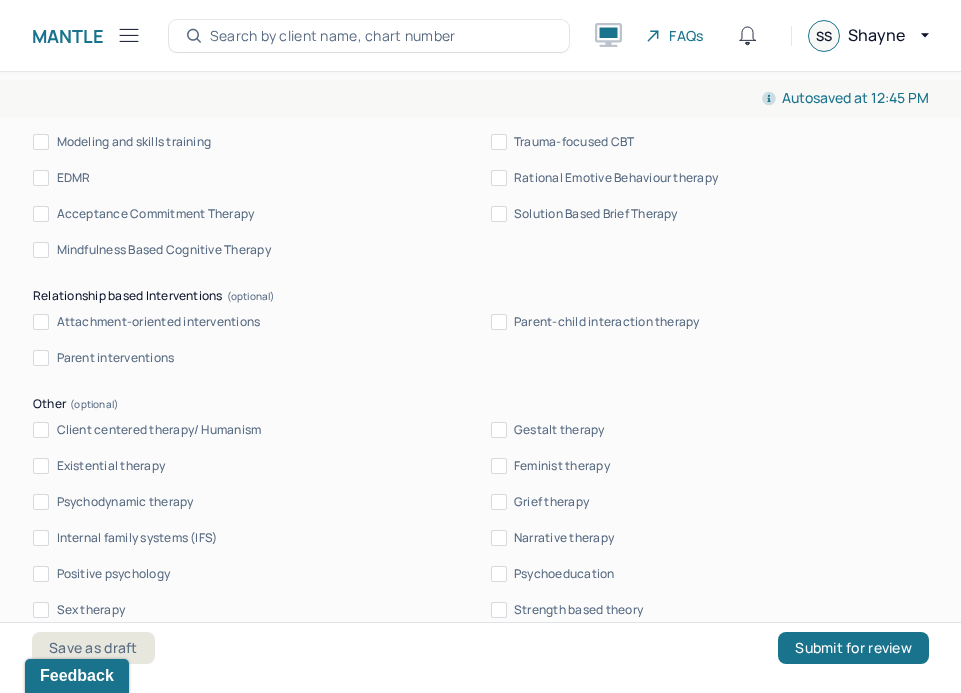 click on "Feminist therapy" at bounding box center [499, 466] 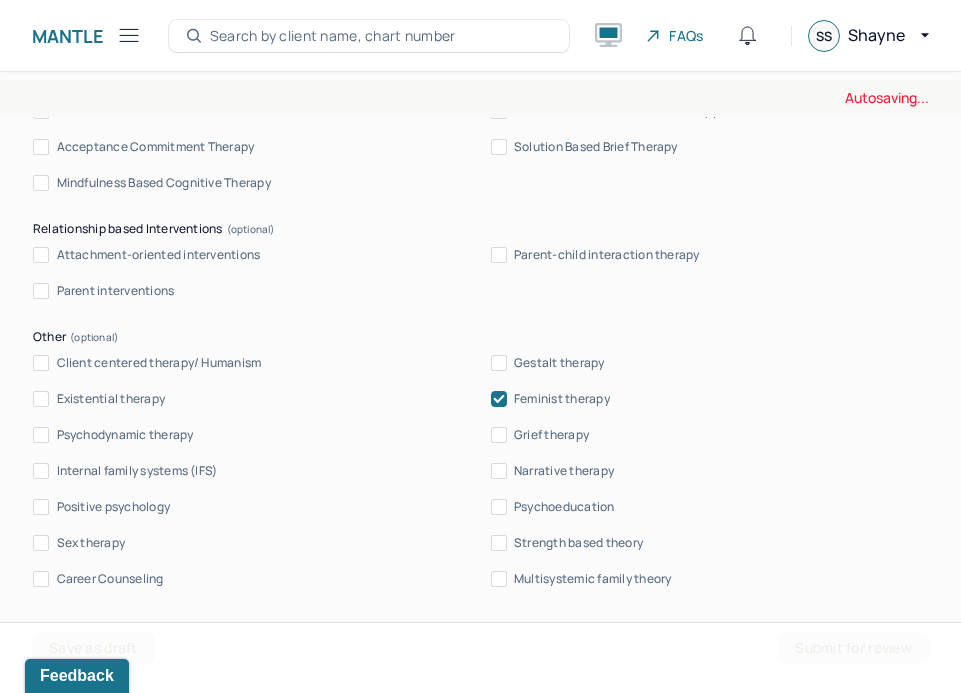 scroll, scrollTop: 1989, scrollLeft: 0, axis: vertical 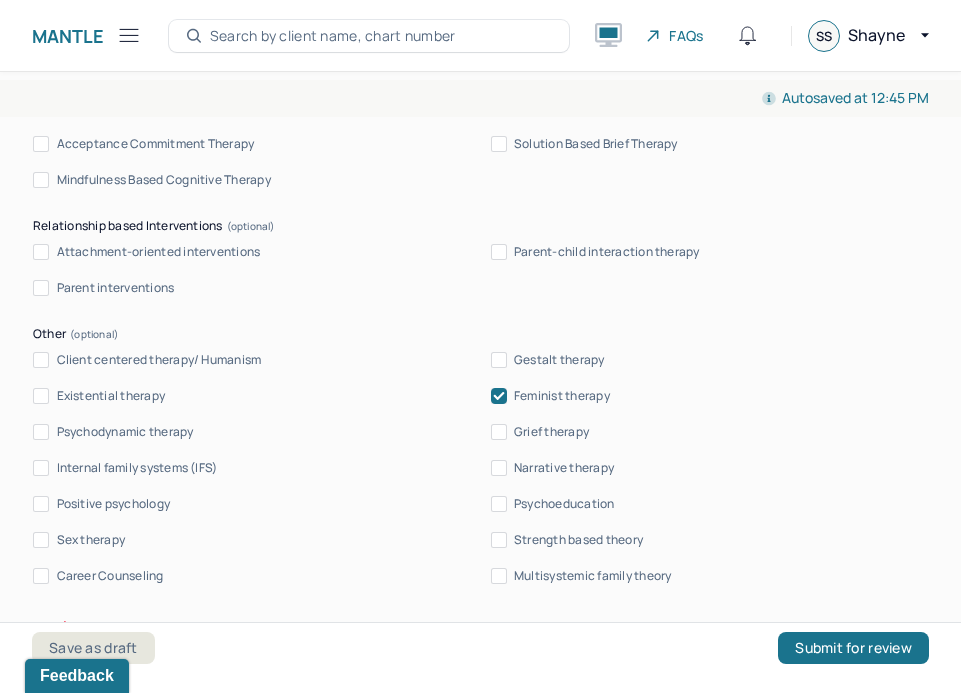 click on "Positive psychology" at bounding box center (41, 504) 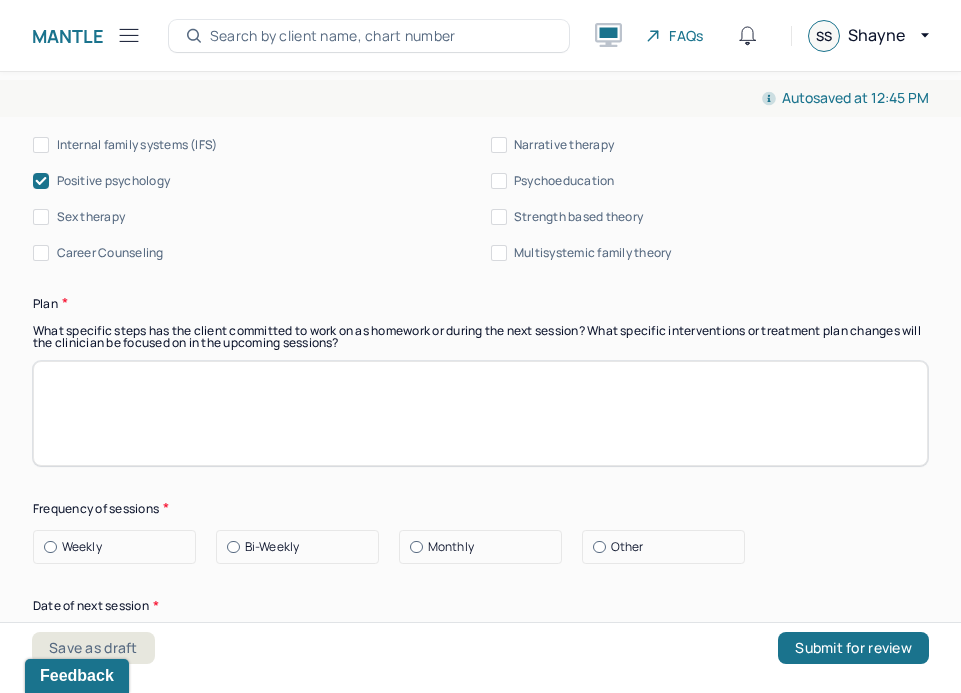 scroll, scrollTop: 2320, scrollLeft: 0, axis: vertical 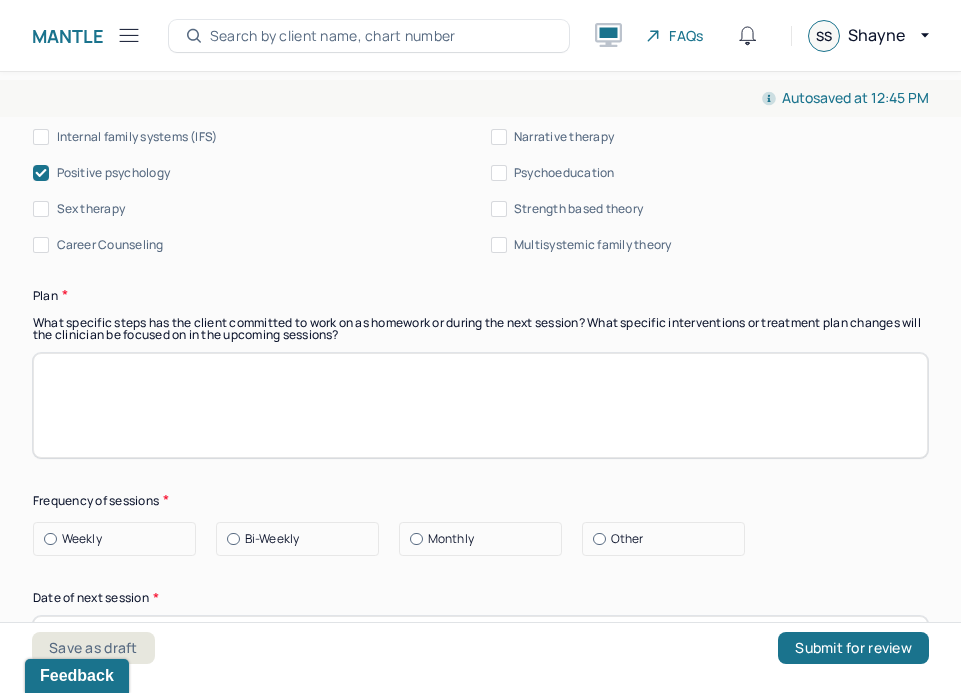 click at bounding box center (480, 405) 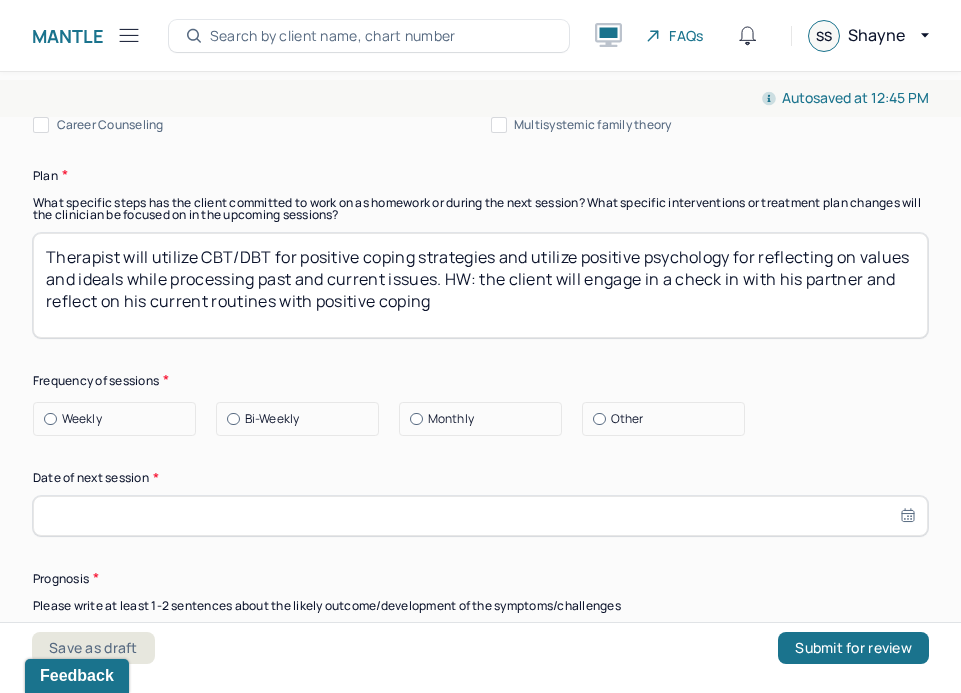 scroll, scrollTop: 2464, scrollLeft: 0, axis: vertical 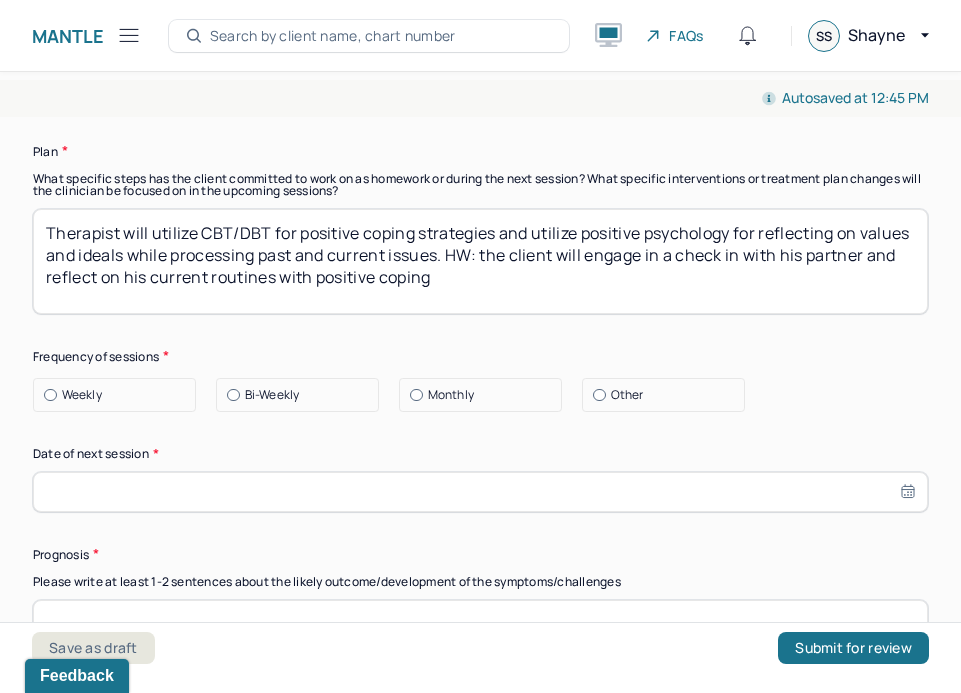 type on "Therapist will utilize CBT/DBT for positive coping strategies and utilize positive psychology for reflecting on values and ideals while processing past and current issues. HW: the client will engage in a check in with his partner and reflect on his current routines with positive coping" 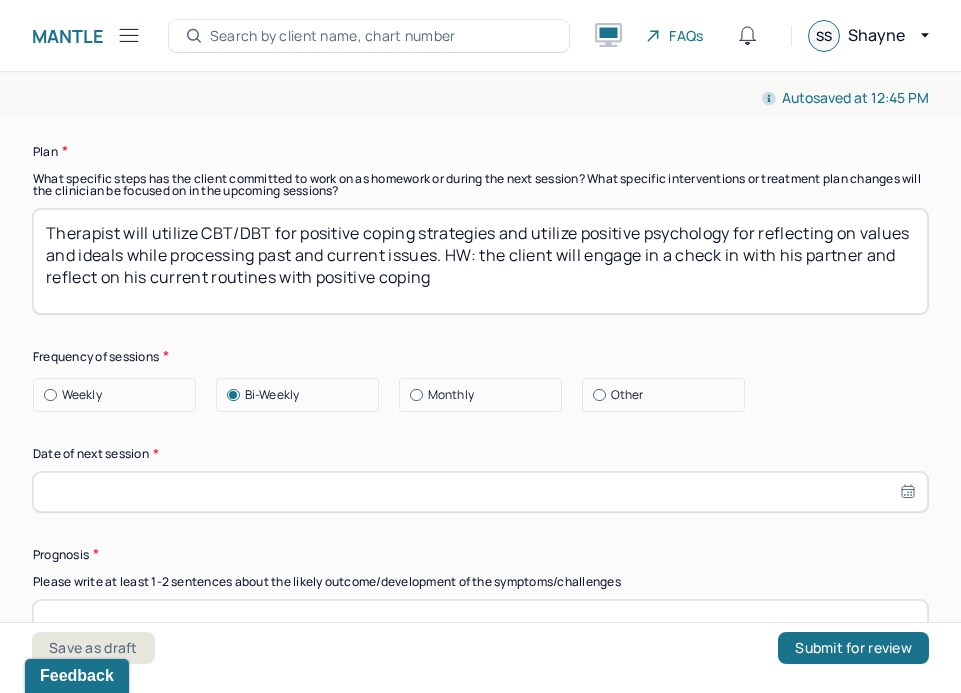 click at bounding box center (480, 492) 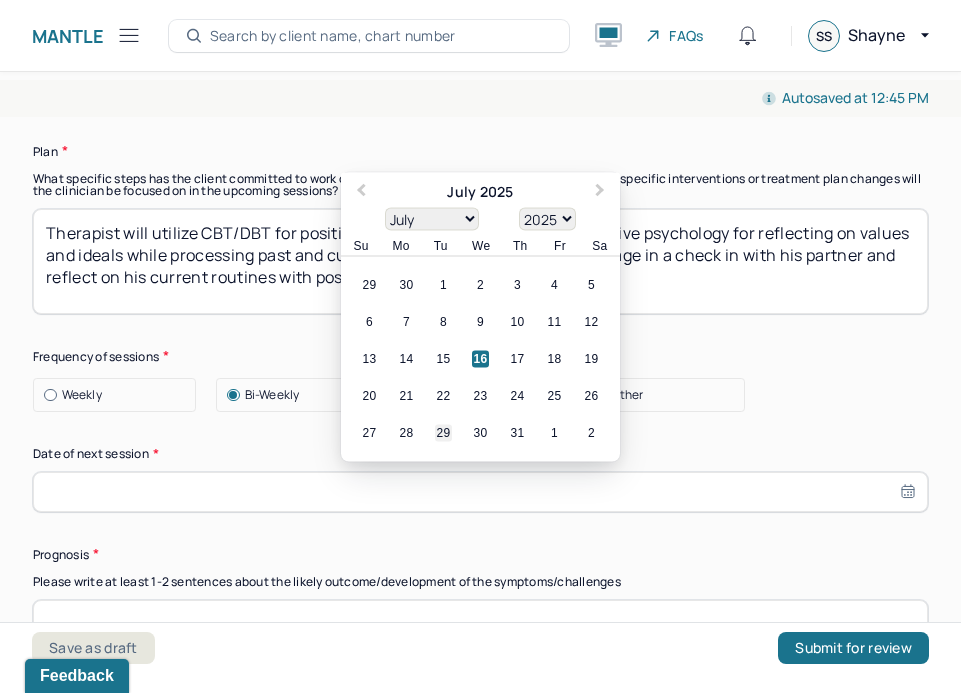 click on "29" at bounding box center (443, 432) 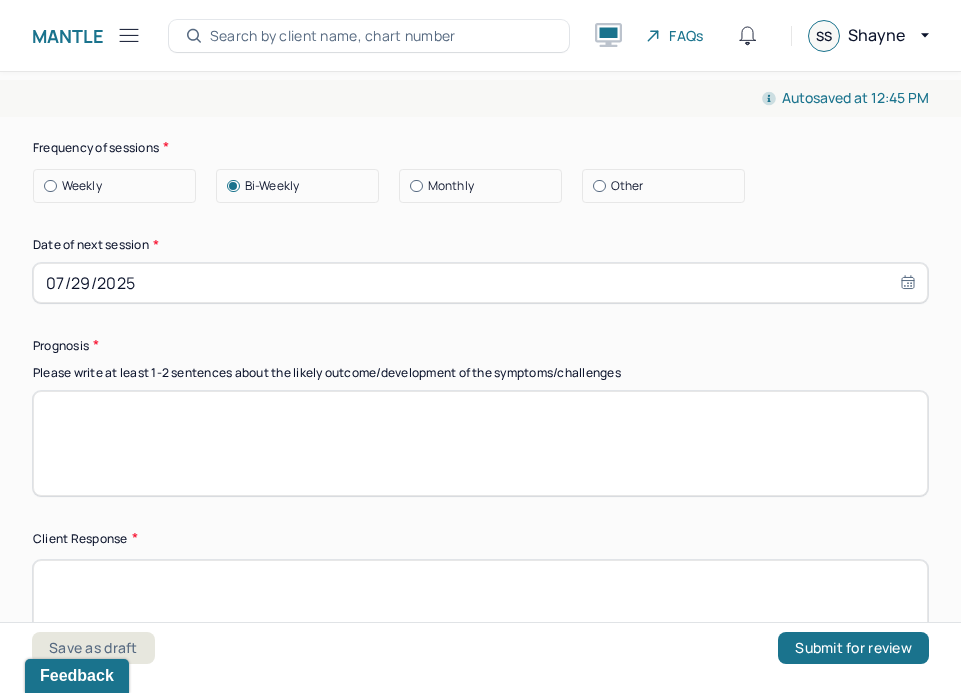 scroll, scrollTop: 2677, scrollLeft: 0, axis: vertical 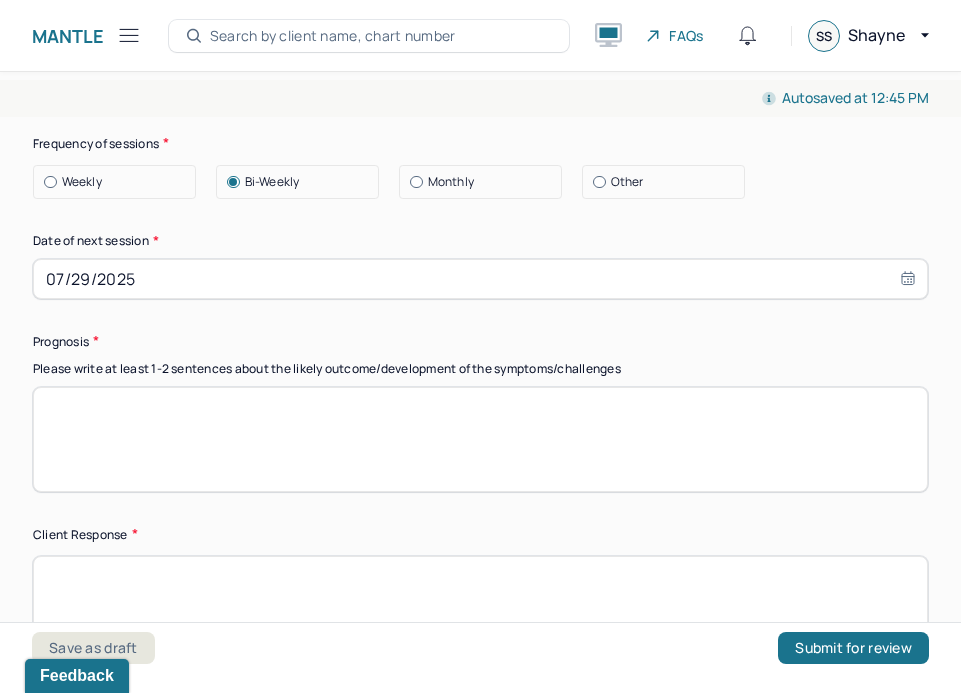 select on "6" 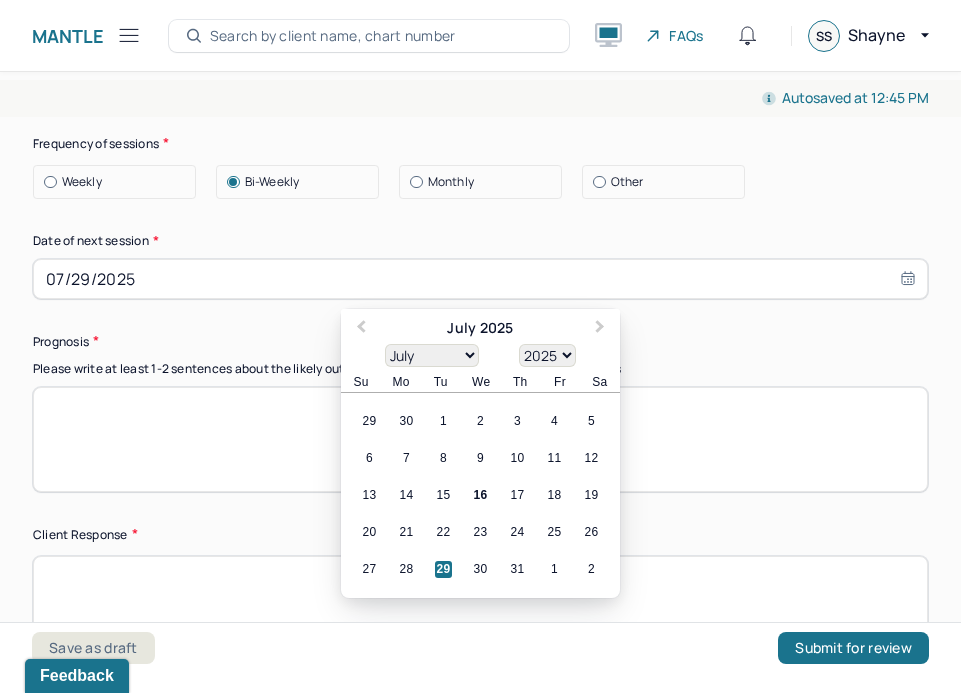 click at bounding box center [480, 439] 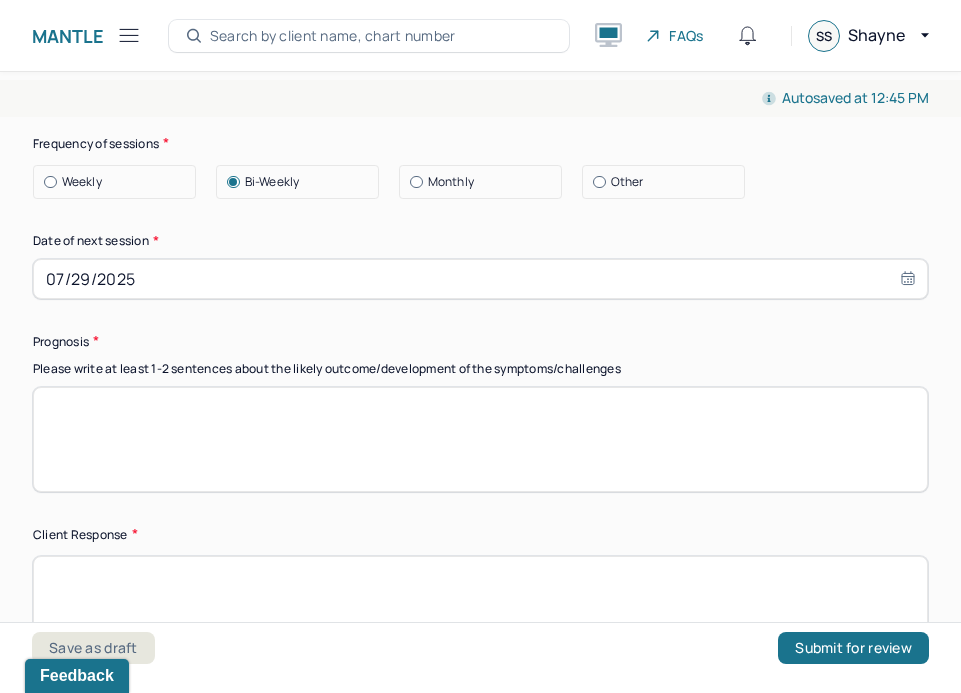 paste on "Prognosis remains the same as previous appointment dated [DATE]. Client has good prognosis due to increase self awareness and drive towards treatment goals. Client will likely respond well to CBT/DBT and positive psychology to build skills and growth towards their ideal life." 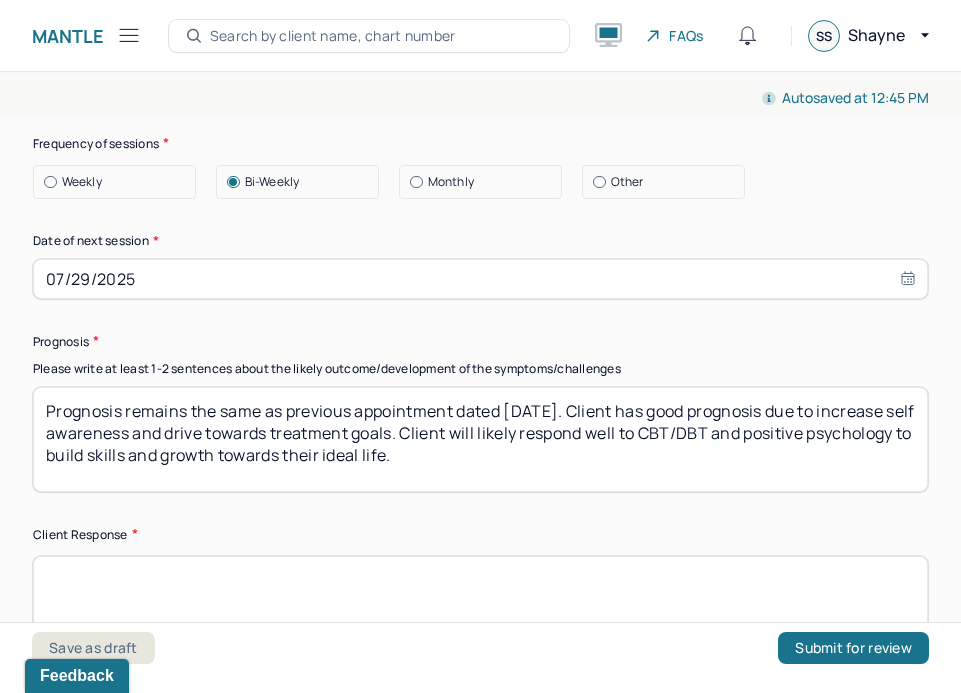 click on "Prognosis remains the same as previous appointment dated [DATE]. Client has good prognosis due to increase self awareness and drive towards treatment goals. Client will likely respond well to CBT/DBT and positive psychology to build skills and growth towards their ideal life." at bounding box center (480, 439) 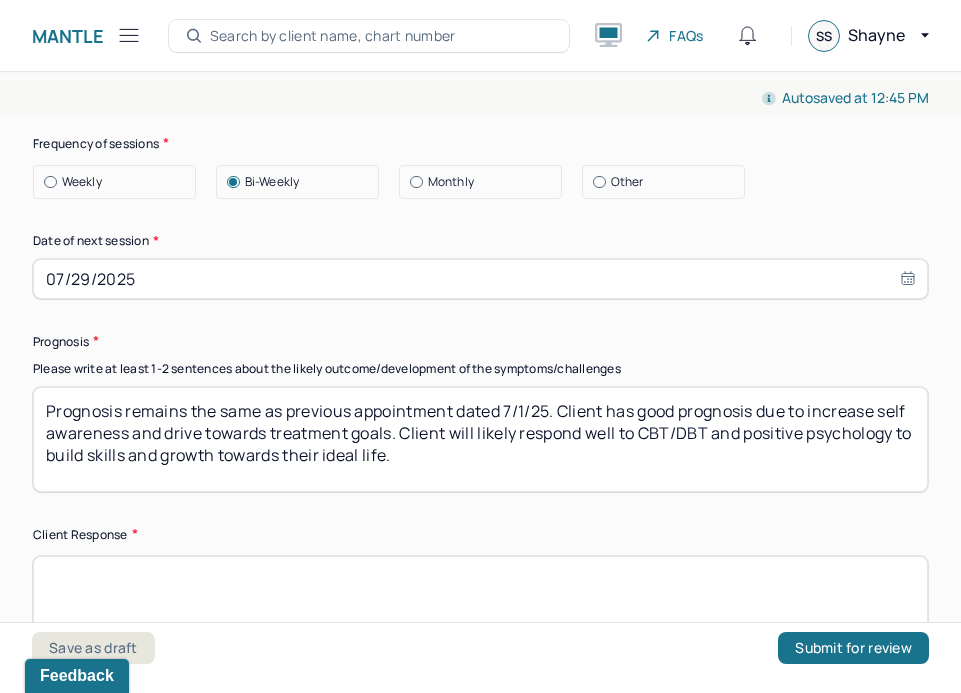 scroll, scrollTop: 2752, scrollLeft: 0, axis: vertical 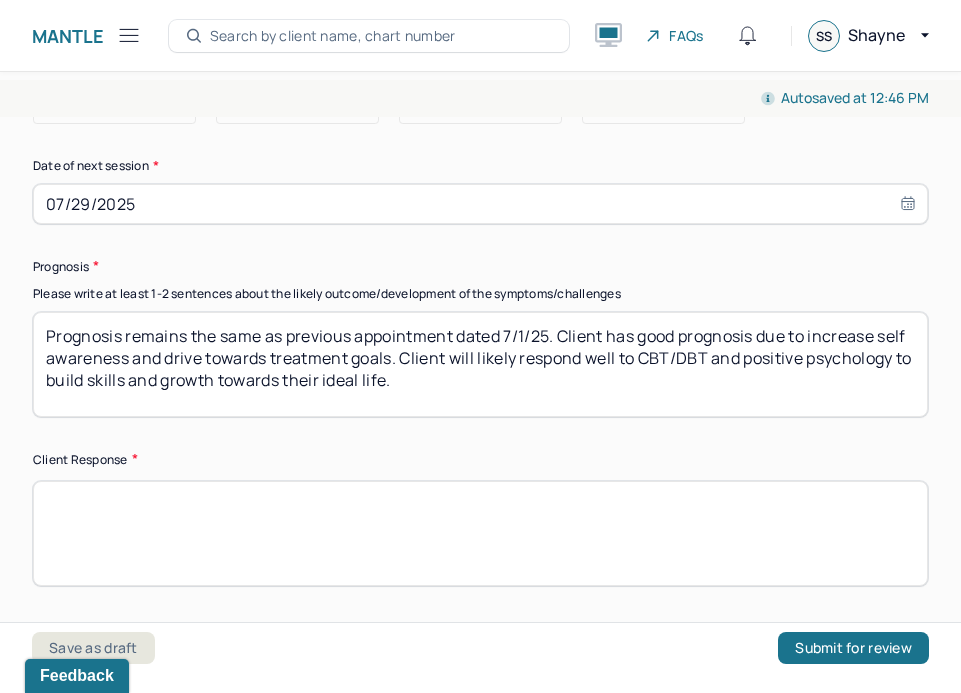 type on "Prognosis remains the same as previous appointment dated 7/1/25. Client has good prognosis due to increase self awareness and drive towards treatment goals. Client will likely respond well to CBT/DBT and positive psychology to build skills and growth towards their ideal life." 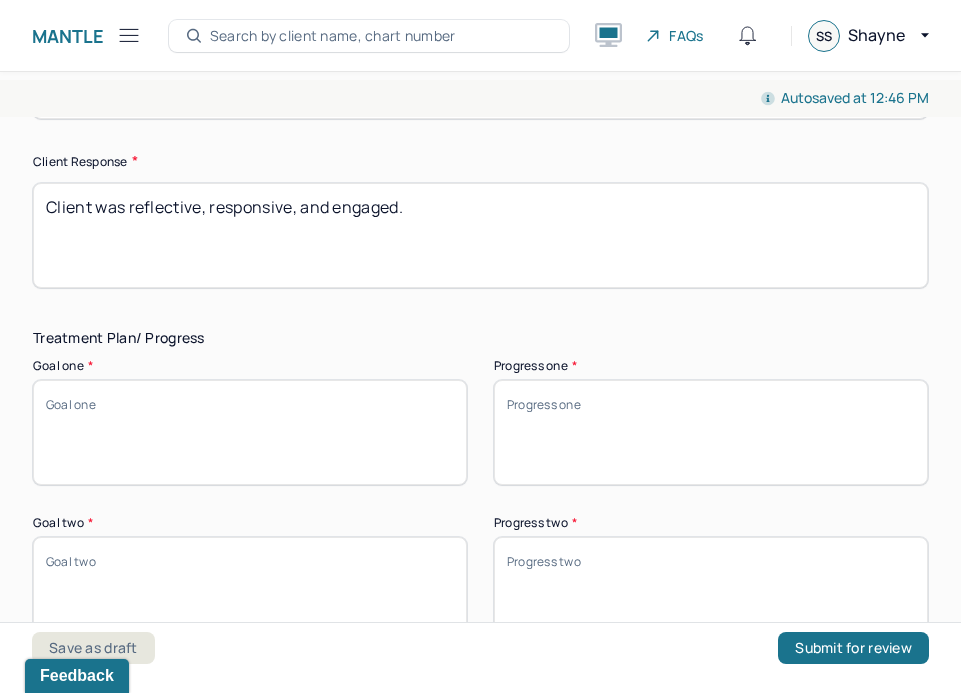 scroll, scrollTop: 3058, scrollLeft: 0, axis: vertical 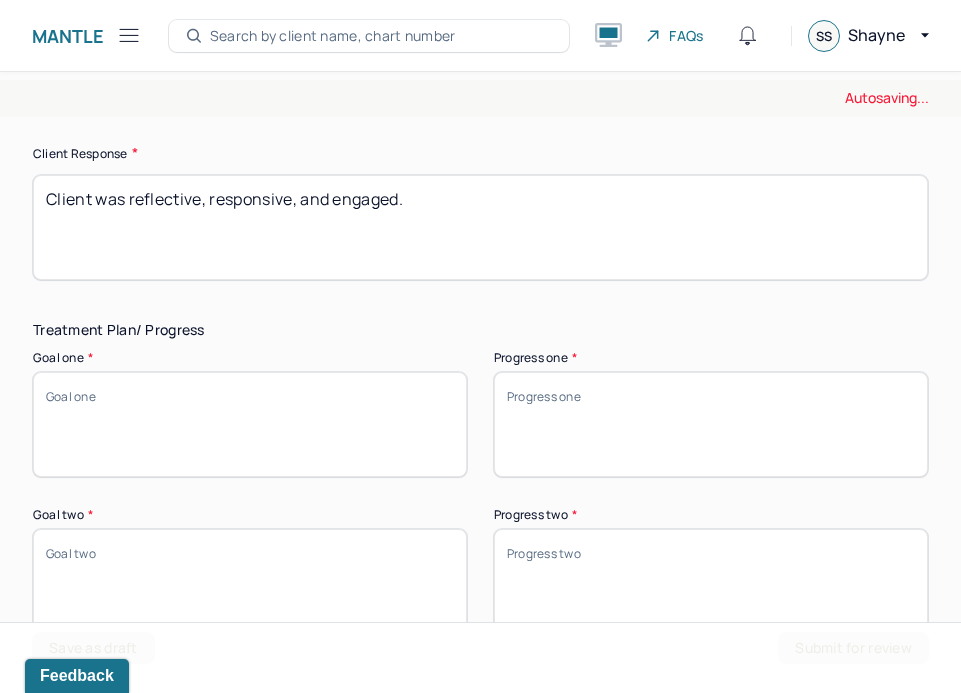 type on "Client was reflective, responsive, and engaged." 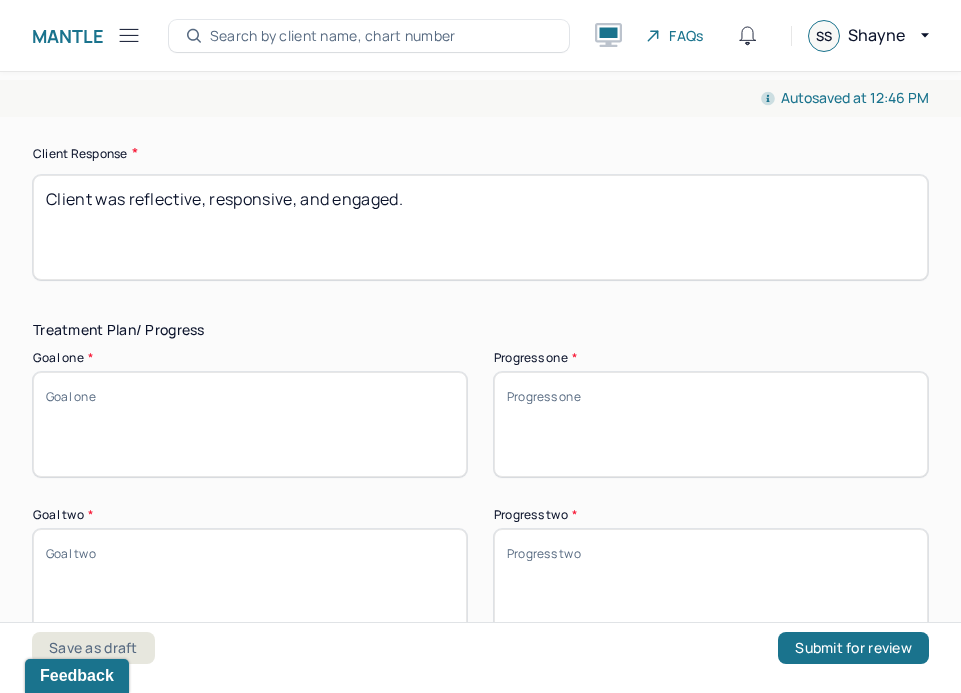 click on "Goal one *" at bounding box center [250, 424] 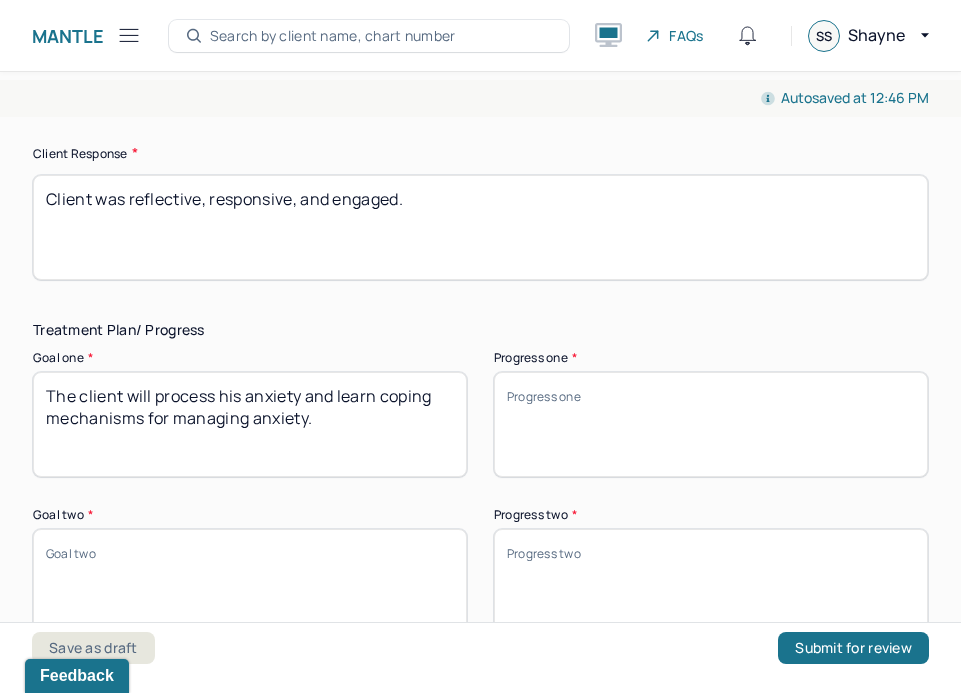 type on "The client will process his anxiety and learn coping mechanisms for managing anxiety." 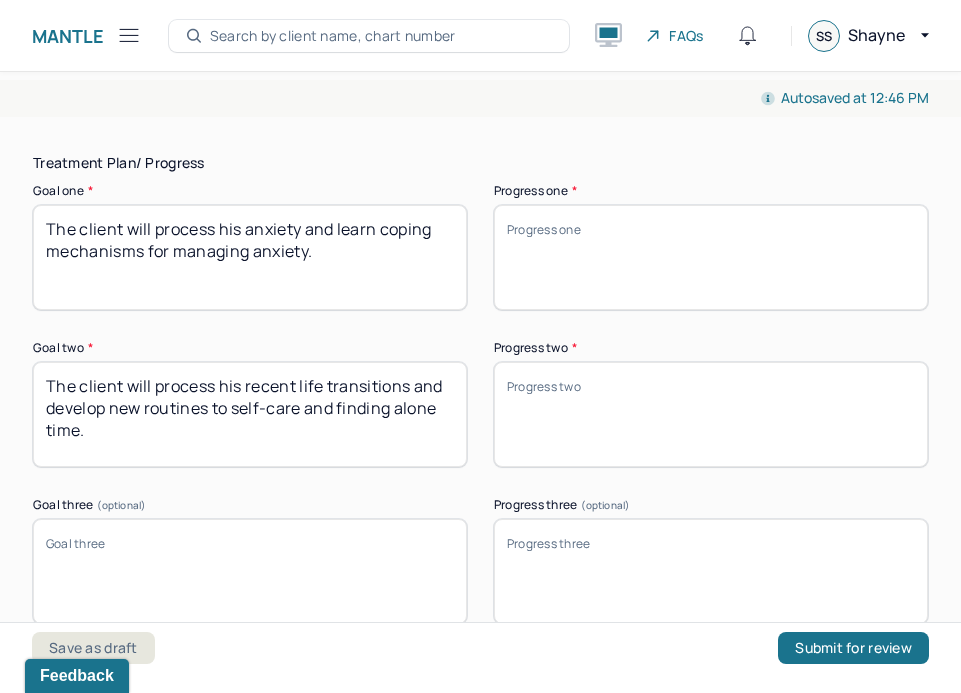 scroll, scrollTop: 3227, scrollLeft: 0, axis: vertical 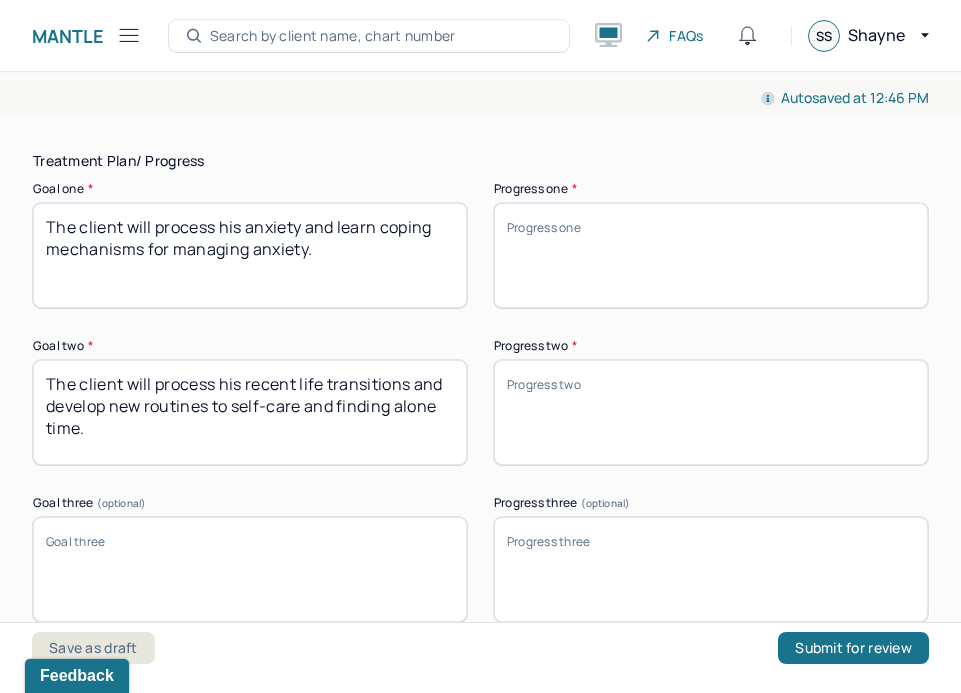type on "The client will process his recent life transitions and develop new routines to self-care and finding alone time." 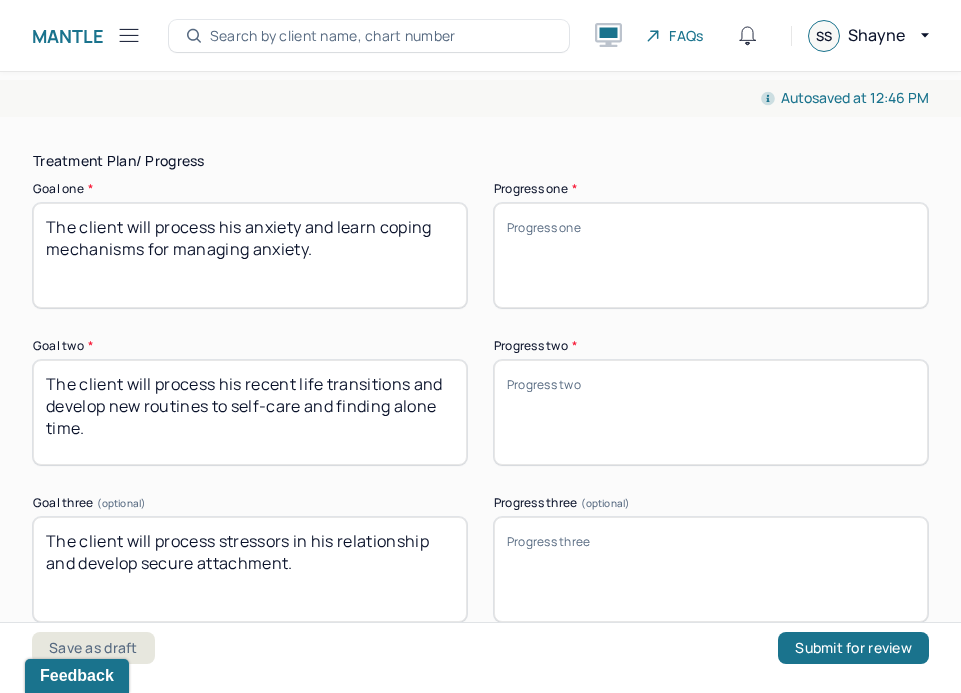 type on "The client will process stressors in his relationship and develop secure attachment." 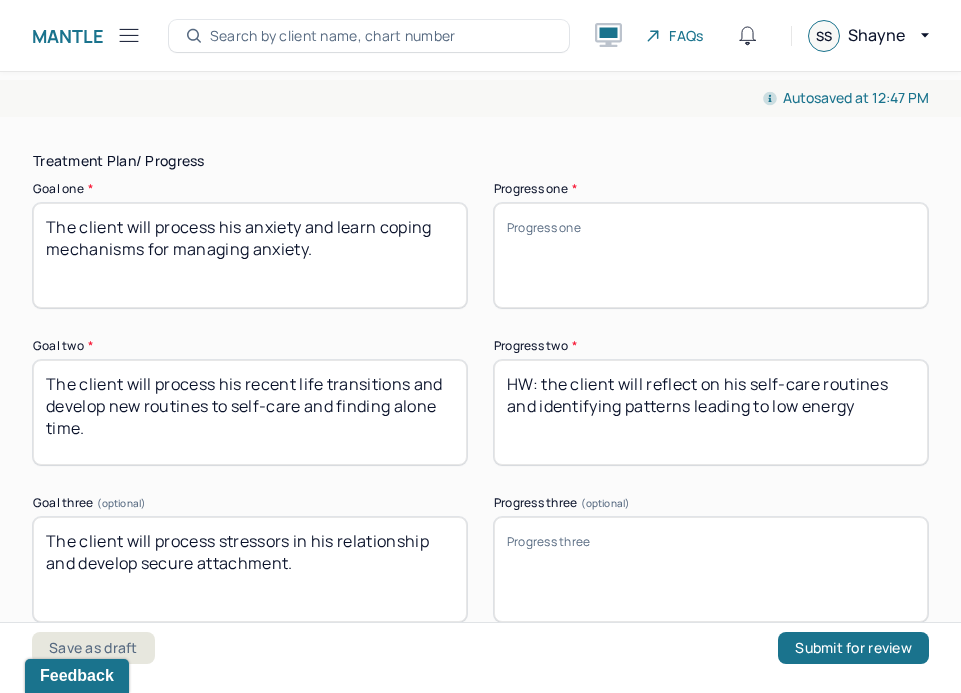 type on "HW: the client will reflect on his self-care routines and identifying patterns leading to low energy" 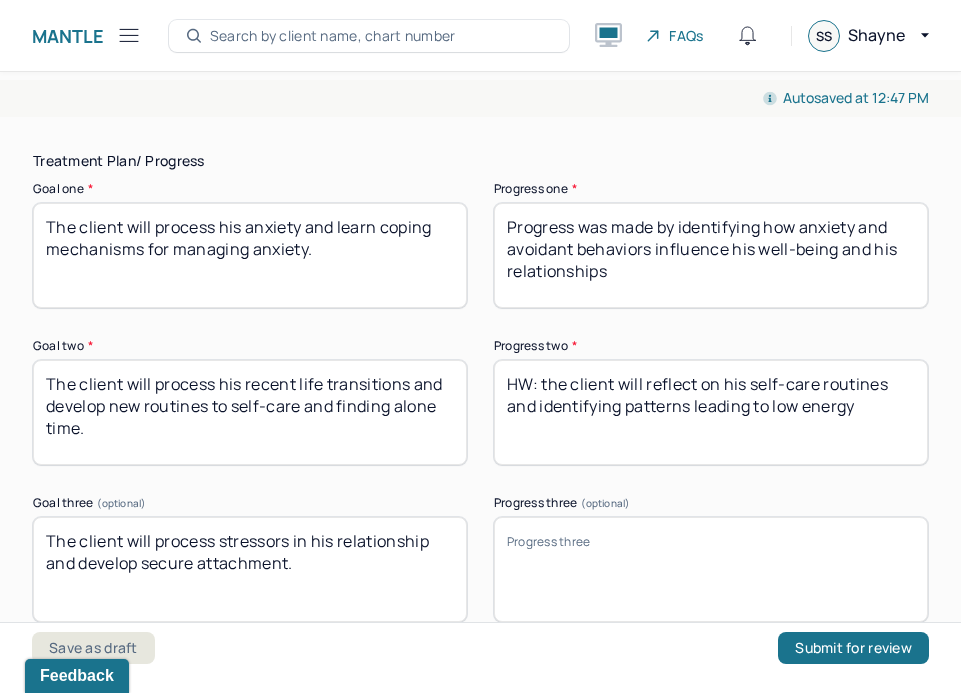scroll, scrollTop: 3300, scrollLeft: 0, axis: vertical 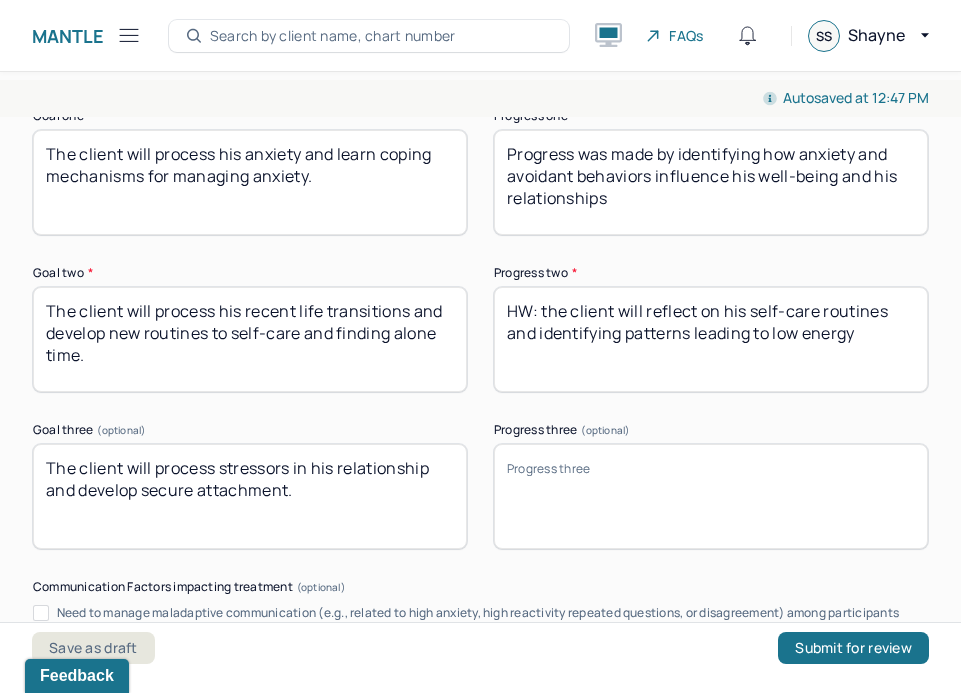 type on "Progress was made by identifying how anxiety and avoidant behaviors influence his well-being and his relationships" 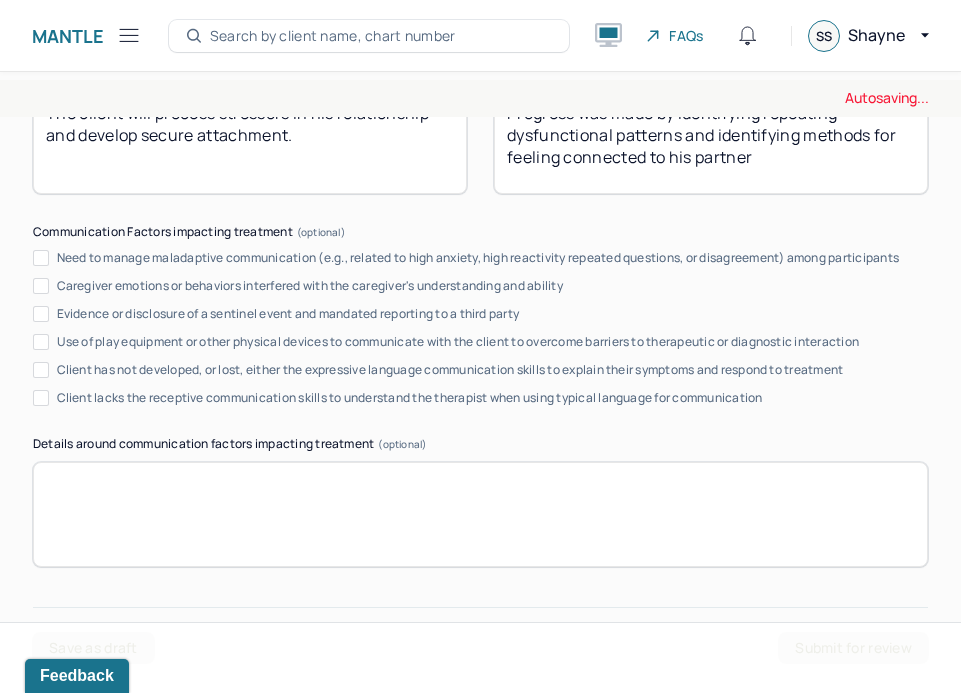 scroll, scrollTop: 3849, scrollLeft: 0, axis: vertical 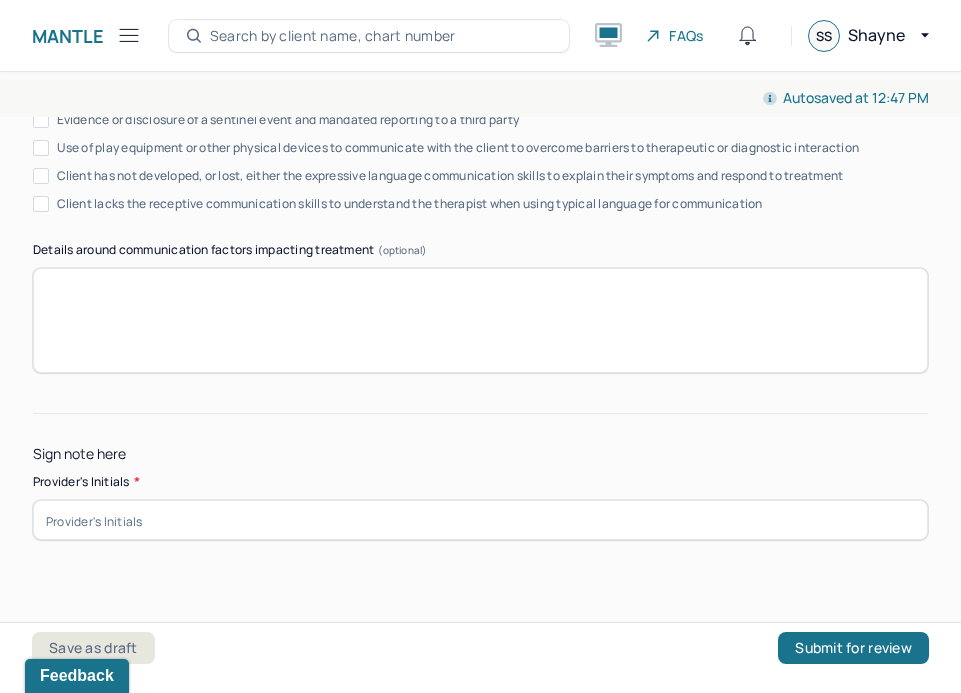 type on "Progress was made by identifying repeating dysfunctional patterns and identifying methods for feeling connected to his partner" 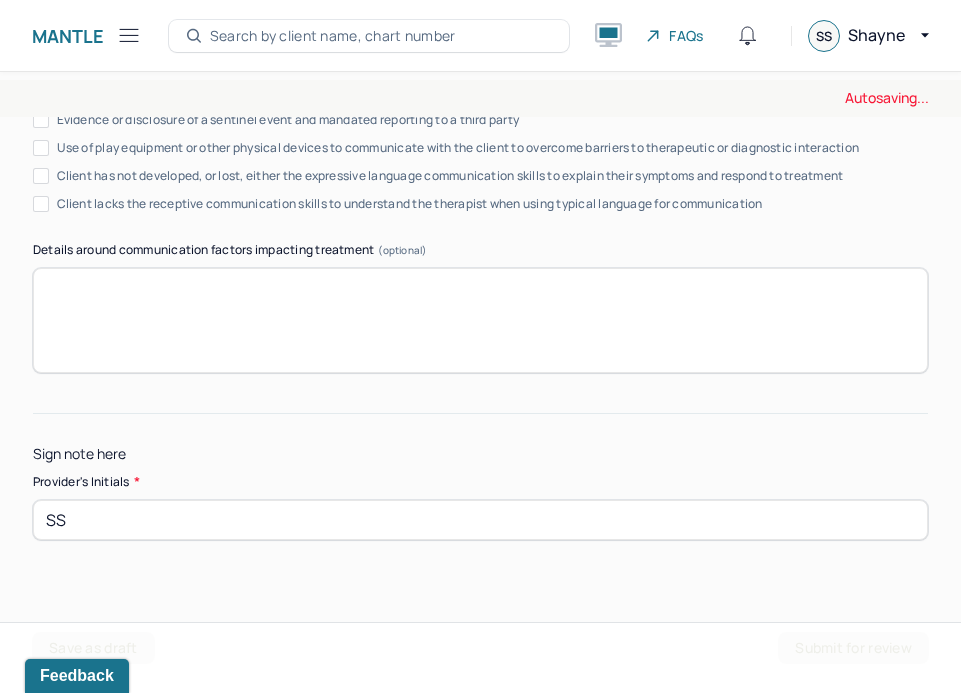 type on "SS" 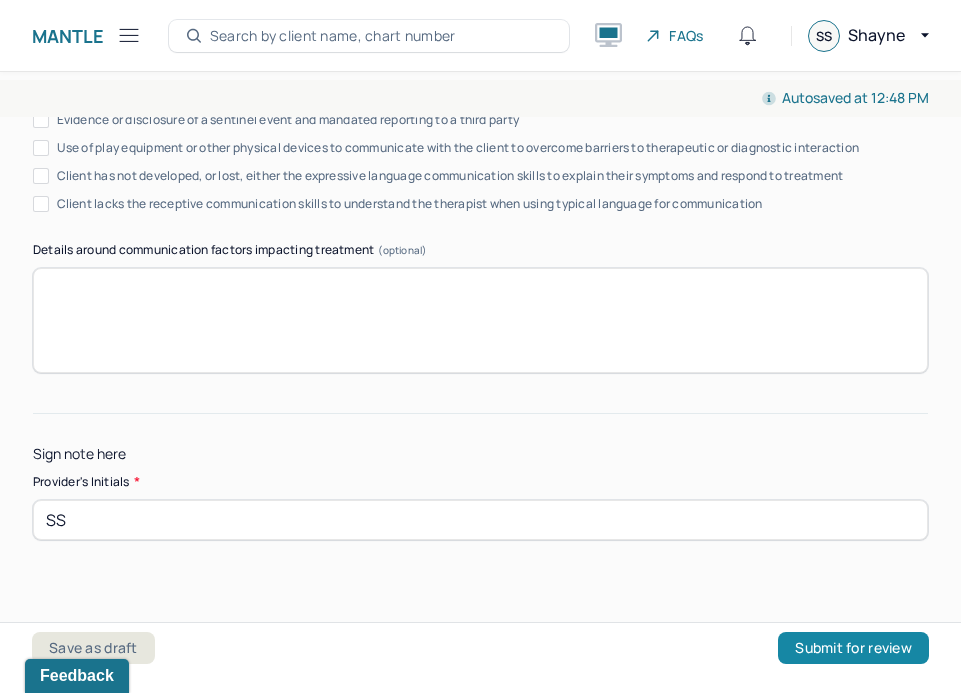 click on "Submit for review" at bounding box center [853, 648] 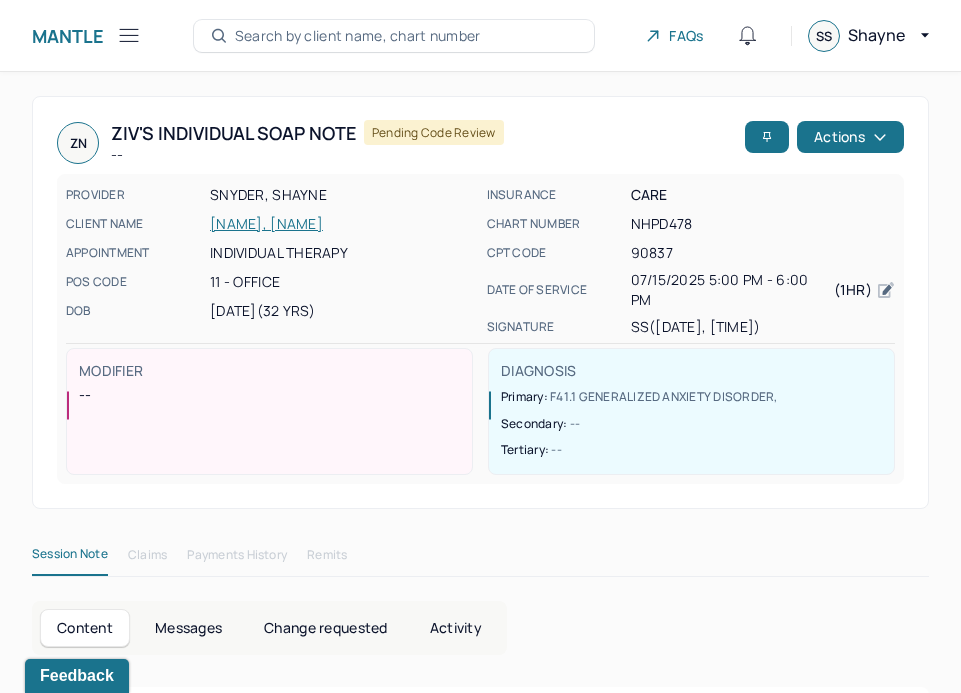 click 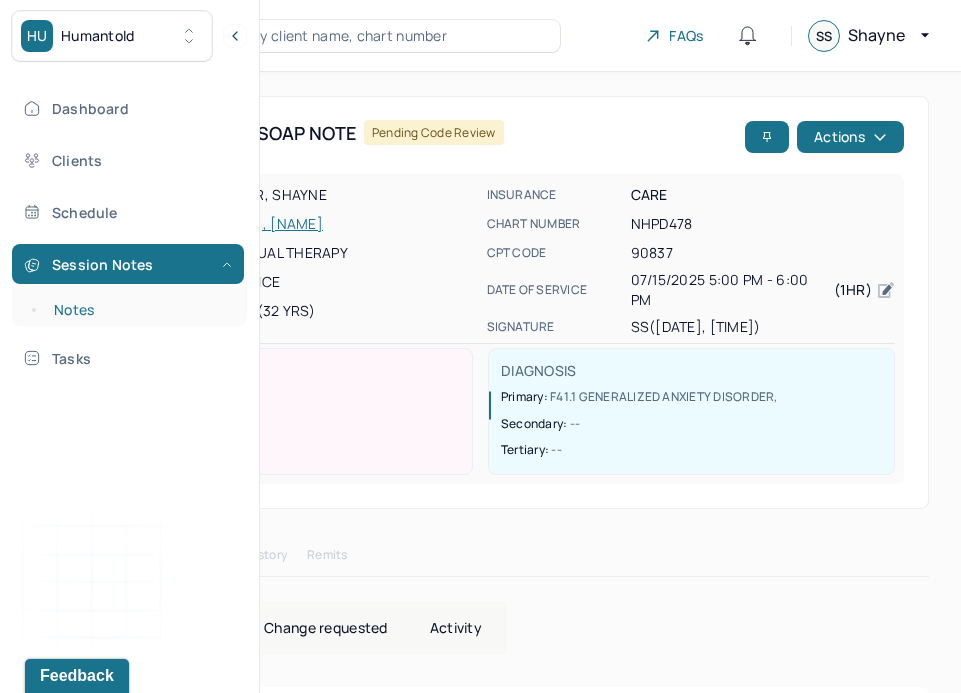 click on "Notes" at bounding box center (139, 310) 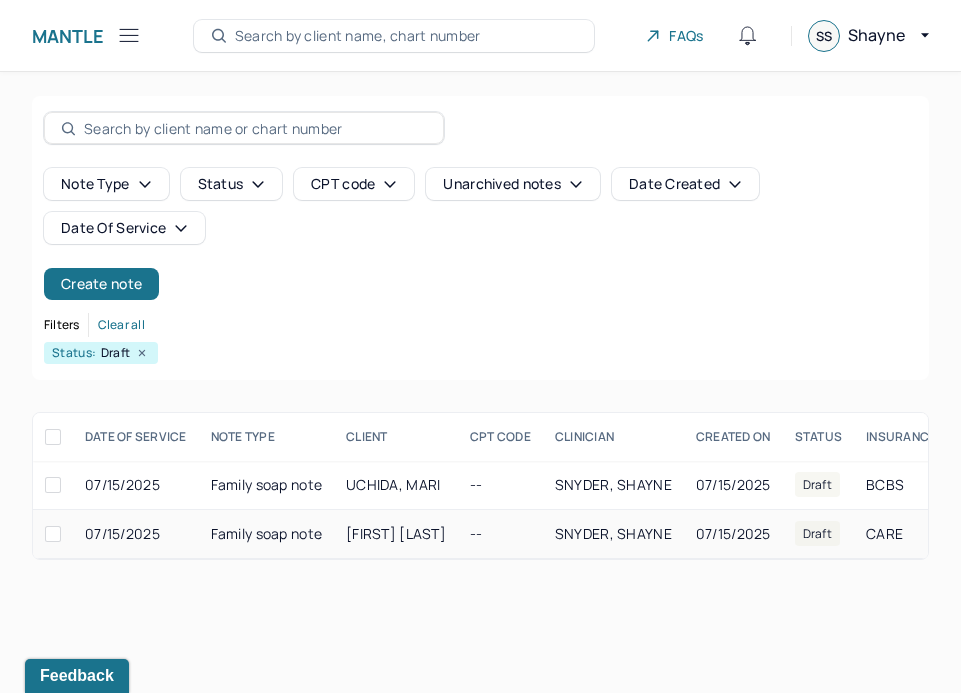 click on "[FIRST] [LAST]" at bounding box center (396, 533) 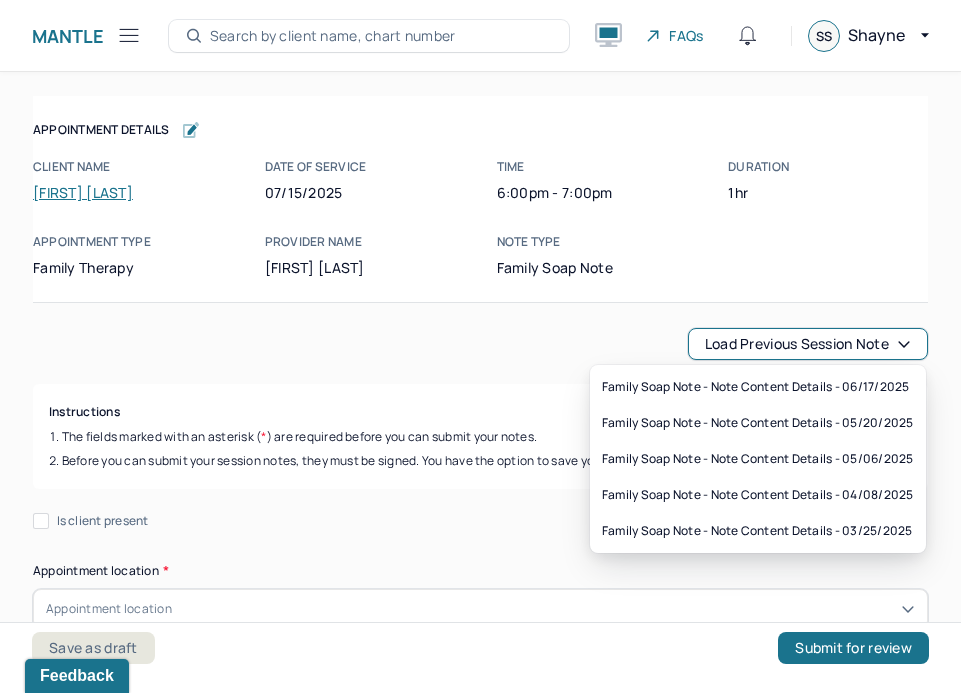 click on "Load previous session note" at bounding box center (808, 344) 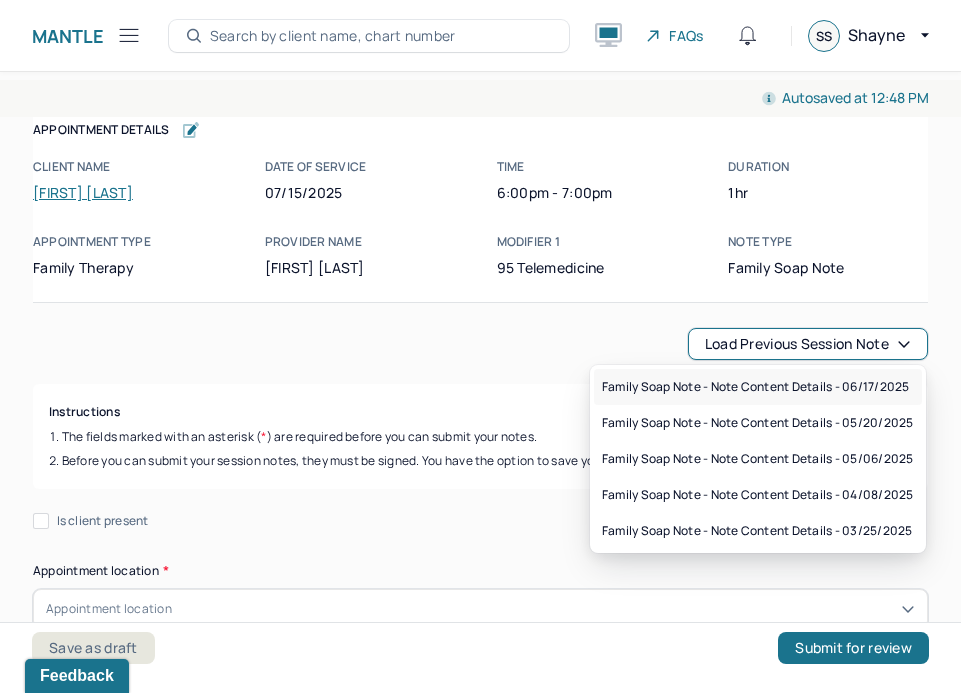 click on "Family soap note   - Note content Details -   06/17/2025" at bounding box center (756, 387) 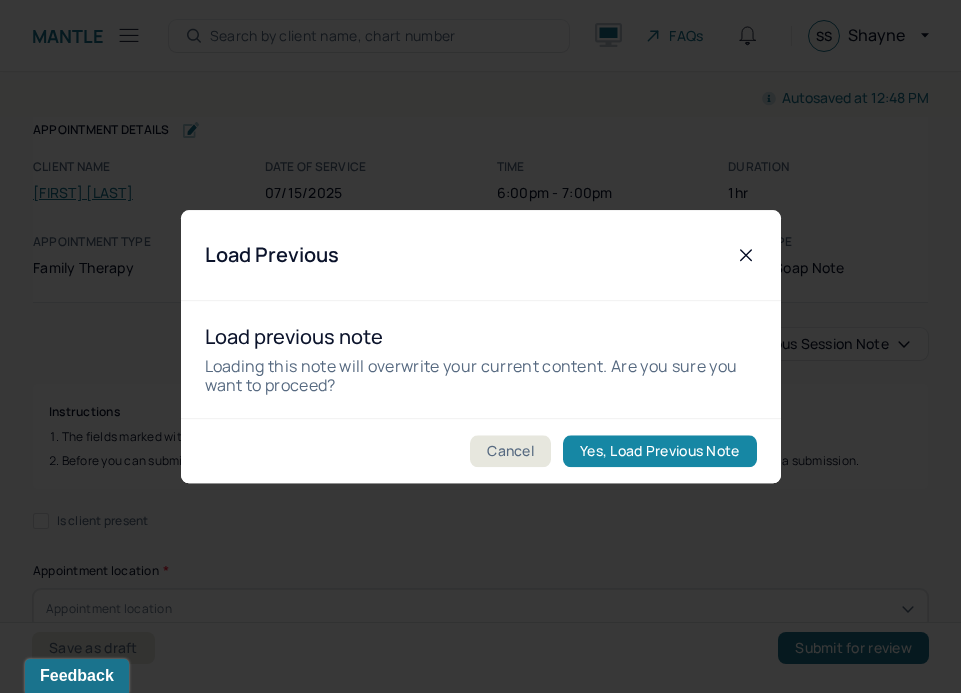 click on "Yes, Load Previous Note" at bounding box center (659, 451) 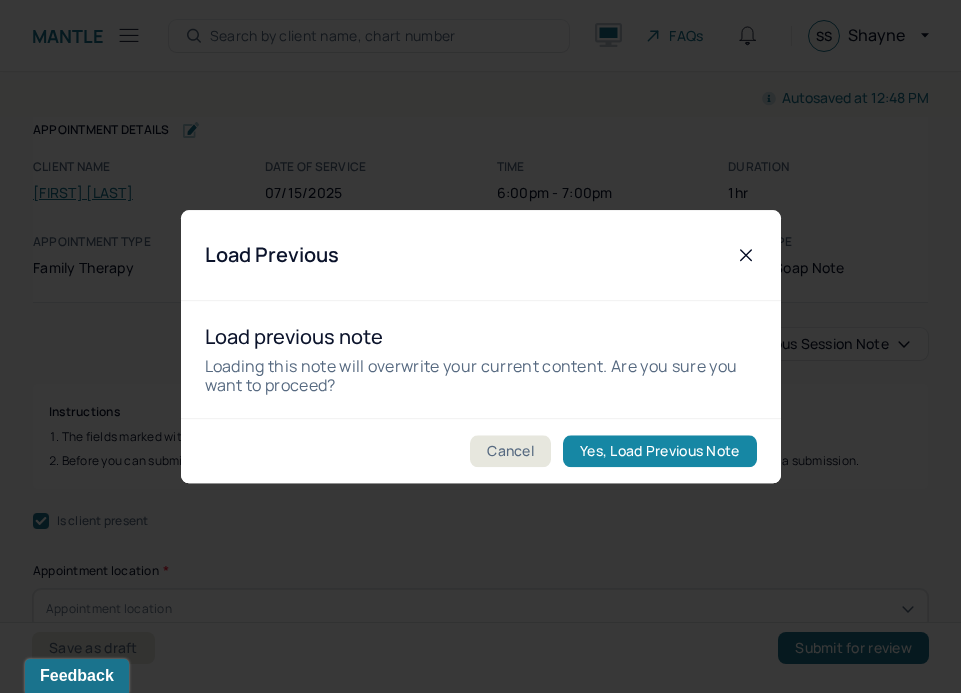 checkbox on "true" 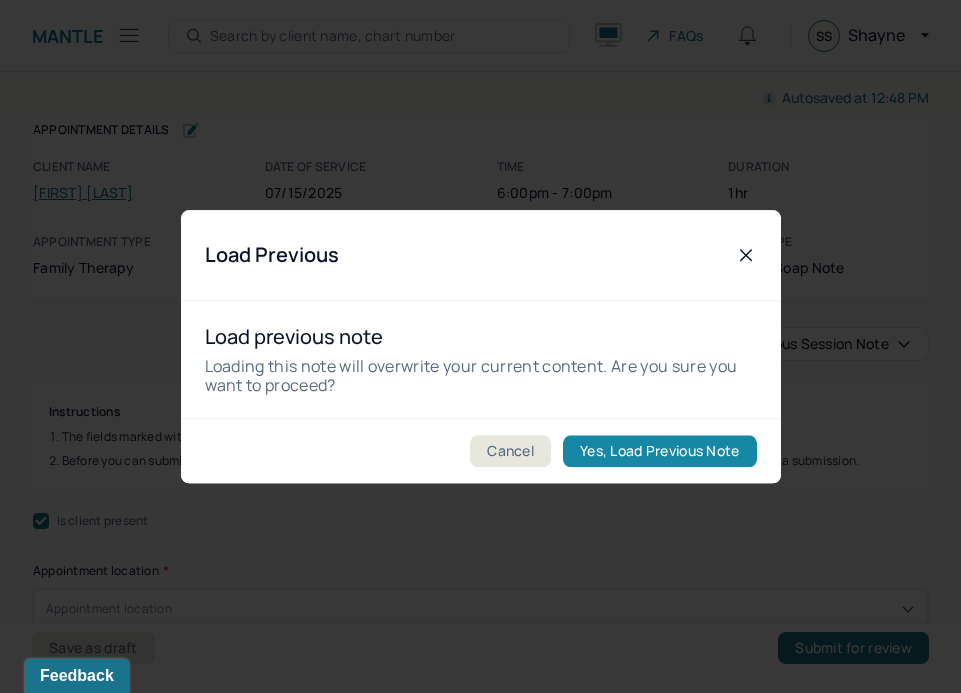 checkbox on "true" 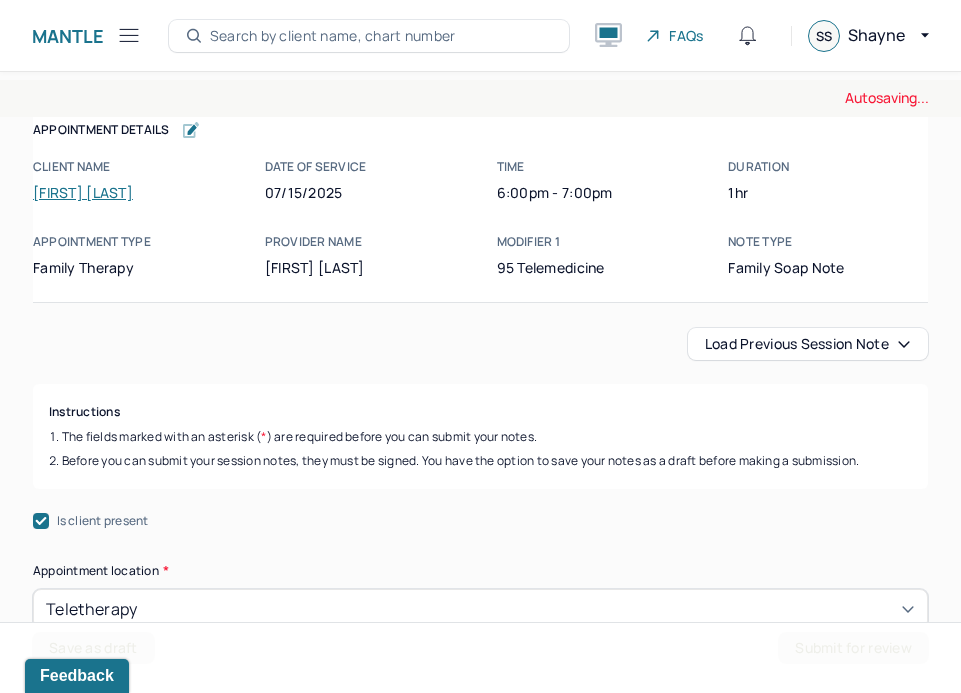 click on "Load previous session note Instructions The fields marked with an asterisk ( * ) are required before you can submit your notes. Before you can submit your session notes, they must be signed. You have the option to save your notes as a draft before making a submission. Is client present Appointment location * Teletherapy Client Teletherapy Location Home Office Other Provider Teletherapy Location Home Office Other Consent was received for the teletherapy session The teletherapy session was conducted via video Primary diagnosis * F41.1 GENERALIZED ANXIETY DISORDER Secondary diagnosis (optional) Secondary diagnosis Tertiary diagnosis (optional) Tertiary diagnosis Emotional / Behavioural symptoms demonstrated * The family reports episodes of anxiety, nervousness, irritability, racing thoughts, feeling on edge, maladaptive thinking patterns, and mistrust. Causing * Maladaptive Functioning Intention for Session * Encourage personality growth and development Session Note Subjective Objective Assessment EDMR Other" at bounding box center [480, 2613] 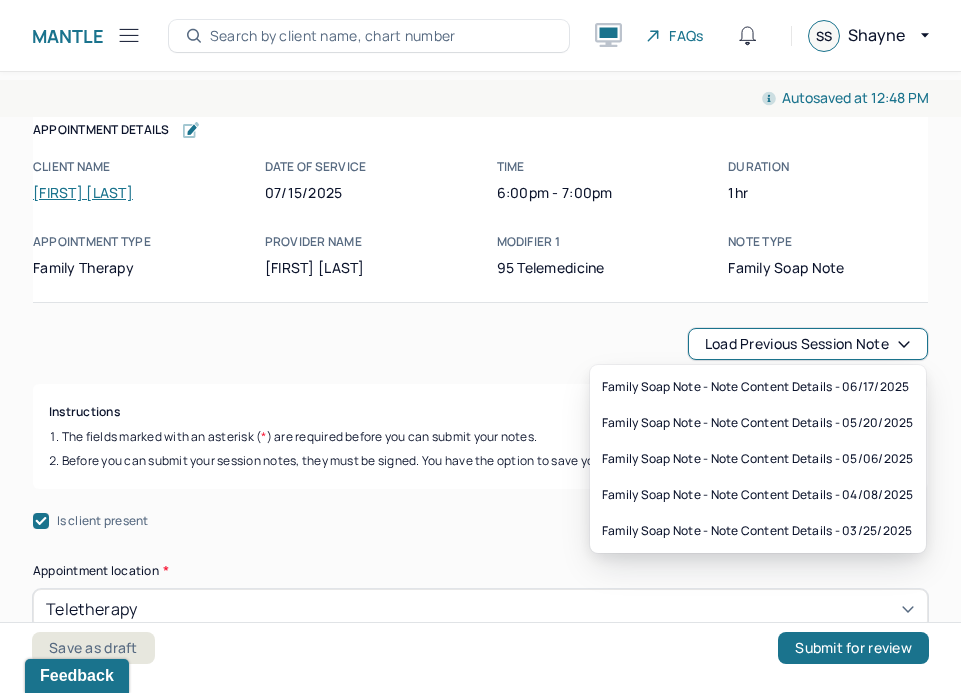 click on "Load previous session note" at bounding box center (808, 344) 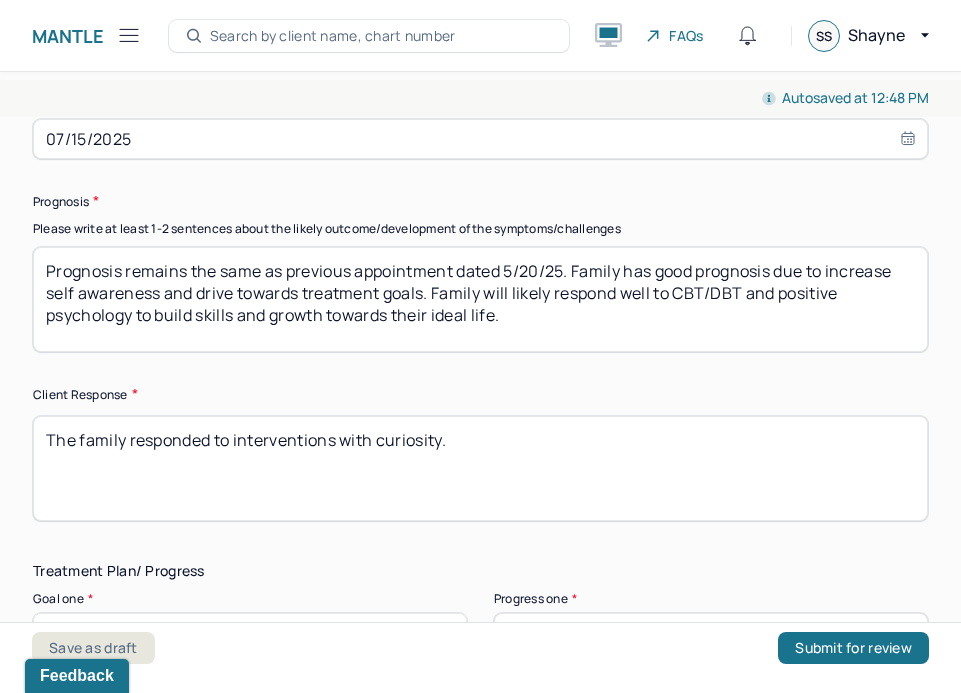 scroll, scrollTop: 3076, scrollLeft: 0, axis: vertical 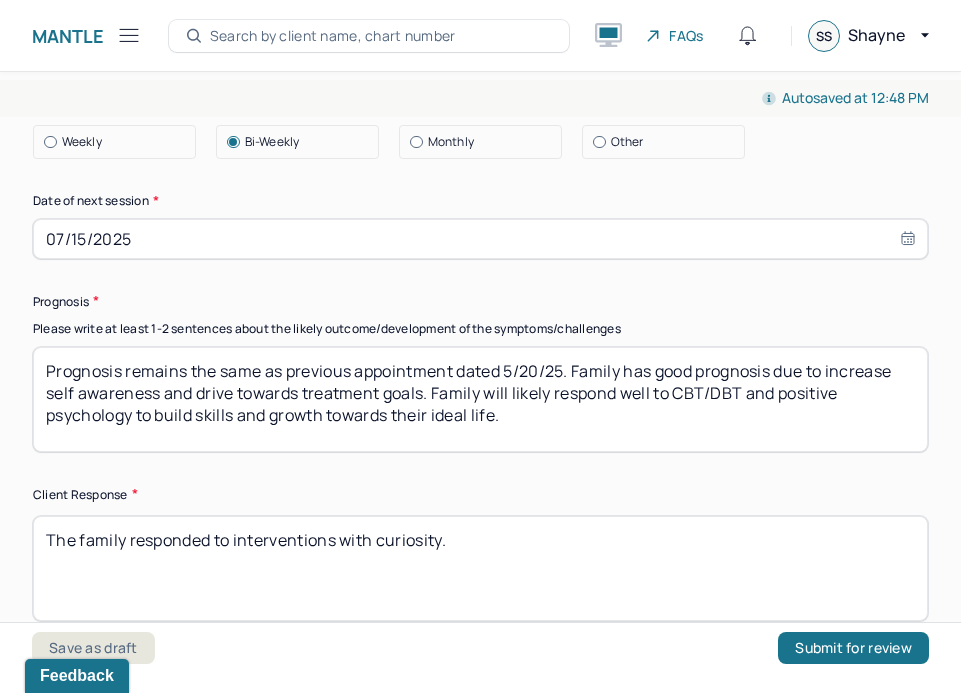click on "Prognosis remains the same as previous appointment dated 5/20/25. Family has good prognosis due to increase self awareness and drive towards treatment goals. Family will likely respond well to CBT/DBT and positive psychology to build skills and growth towards their ideal life." at bounding box center (480, 399) 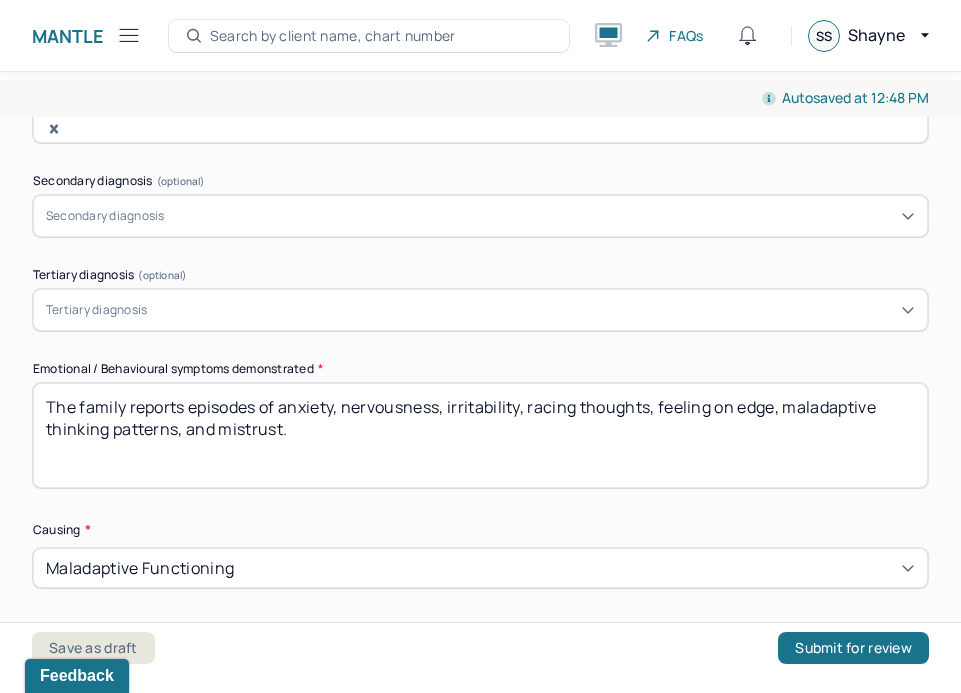 scroll, scrollTop: 910, scrollLeft: 0, axis: vertical 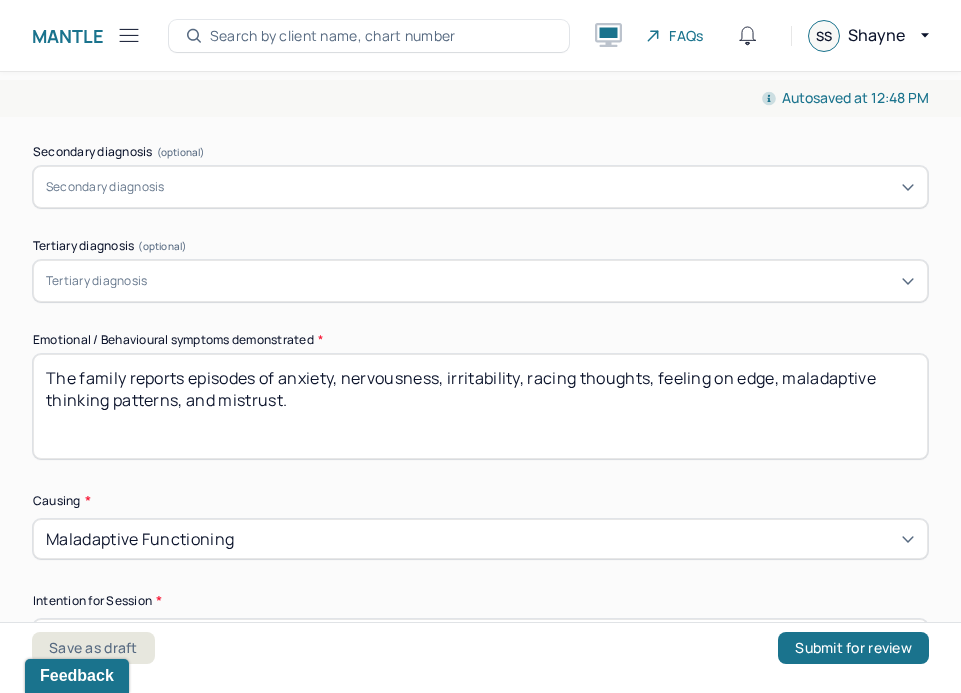 type on "Prognosis remains the same as previous appointment dated 6/17/25. Family has good prognosis due to increase self awareness and drive towards treatment goals. Family will likely respond well to CBT/DBT and positive psychology to build skills and growth towards their ideal life." 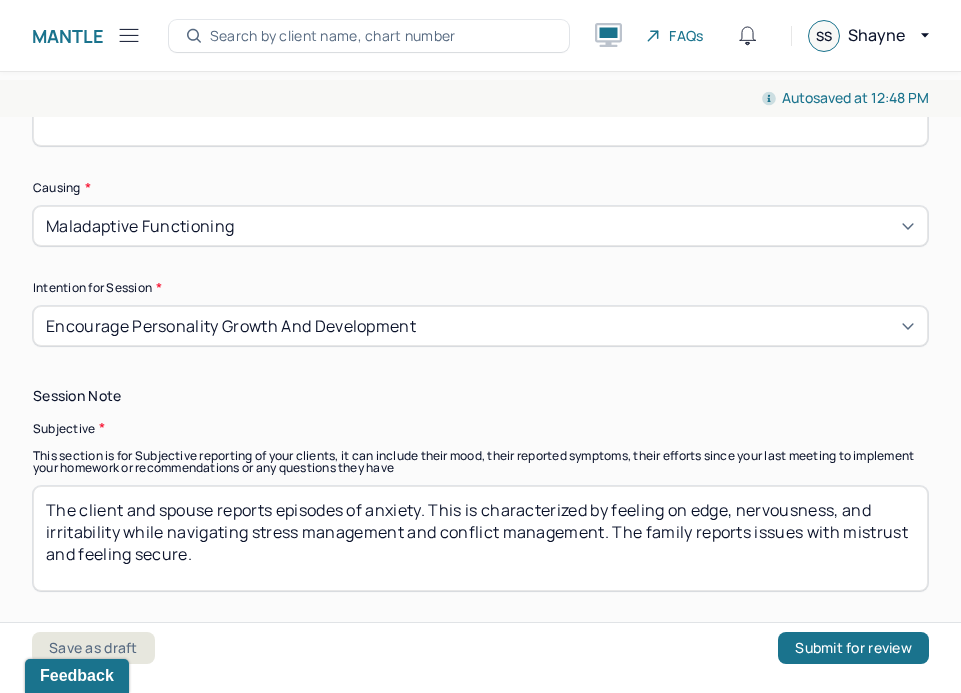 scroll, scrollTop: 1243, scrollLeft: 0, axis: vertical 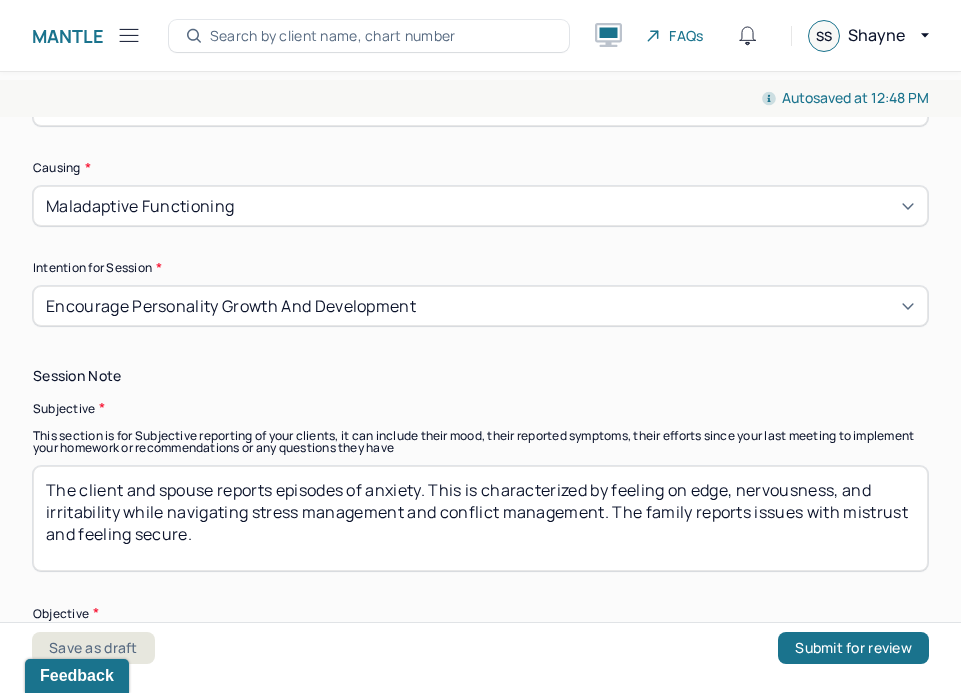 type on "The family reports episodes of nervousness, feeling on edge, irritability, repeating communication, and anxiety." 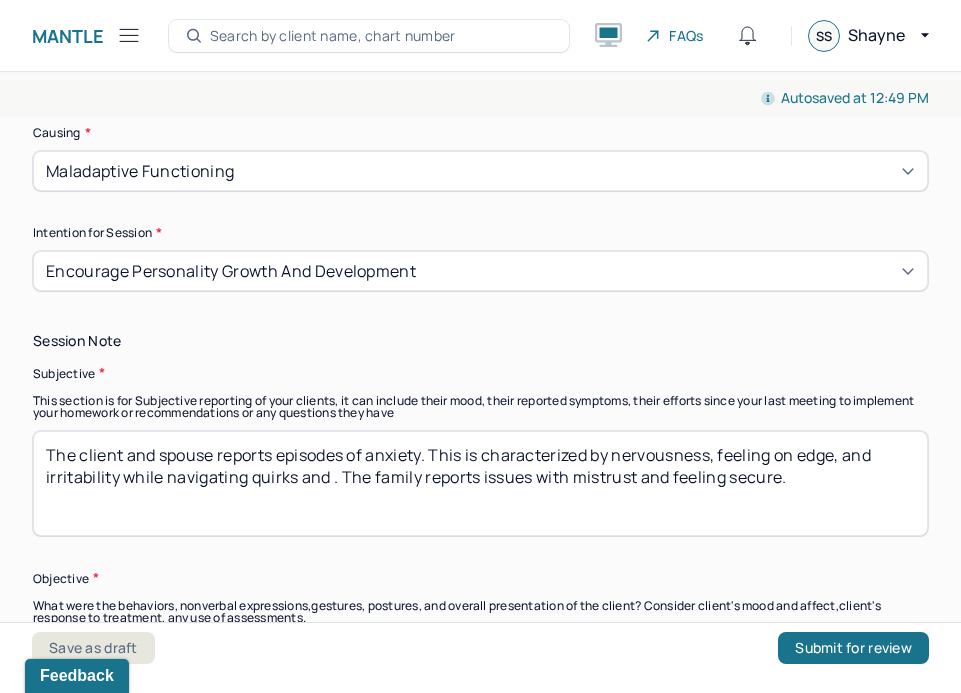 scroll, scrollTop: 1289, scrollLeft: 0, axis: vertical 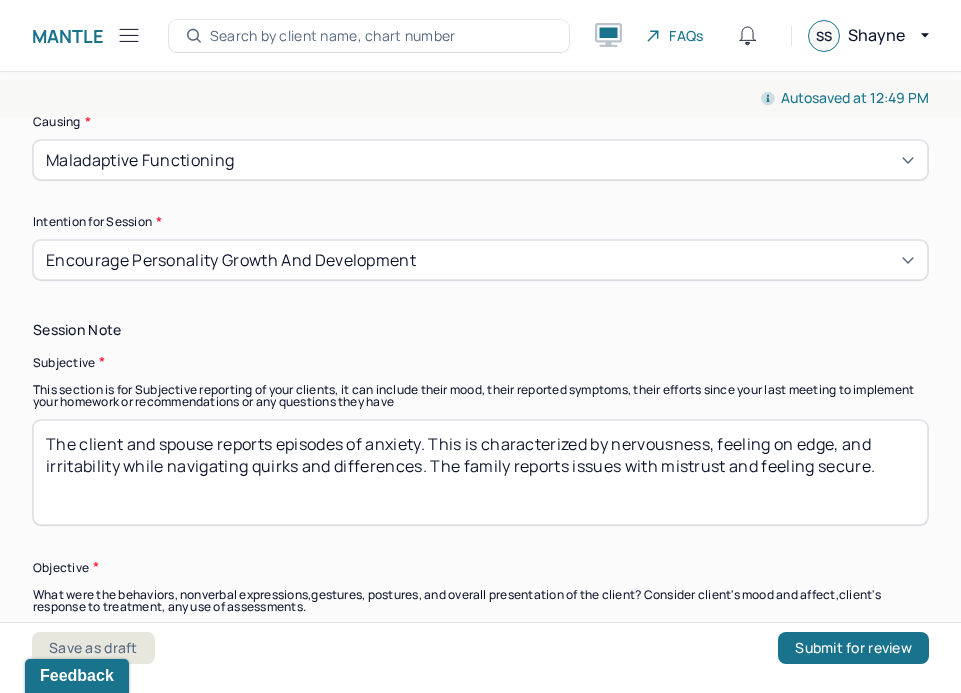 drag, startPoint x: 885, startPoint y: 424, endPoint x: 662, endPoint y: 422, distance: 223.00897 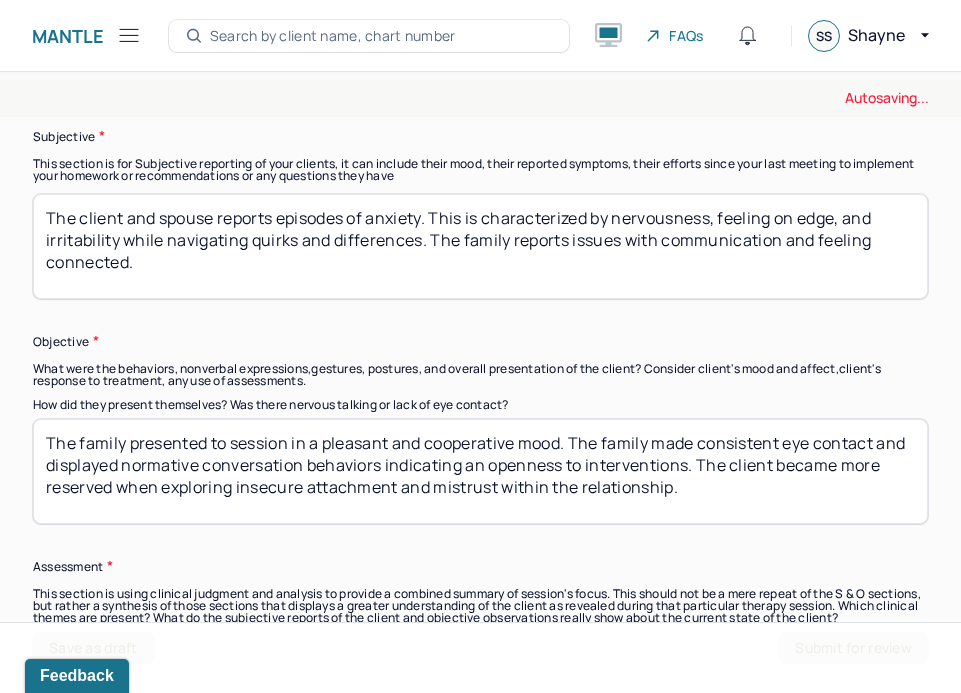 scroll, scrollTop: 1514, scrollLeft: 0, axis: vertical 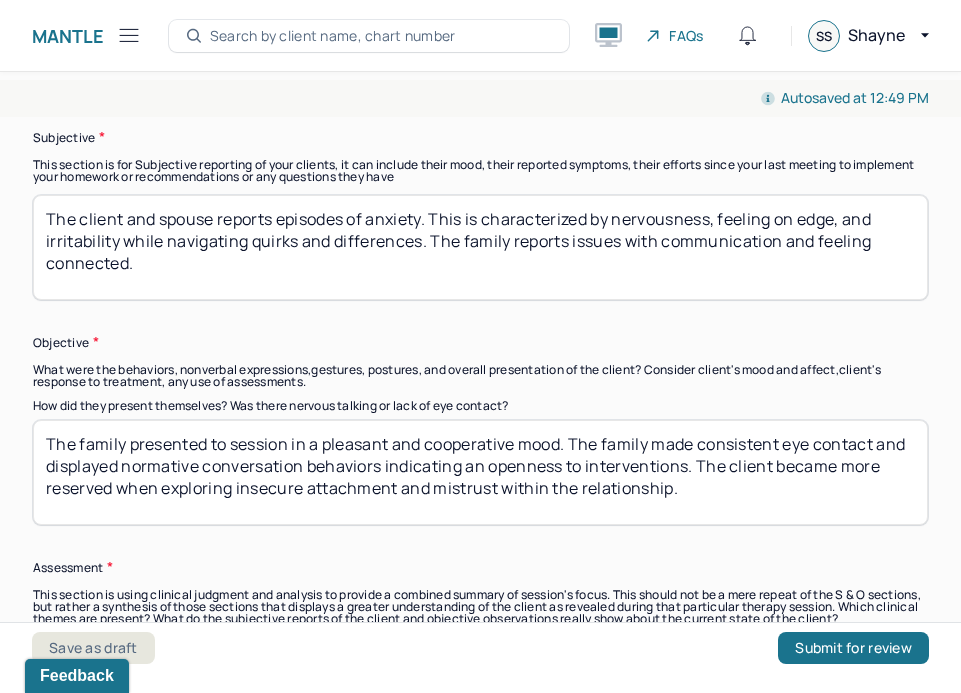 type on "The client and spouse reports episodes of anxiety. This is characterized by nervousness, feeling on edge, and irritability while navigating quirks and differences. The family reports issues with communication and feeling connected." 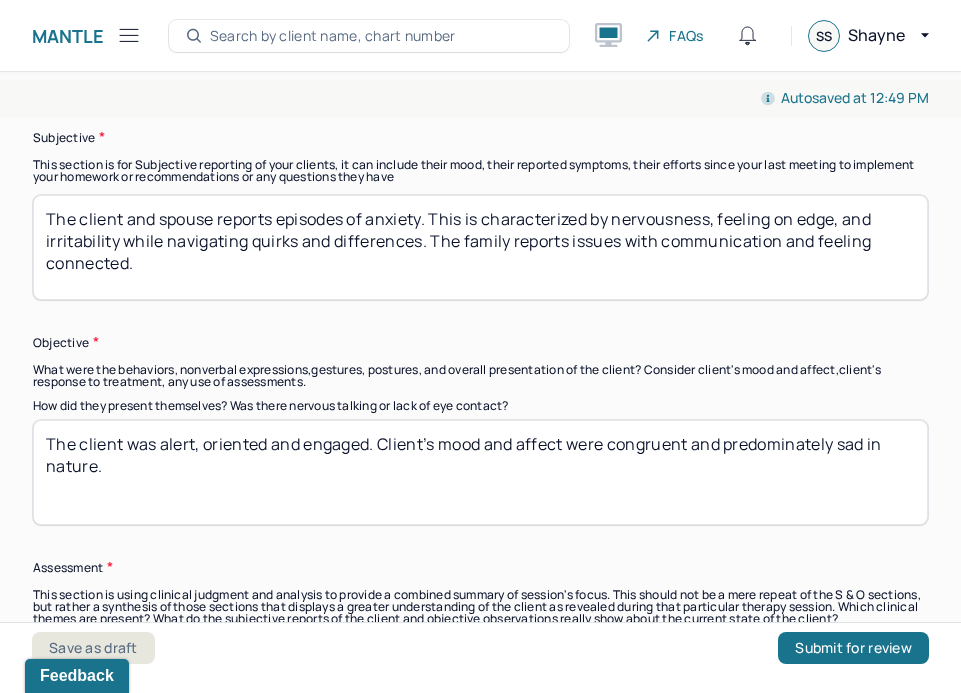 click on "The family presented to session in a pleasant and cooperative mood. The family made consistent eye contact and displayed normative conversation behaviors indicating an openness to interventions. The client became more reserved when exploring insecure attachment and mistrust within the relationship." at bounding box center [480, 472] 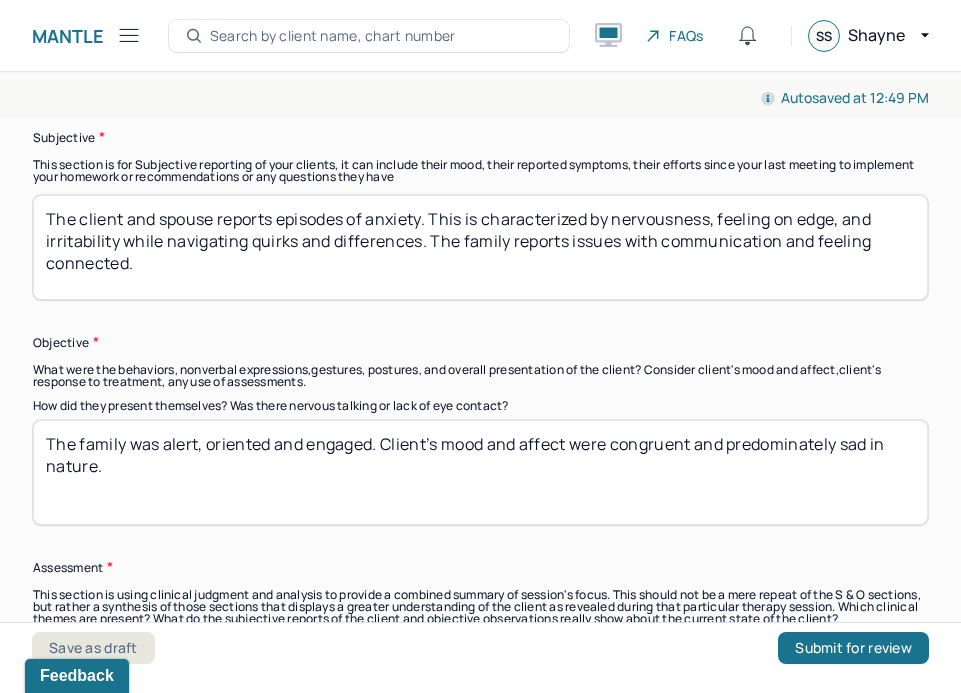 click on "The client was alert, oriented and engaged. Client’s mood and affect were congruent and predominately sad in nature." at bounding box center (480, 472) 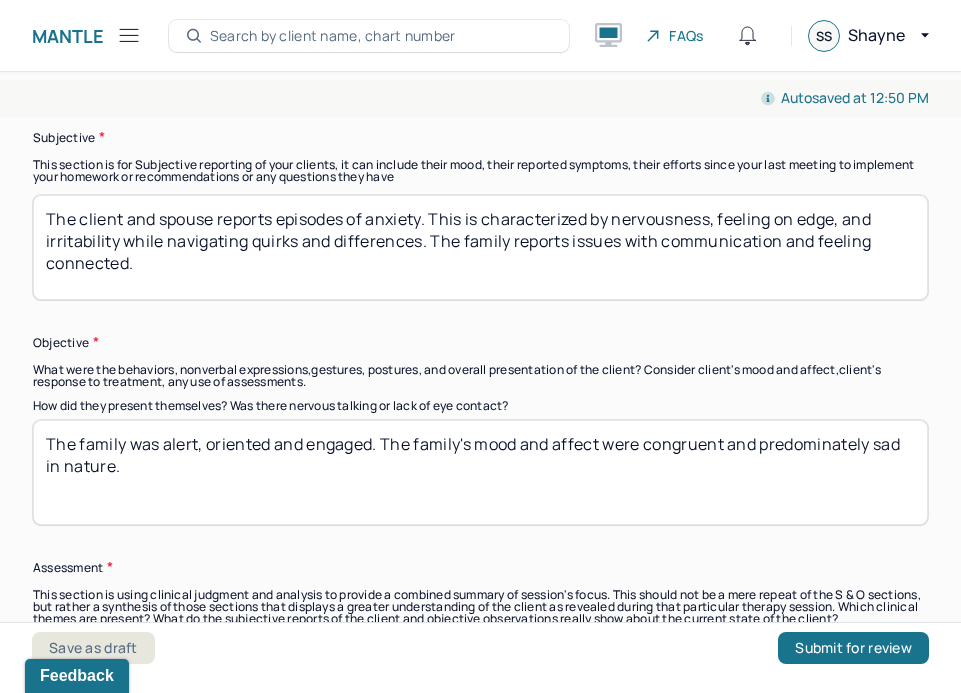 type on "The family was alert, oriented and engaged. The family's mood and affect were congruent and predominately sad in nature." 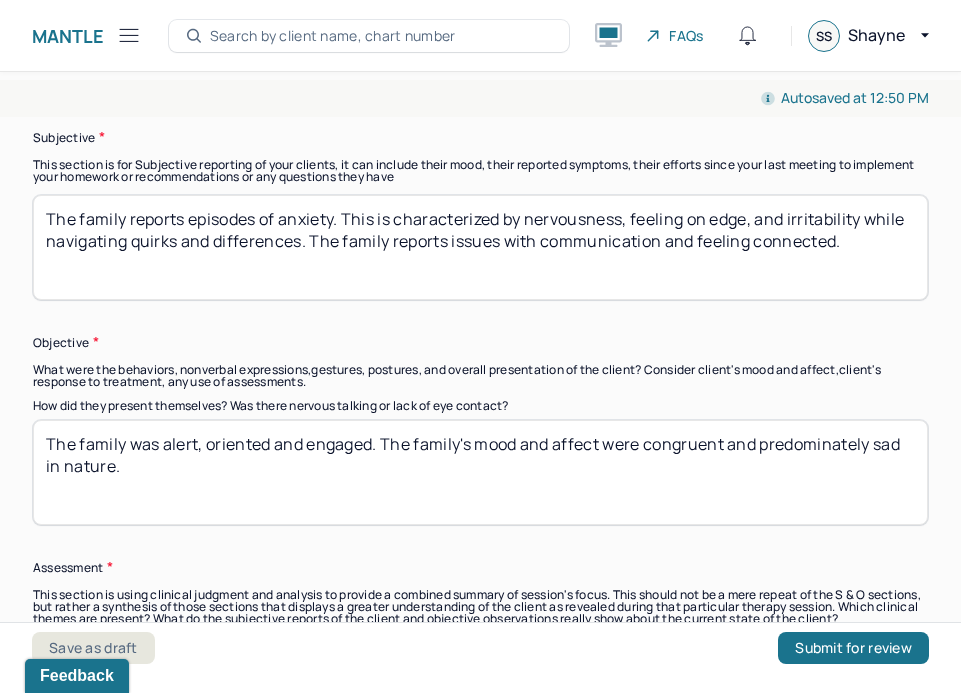 type on "The family reports episodes of anxiety. This is characterized by nervousness, feeling on edge, and irritability while navigating quirks and differences. The family reports issues with communication and feeling connected." 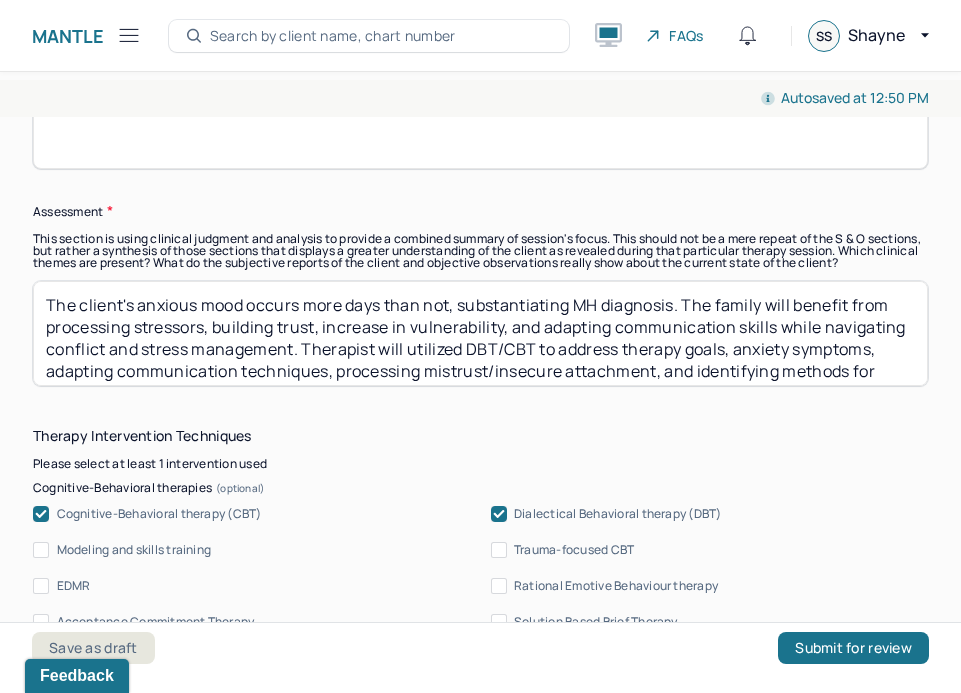 scroll, scrollTop: 1879, scrollLeft: 0, axis: vertical 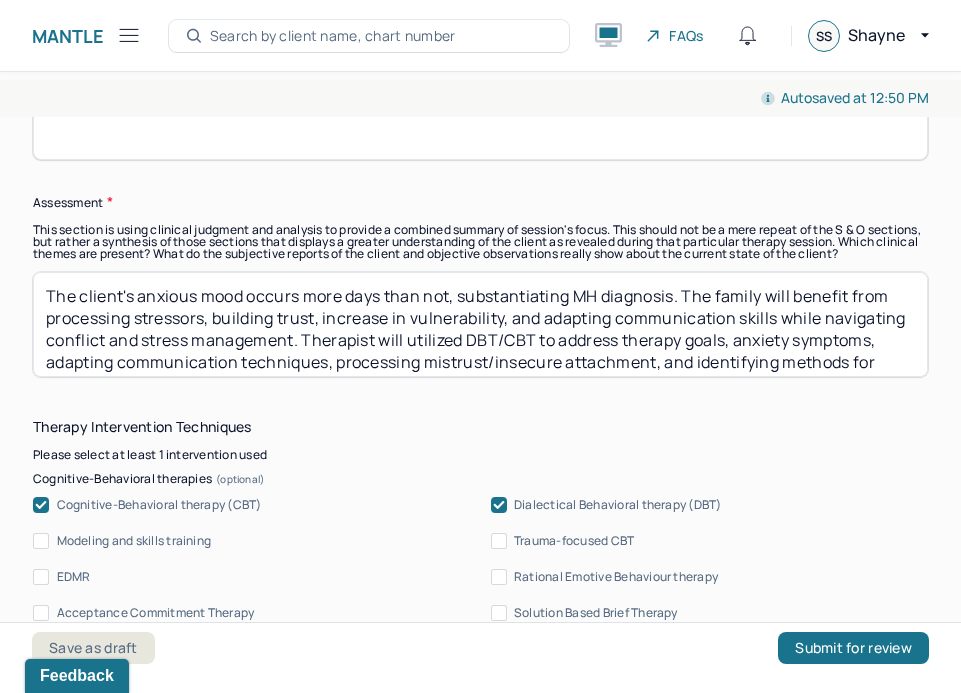 drag, startPoint x: 288, startPoint y: 290, endPoint x: 45, endPoint y: 289, distance: 243.00206 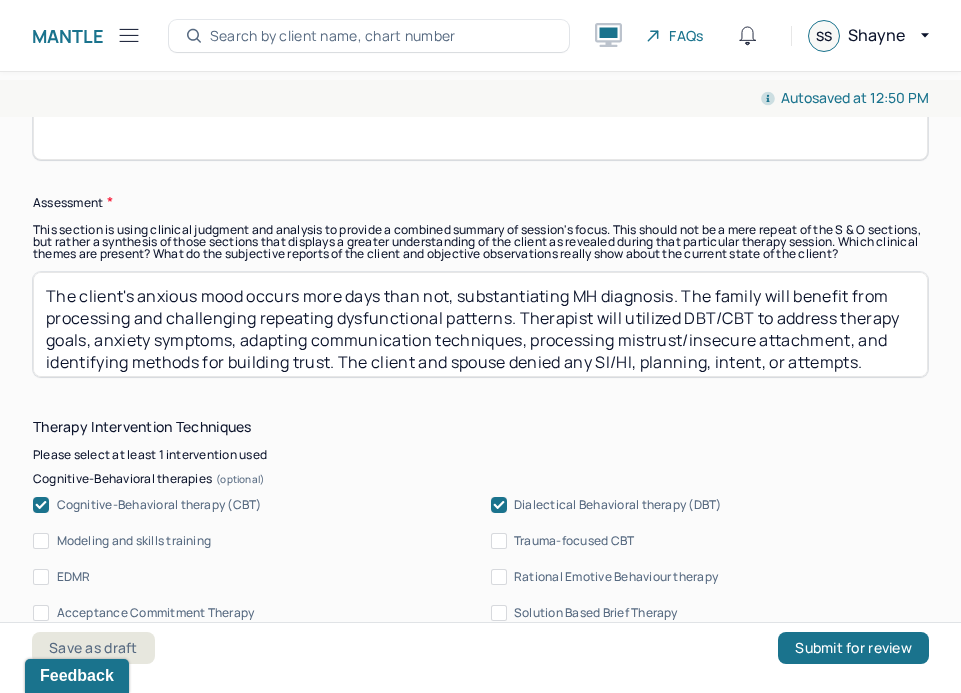 click on "The client's anxious mood occurs more days than not, substantiating MH diagnosis. The family will benefit from processing repeating dysfunctional patterns. Therapist will utilized DBT/CBT to address therapy goals, anxiety symptoms, adapting communication techniques, processing mistrust/insecure attachment, and identifying methods for building trust. The client and spouse denied any SI/HI, planning, intent, or attempts." at bounding box center (480, 324) 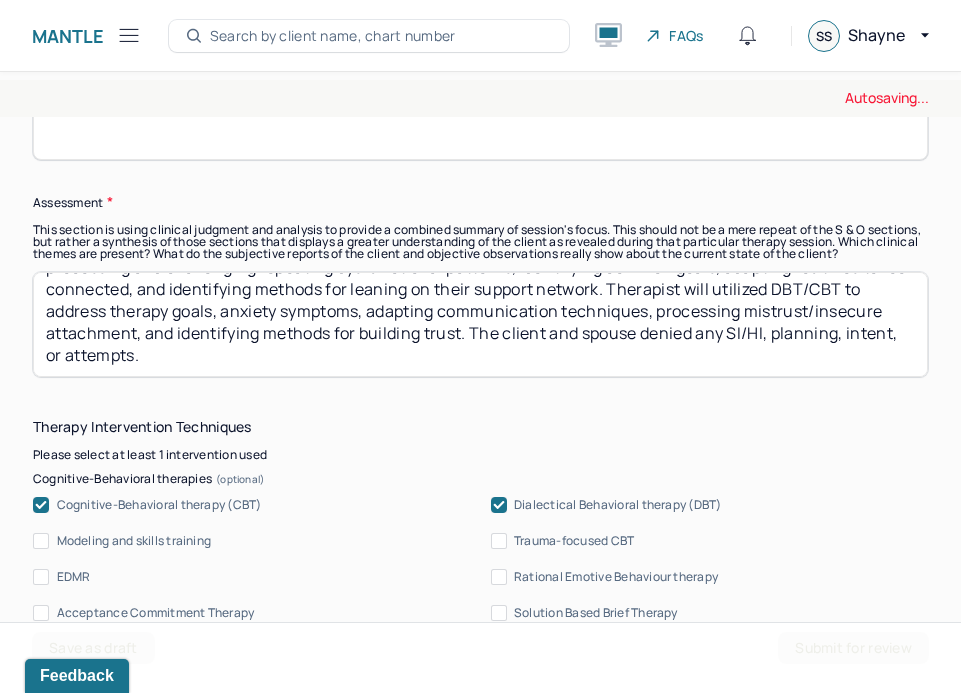 scroll, scrollTop: 52, scrollLeft: 0, axis: vertical 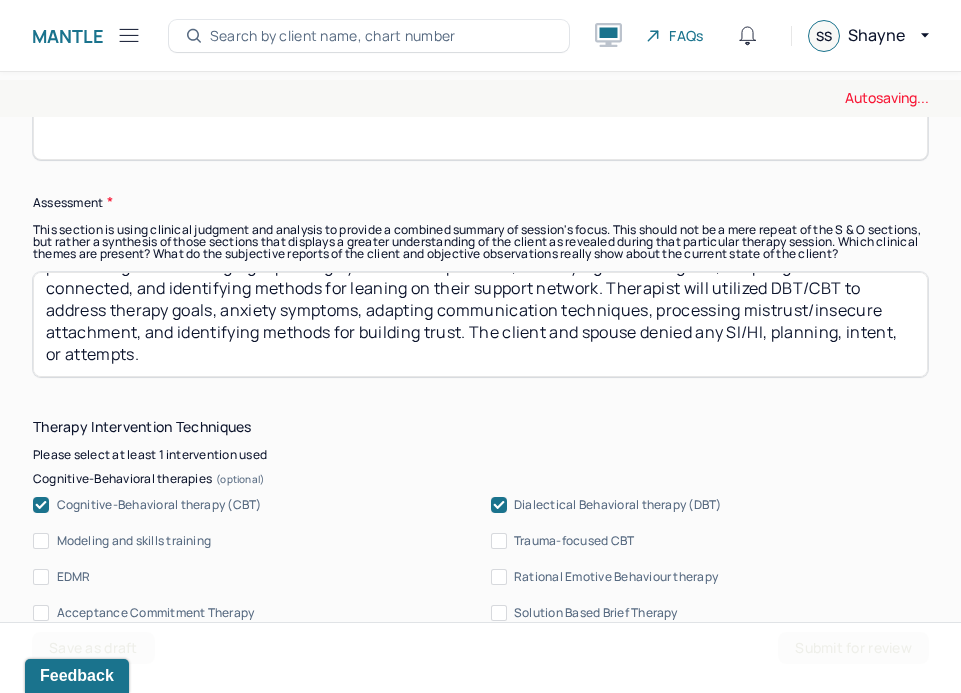 drag, startPoint x: 641, startPoint y: 302, endPoint x: 504, endPoint y: 299, distance: 137.03284 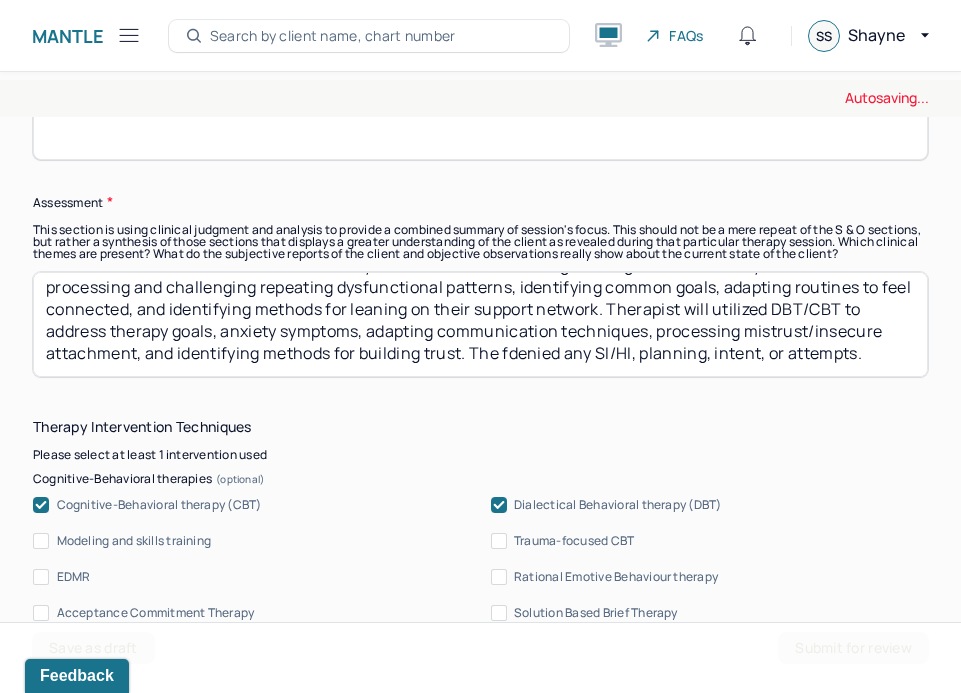 scroll, scrollTop: 30, scrollLeft: 0, axis: vertical 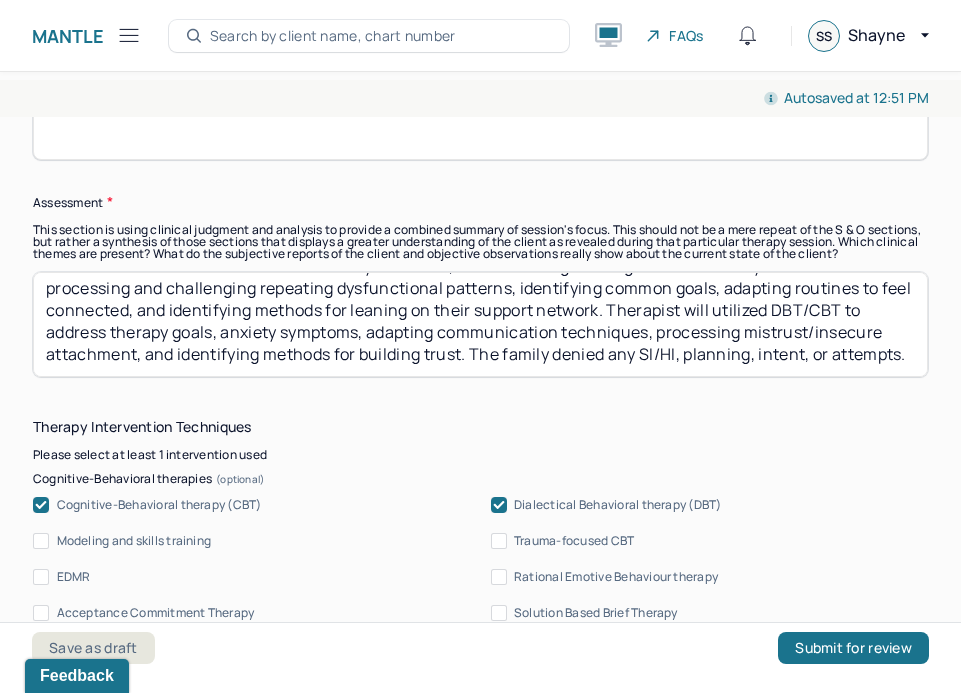 drag, startPoint x: 459, startPoint y: 323, endPoint x: 378, endPoint y: 309, distance: 82.20097 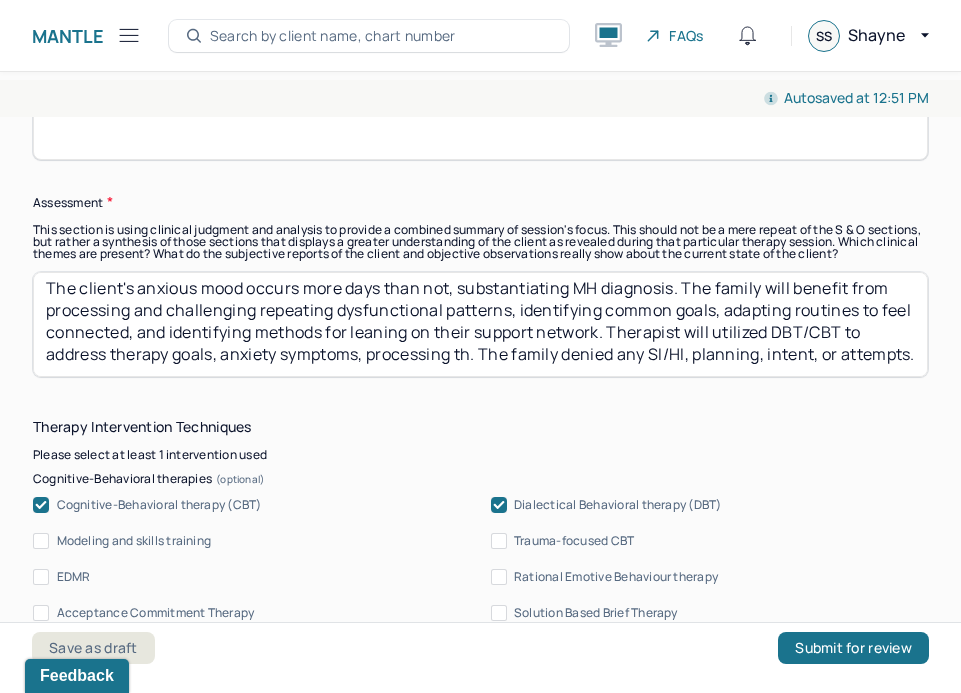 scroll, scrollTop: 30, scrollLeft: 0, axis: vertical 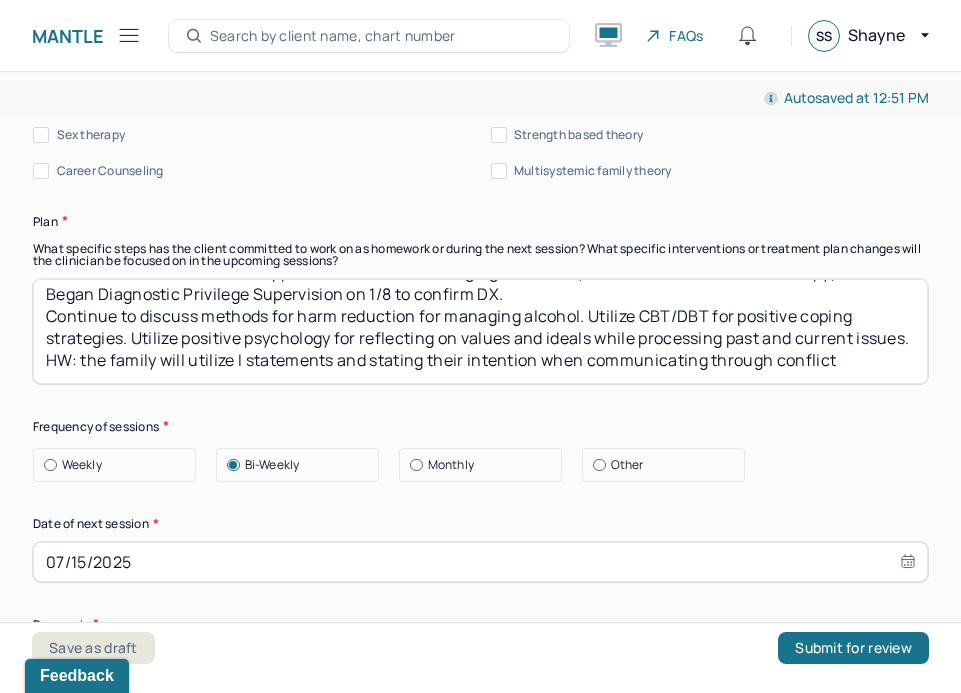 type on "The client's anxious mood occurs more days than not, substantiating MH diagnosis. The family will benefit from processing and challenging repeating dysfunctional patterns, identifying common goals, adapting routines to feel connected, and identifying methods for leaning on their support network. Therapist will utilized DBT/CBT to address therapy goals, anxiety symptoms, processing their recent trips, identifying triggers for irritability, and identifying common goals. The family denied any SI/HI, planning, intent, or attempts." 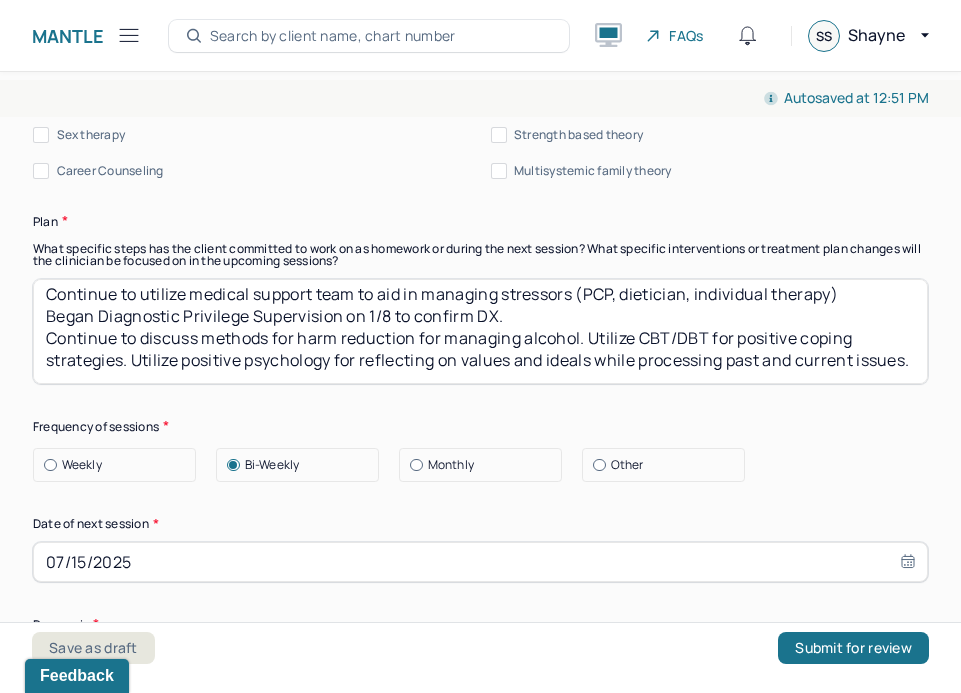type on "Continue to utilize medical support team to aid in managing stressors (PCP, dietician, individual therapy)
Began Diagnostic Privilege Supervision on 1/8 to confirm DX.
Continue to discuss methods for harm reduction for managing alcohol. Utilize CBT/DBT for positive coping strategies. Utilize positive psychology for reflecting on values and ideals while processing past and current issues." 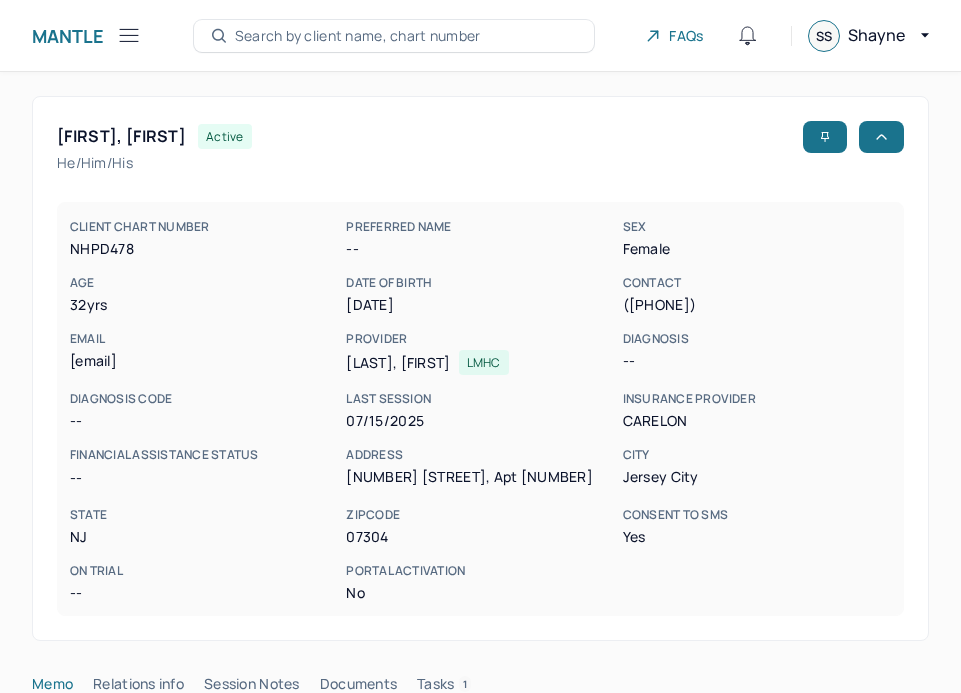 scroll, scrollTop: 0, scrollLeft: 0, axis: both 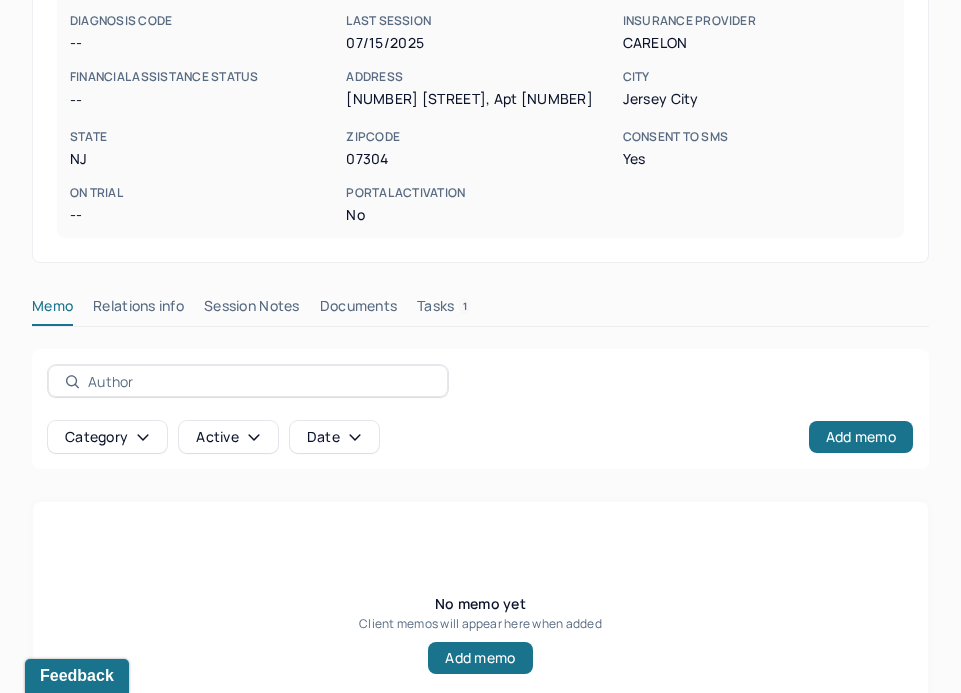 click on "Session Notes" at bounding box center (252, 310) 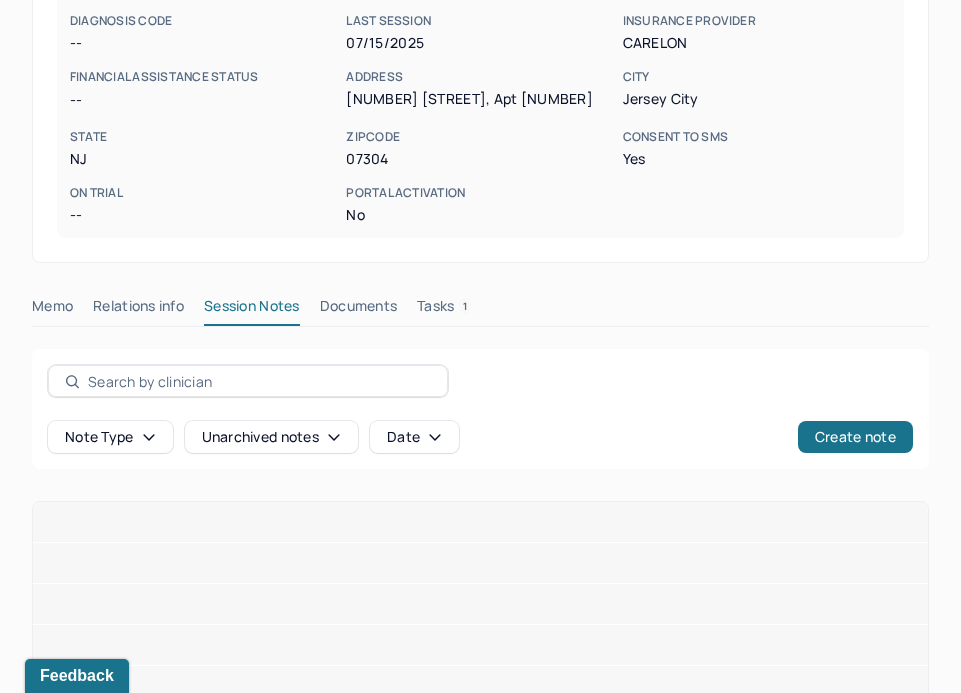 scroll, scrollTop: 358, scrollLeft: 0, axis: vertical 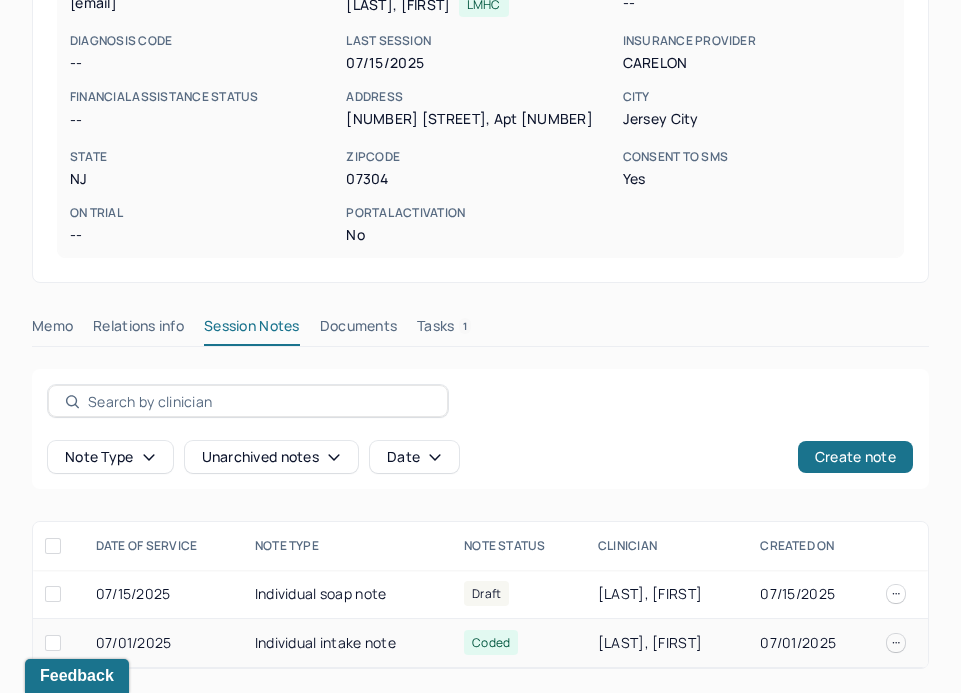click on "Coded" at bounding box center [519, 643] 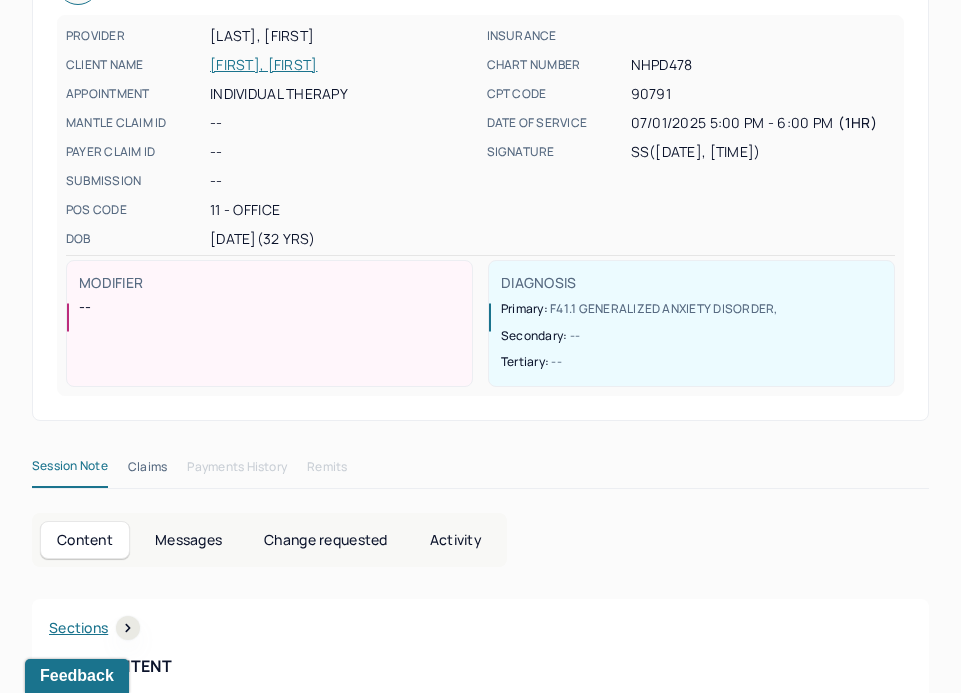 scroll, scrollTop: 0, scrollLeft: 0, axis: both 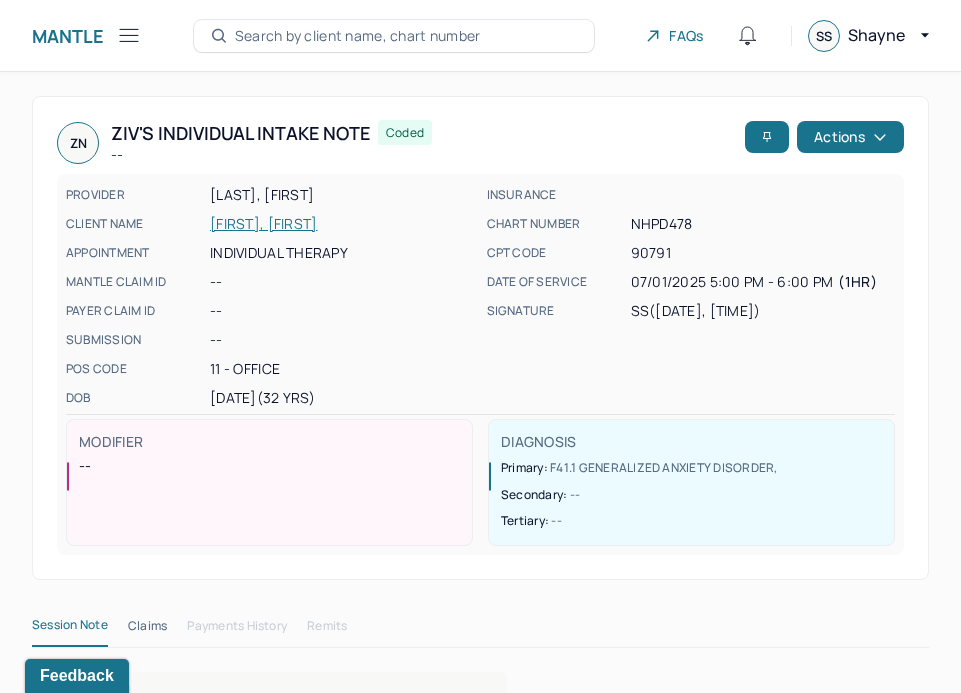 click on "Search by client name, chart number" at bounding box center (358, 36) 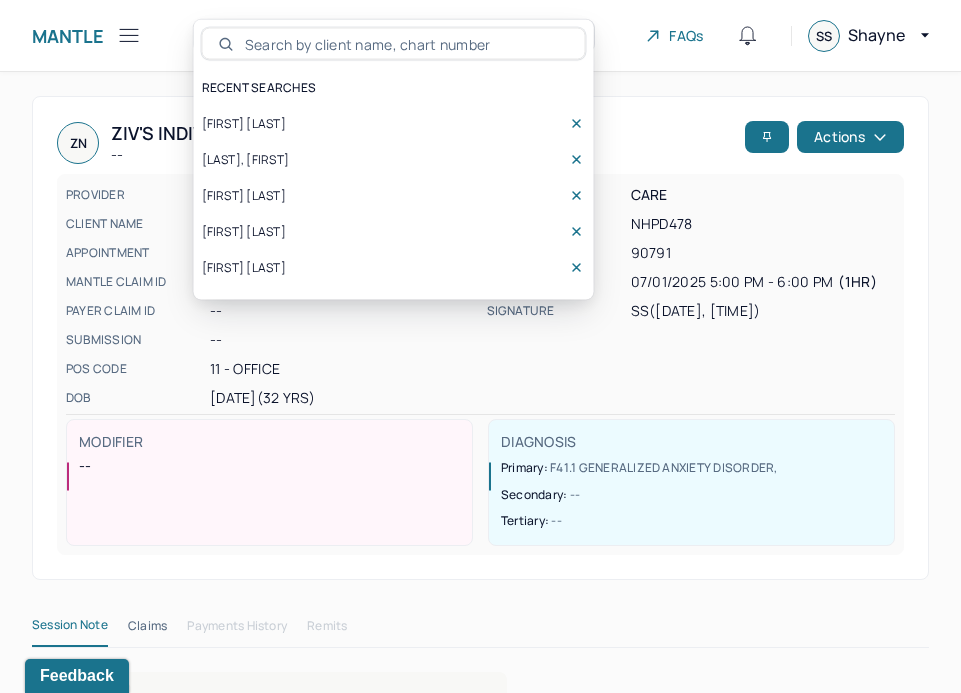 click on "[FIRST] [LAST]" at bounding box center [244, 124] 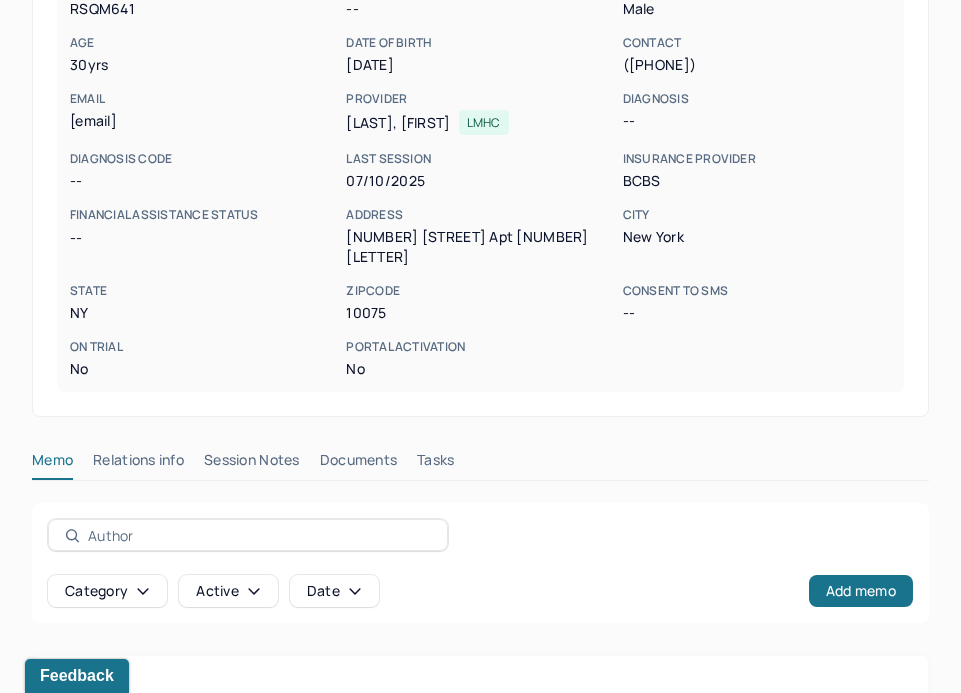 scroll, scrollTop: 374, scrollLeft: 0, axis: vertical 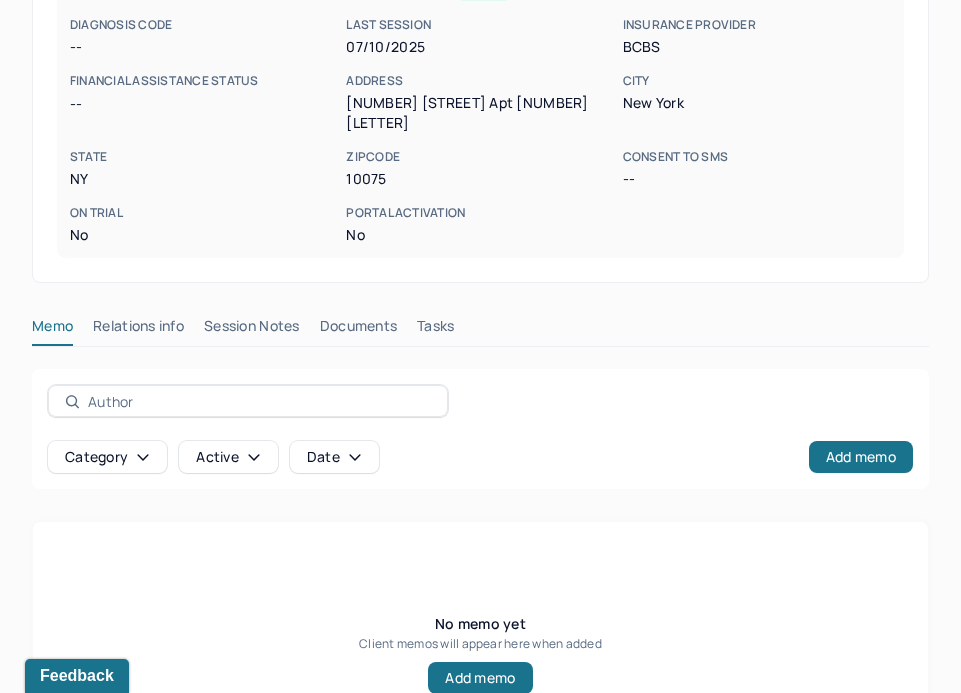 click on "Memo     Relations info     Session Notes     Documents     Tasks" at bounding box center (480, 331) 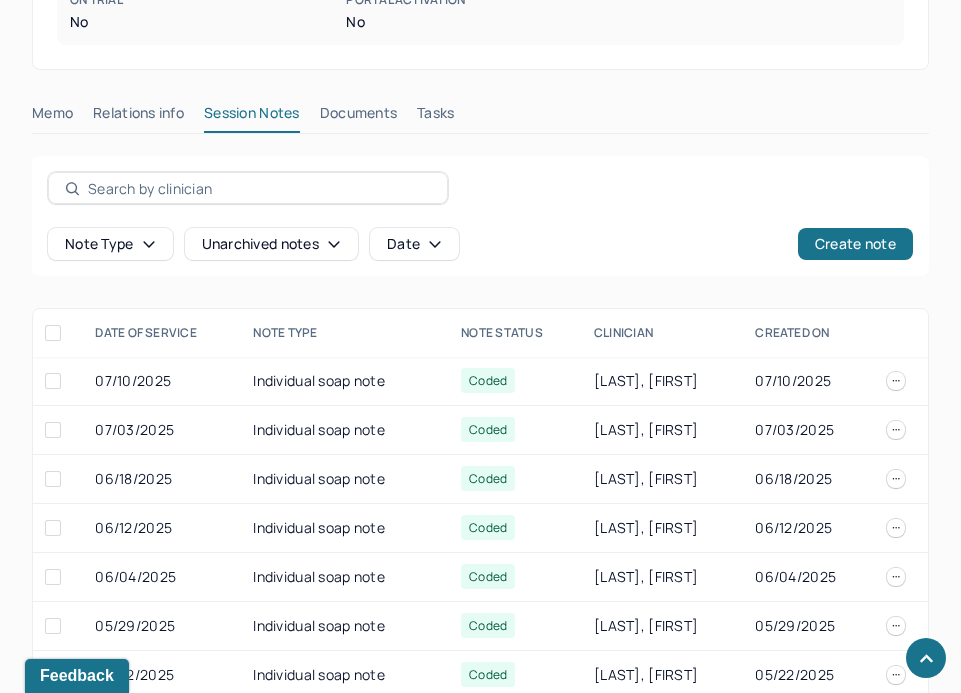 scroll, scrollTop: 701, scrollLeft: 0, axis: vertical 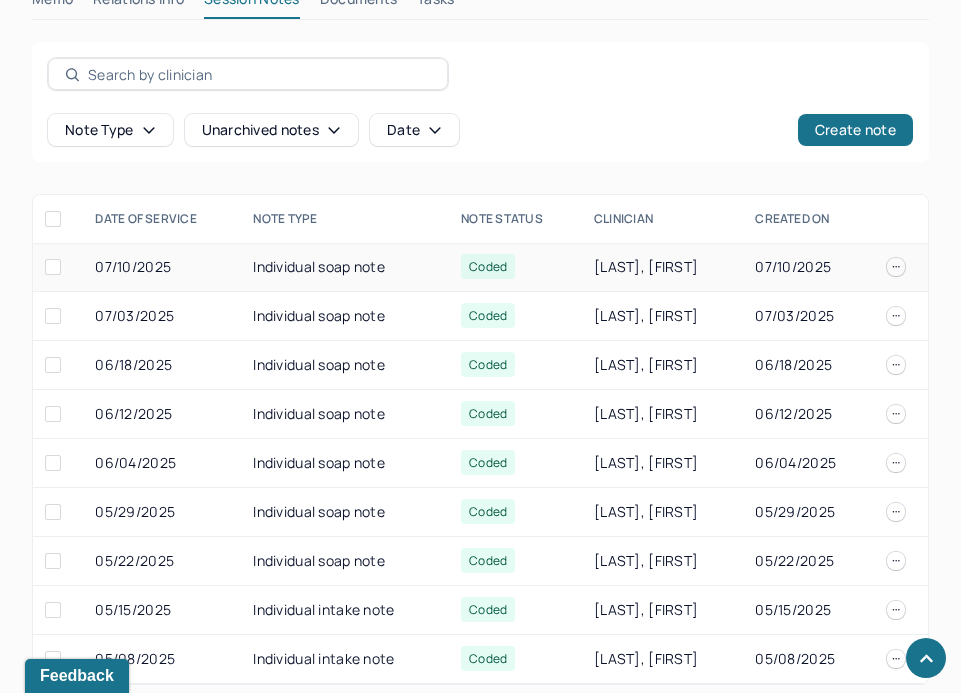 click on "Individual soap note" at bounding box center (345, 267) 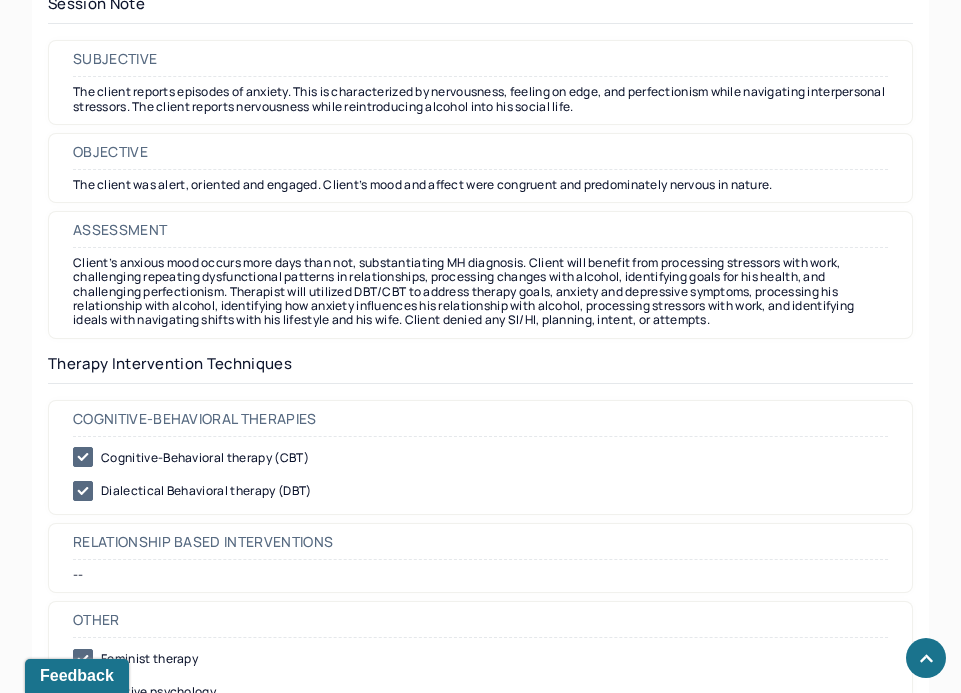 scroll, scrollTop: 1772, scrollLeft: 0, axis: vertical 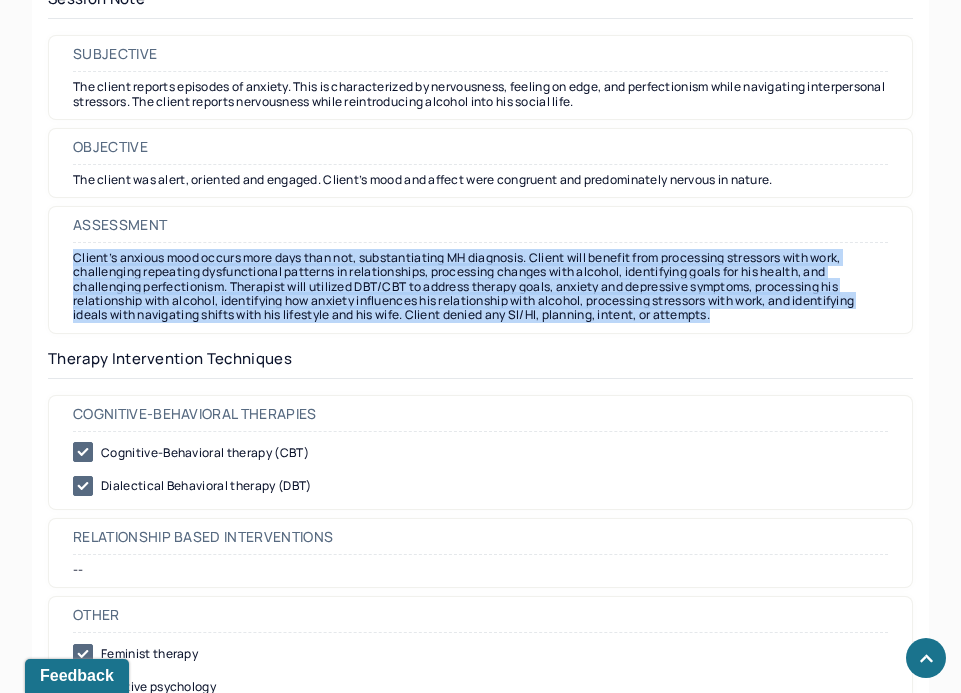 drag, startPoint x: 768, startPoint y: 329, endPoint x: 37, endPoint y: 260, distance: 734.24927 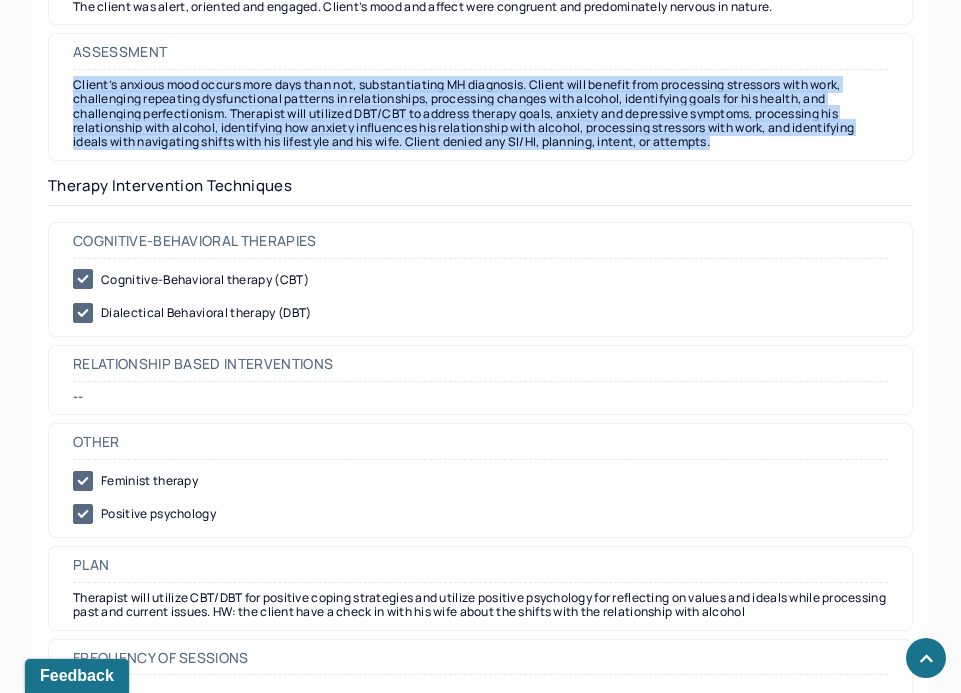 scroll, scrollTop: 2137, scrollLeft: 0, axis: vertical 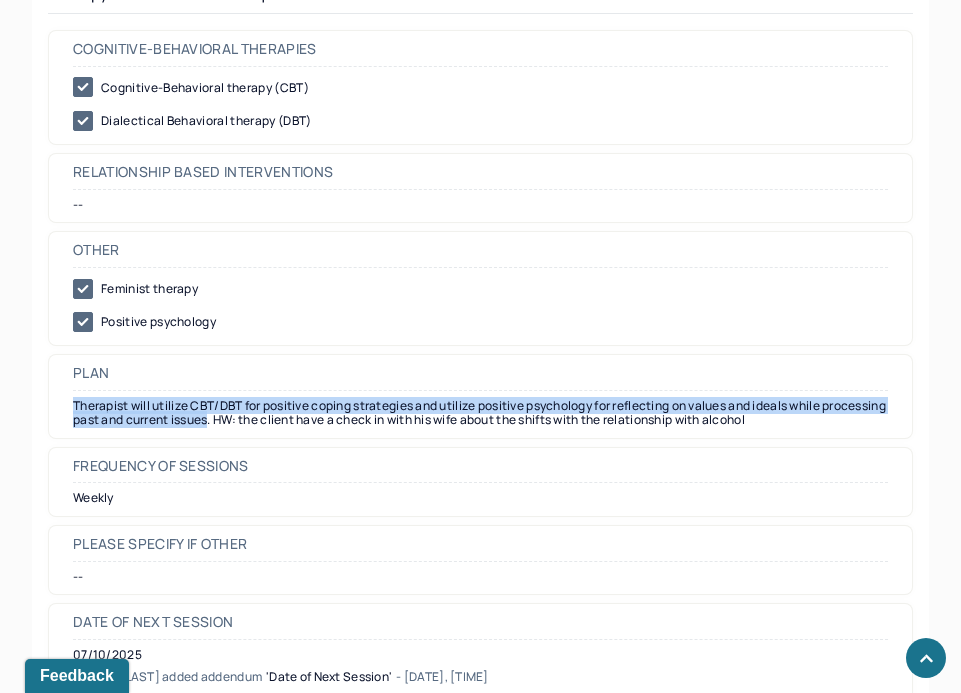 drag, startPoint x: 281, startPoint y: 419, endPoint x: 64, endPoint y: 407, distance: 217.33154 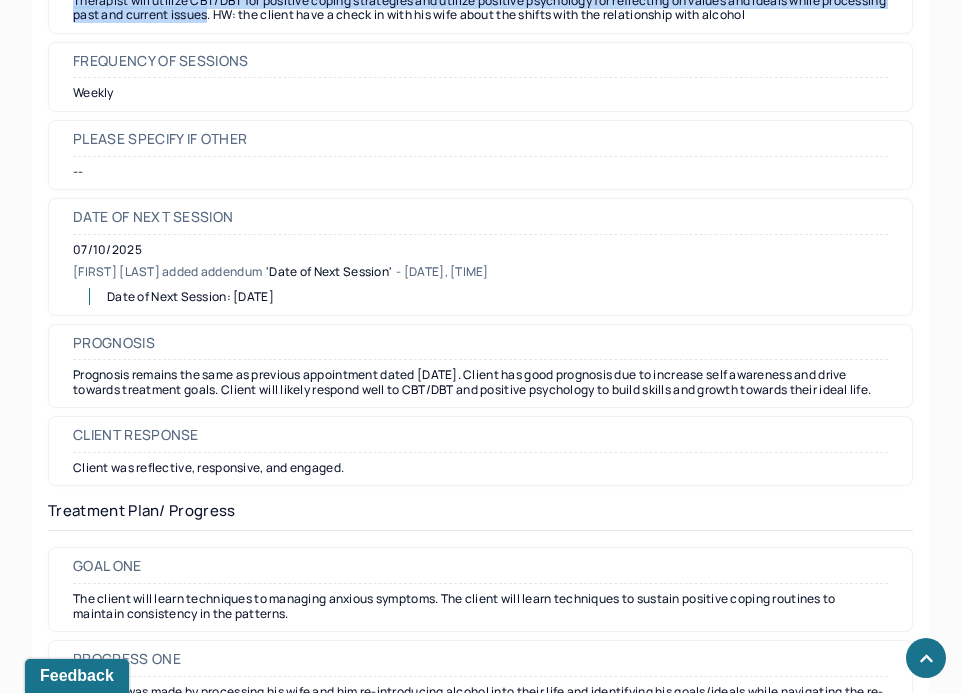 scroll, scrollTop: 2543, scrollLeft: 0, axis: vertical 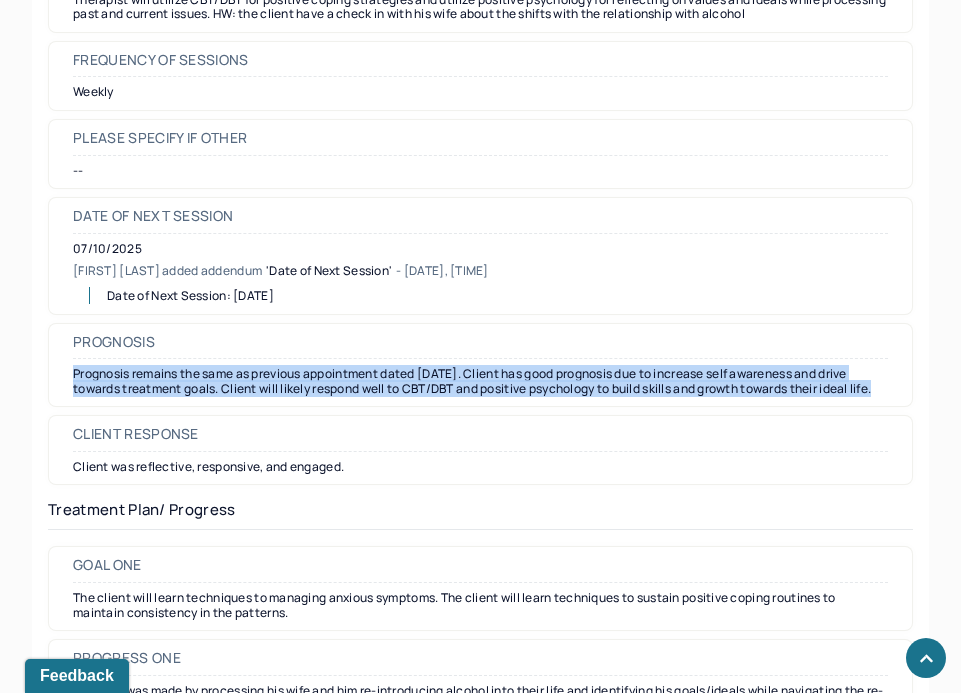 drag, startPoint x: 101, startPoint y: 402, endPoint x: 50, endPoint y: 379, distance: 55.946404 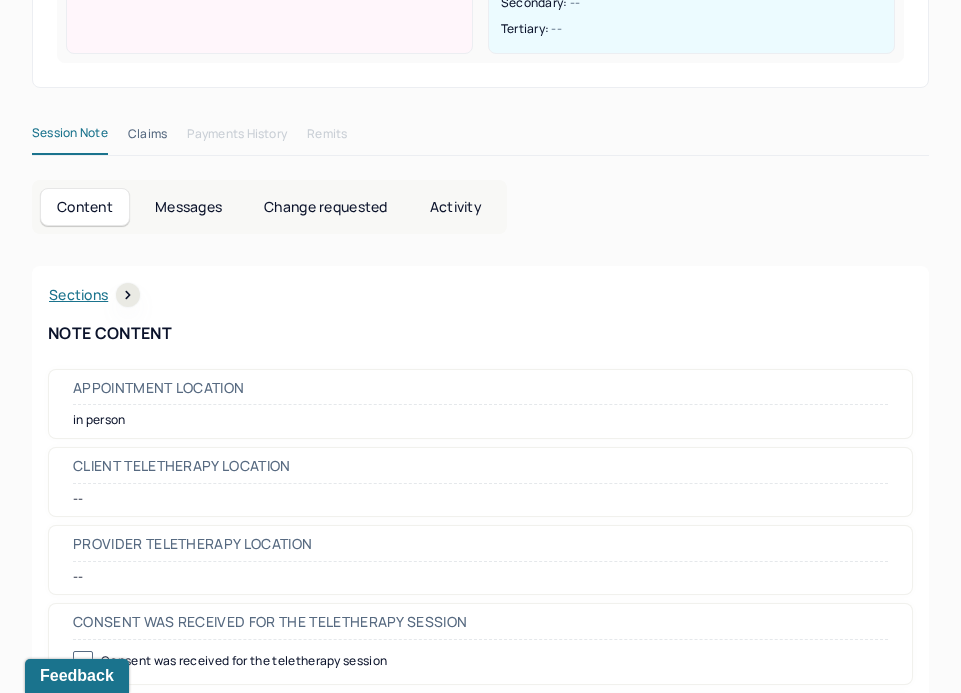 scroll, scrollTop: 0, scrollLeft: 0, axis: both 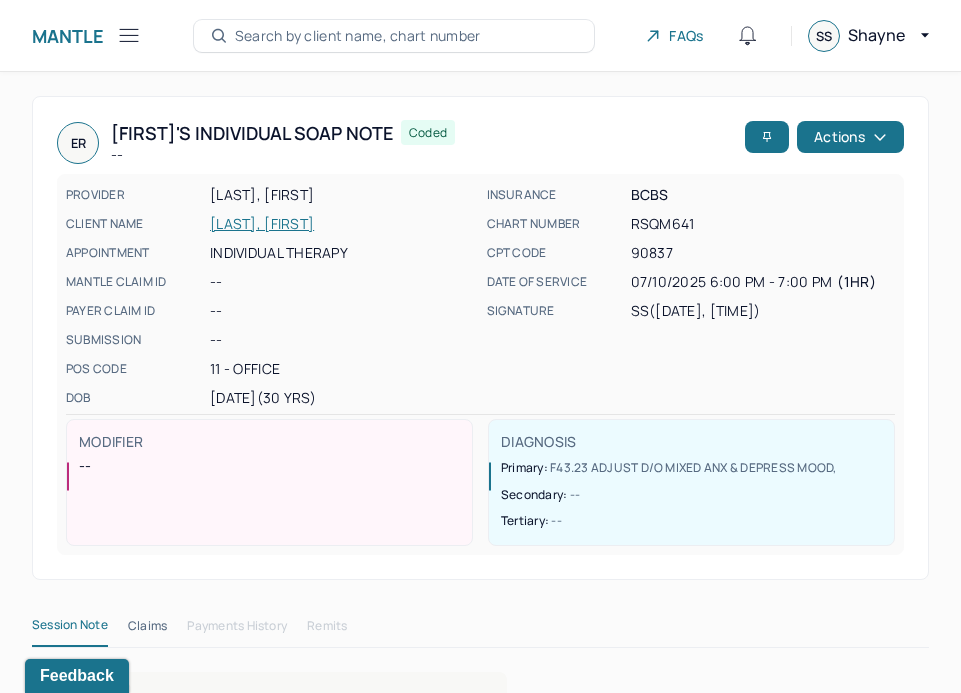 click on "Search by client name, chart number" at bounding box center [358, 36] 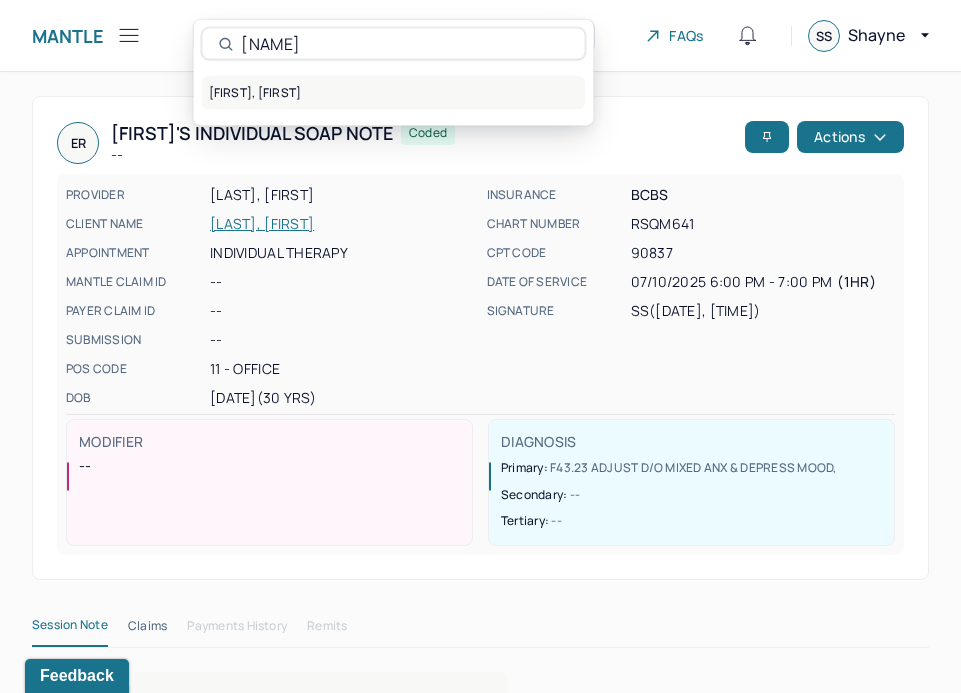 type on "[NAME]" 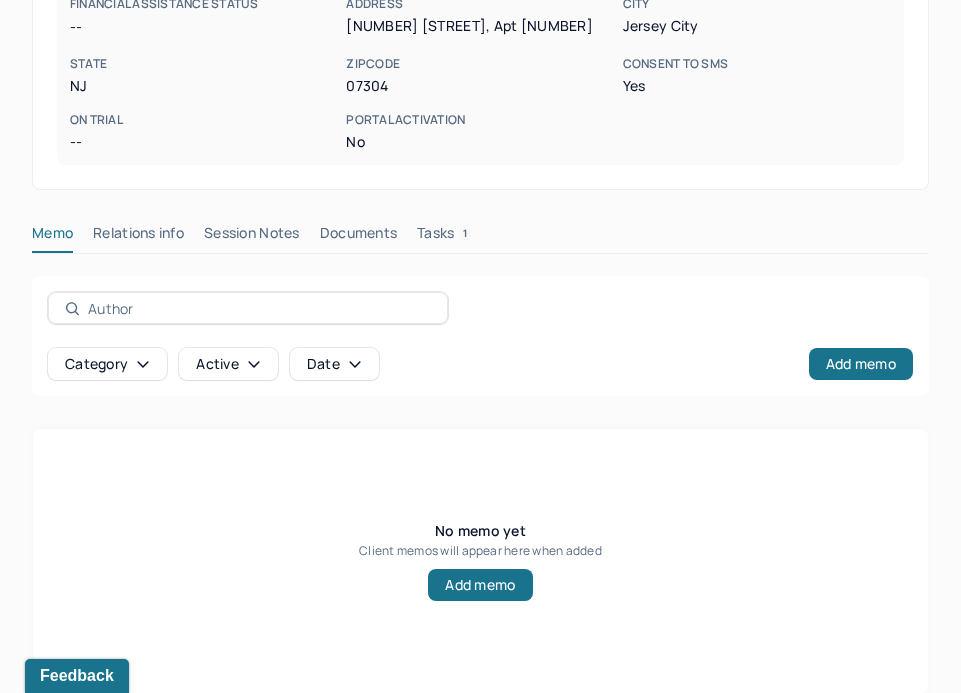 scroll, scrollTop: 474, scrollLeft: 0, axis: vertical 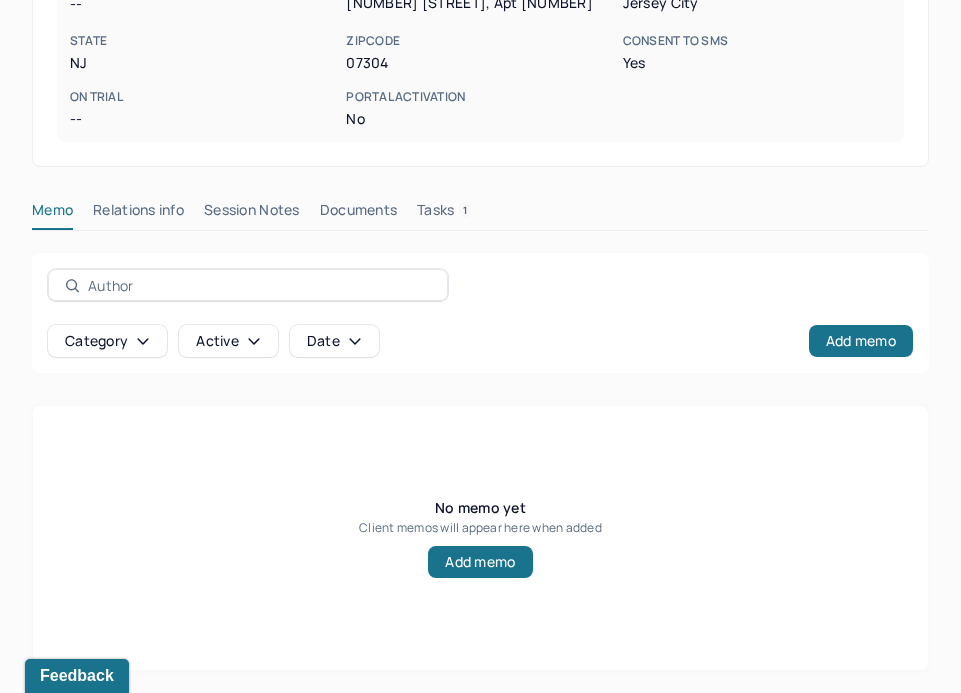 click on "Session Notes" at bounding box center [252, 214] 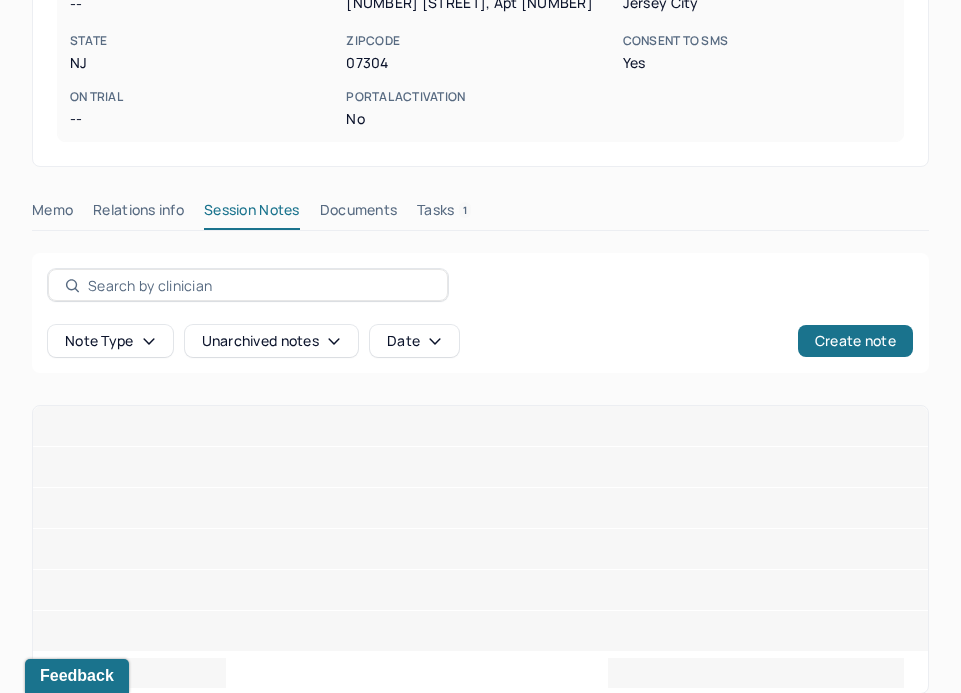 scroll, scrollTop: 358, scrollLeft: 0, axis: vertical 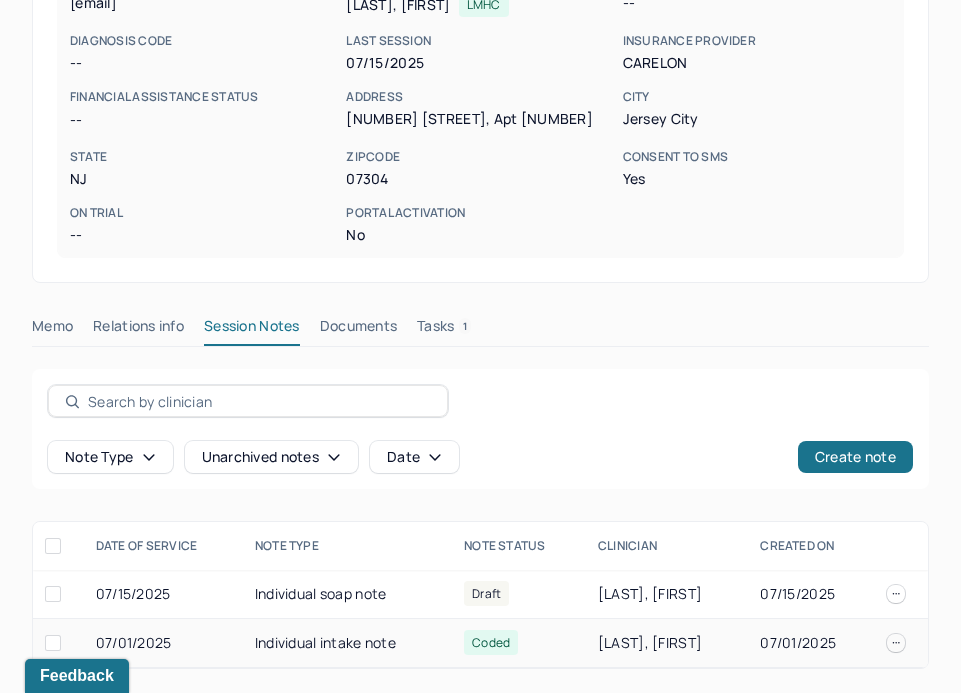 click on "Coded" at bounding box center (519, 643) 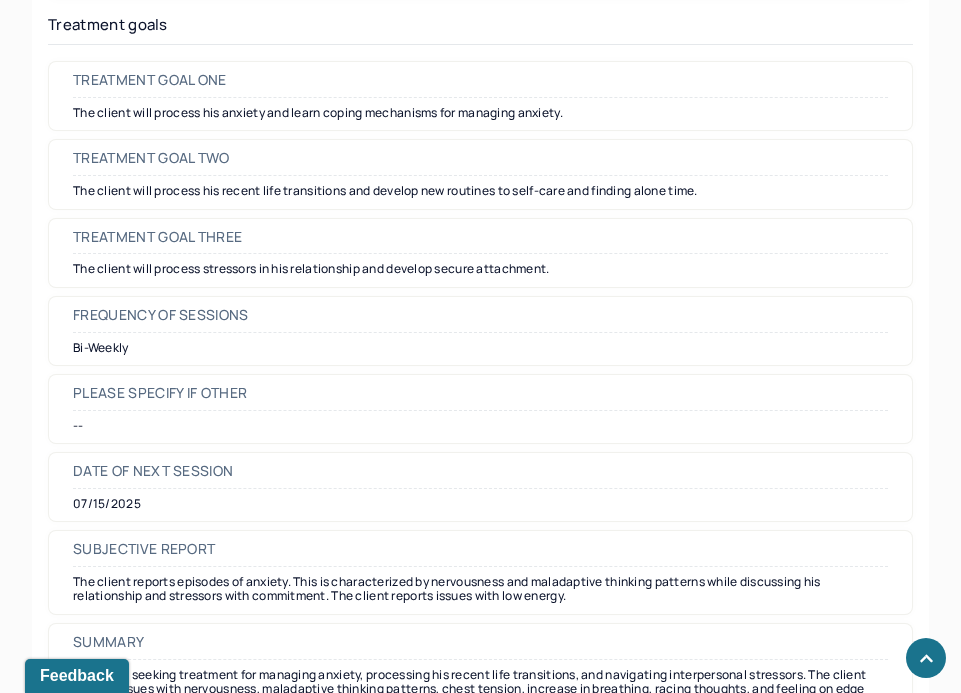 scroll, scrollTop: 9265, scrollLeft: 0, axis: vertical 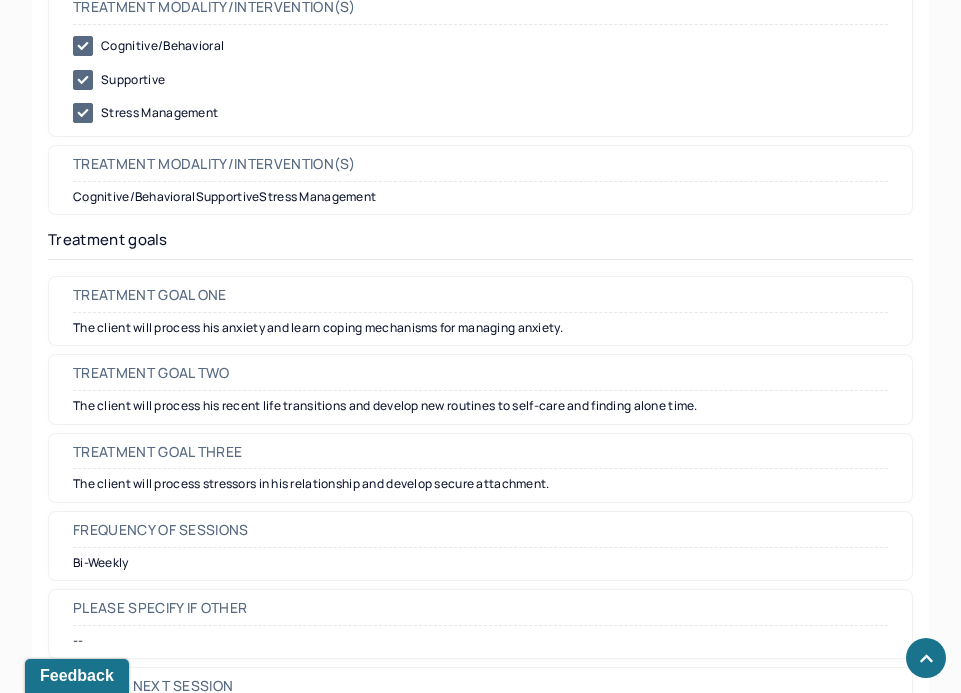 click on "The client will process his anxiety and learn coping mechanisms for managing anxiety." at bounding box center [480, 328] 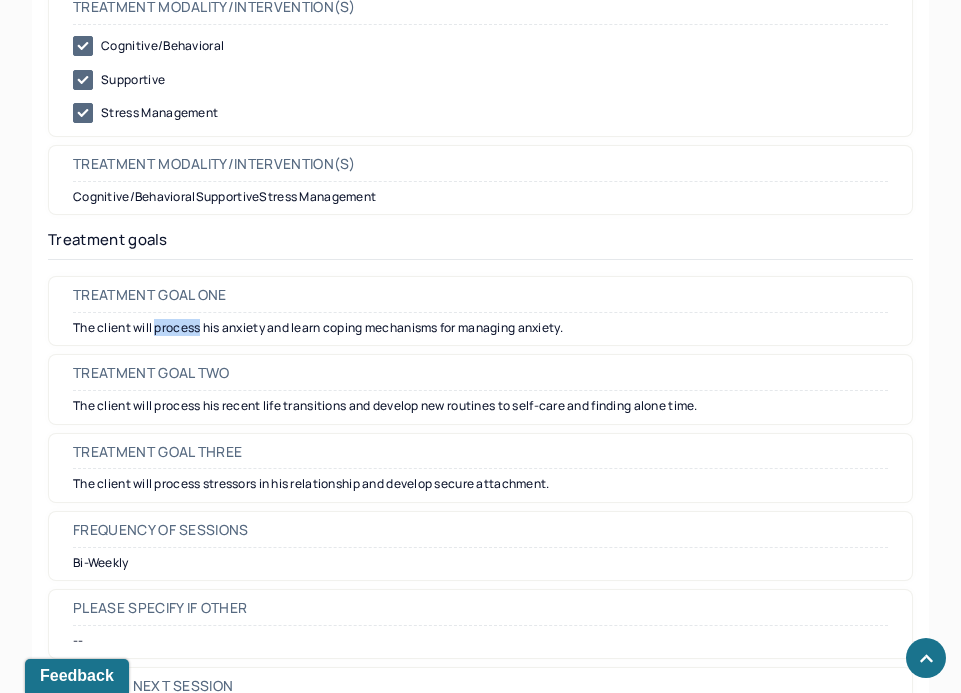 click on "The client will process his anxiety and learn coping mechanisms for managing anxiety." at bounding box center [480, 328] 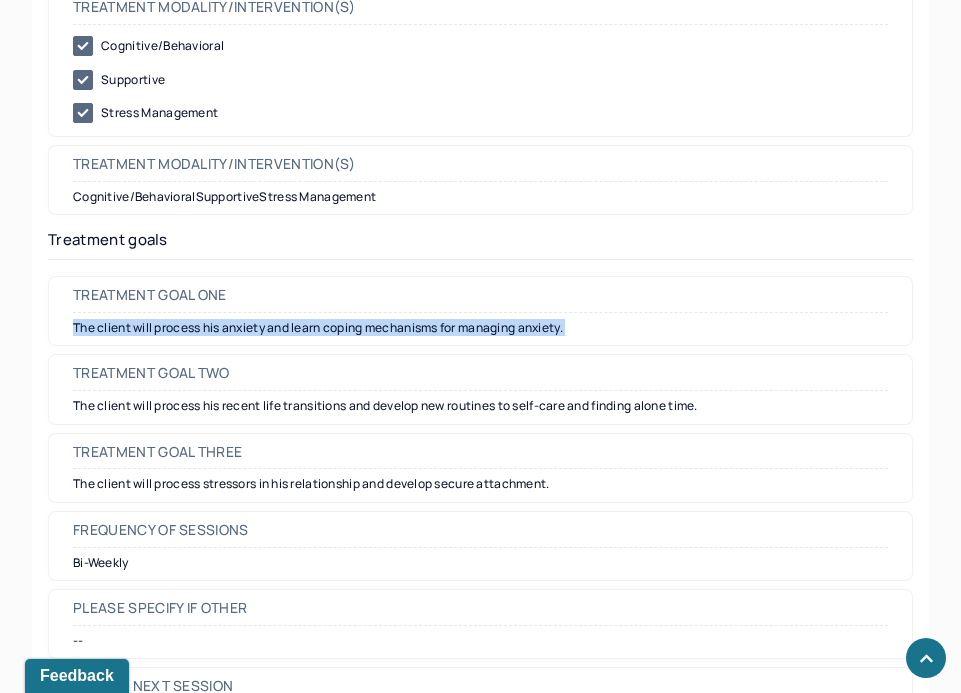 click on "The client will process his anxiety and learn coping mechanisms for managing anxiety." at bounding box center (480, 328) 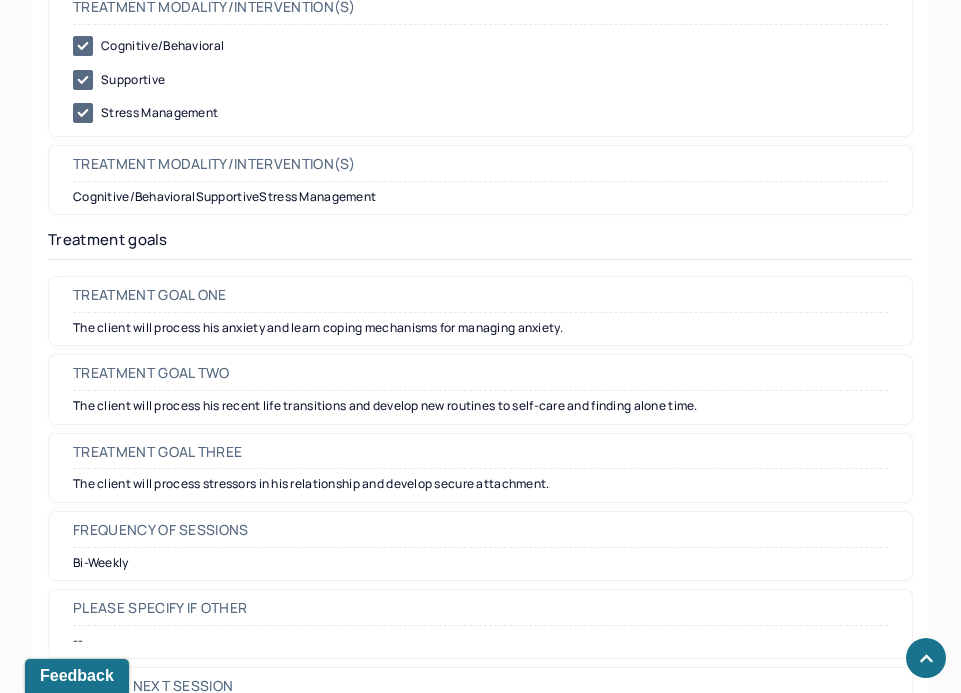 click on "The client will process his recent life transitions and develop new routines to self-care and finding alone time." at bounding box center [480, 406] 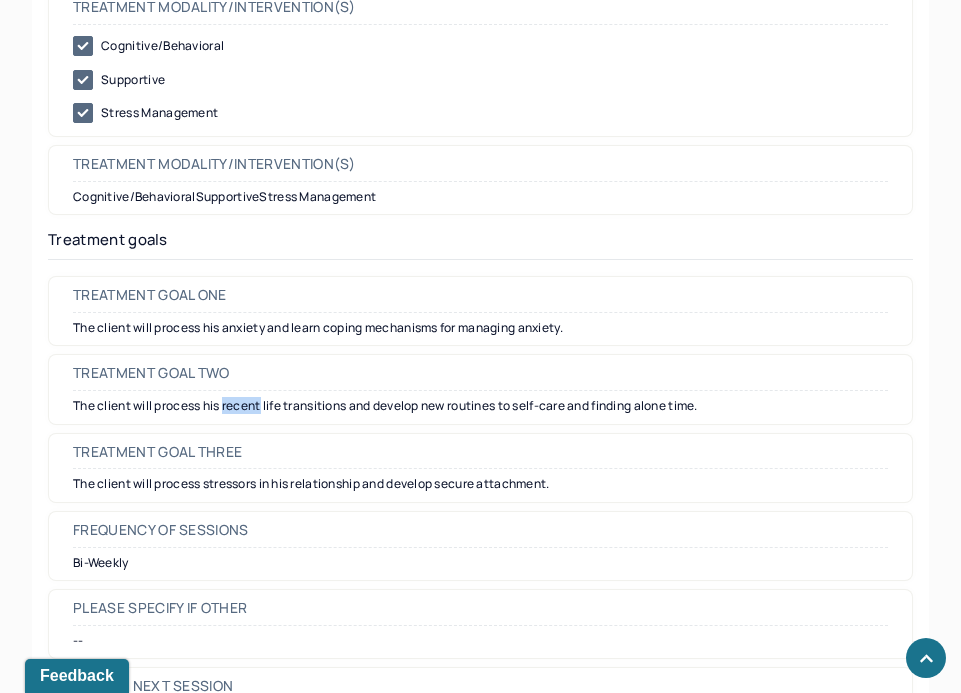 click on "The client will process his recent life transitions and develop new routines to self-care and finding alone time." at bounding box center (480, 406) 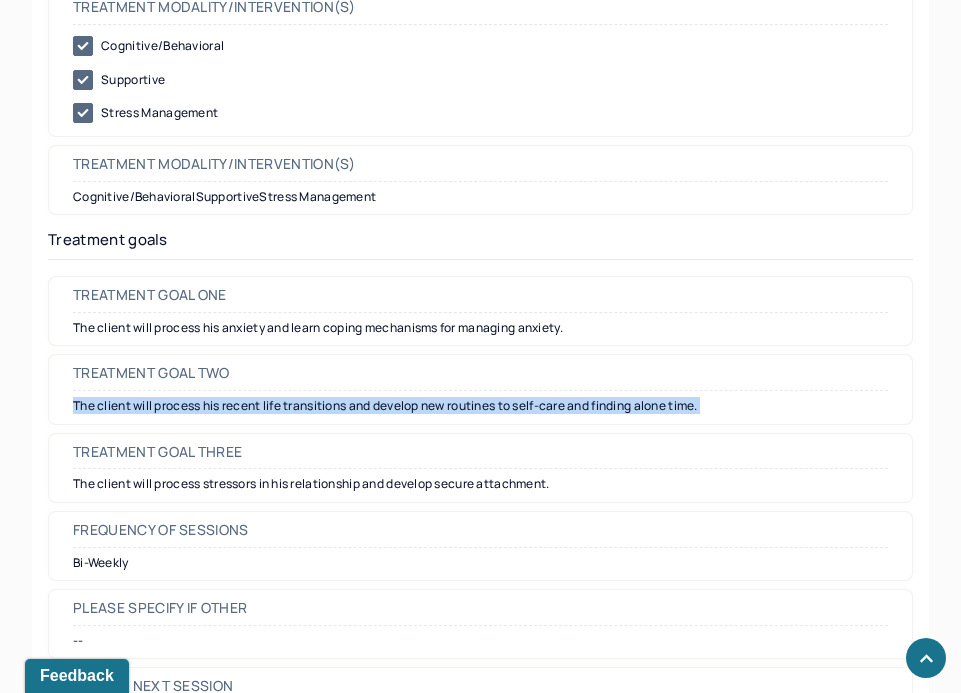 click on "The client will process his recent life transitions and develop new routines to self-care and finding alone time." at bounding box center [480, 406] 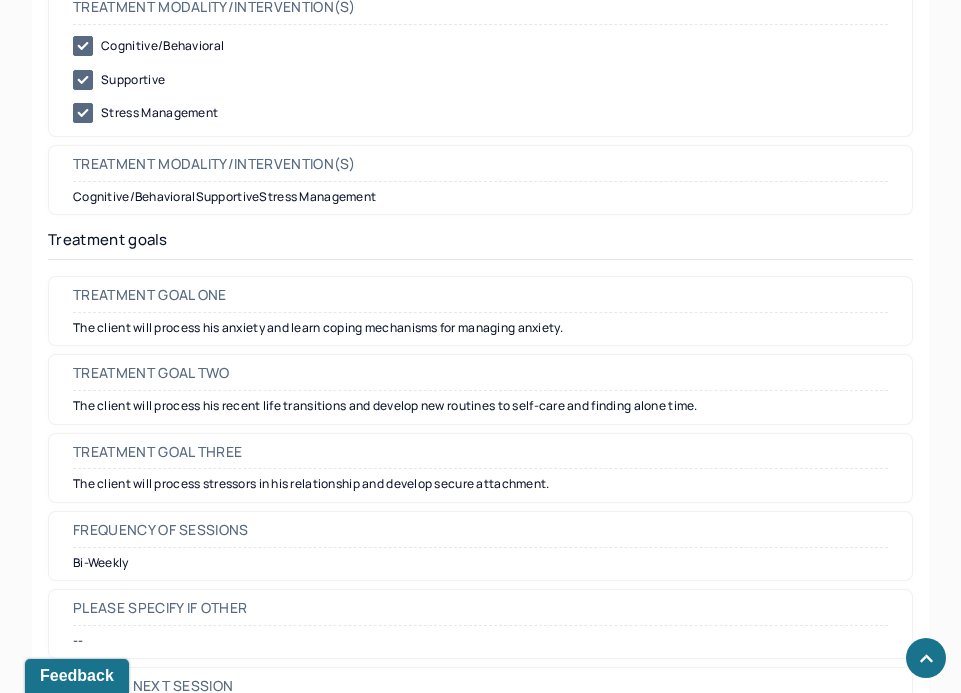 click on "Treatment goal three The client will process stressors in his relationship and develop secure attachment." at bounding box center [480, 468] 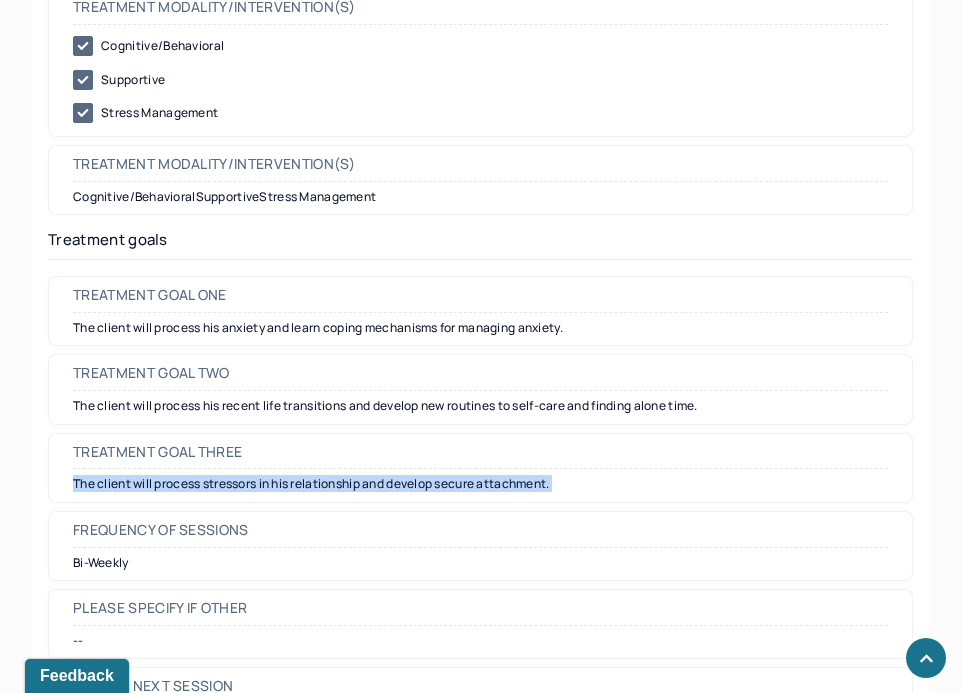 click on "Treatment goal three The client will process stressors in his relationship and develop secure attachment." at bounding box center (480, 468) 